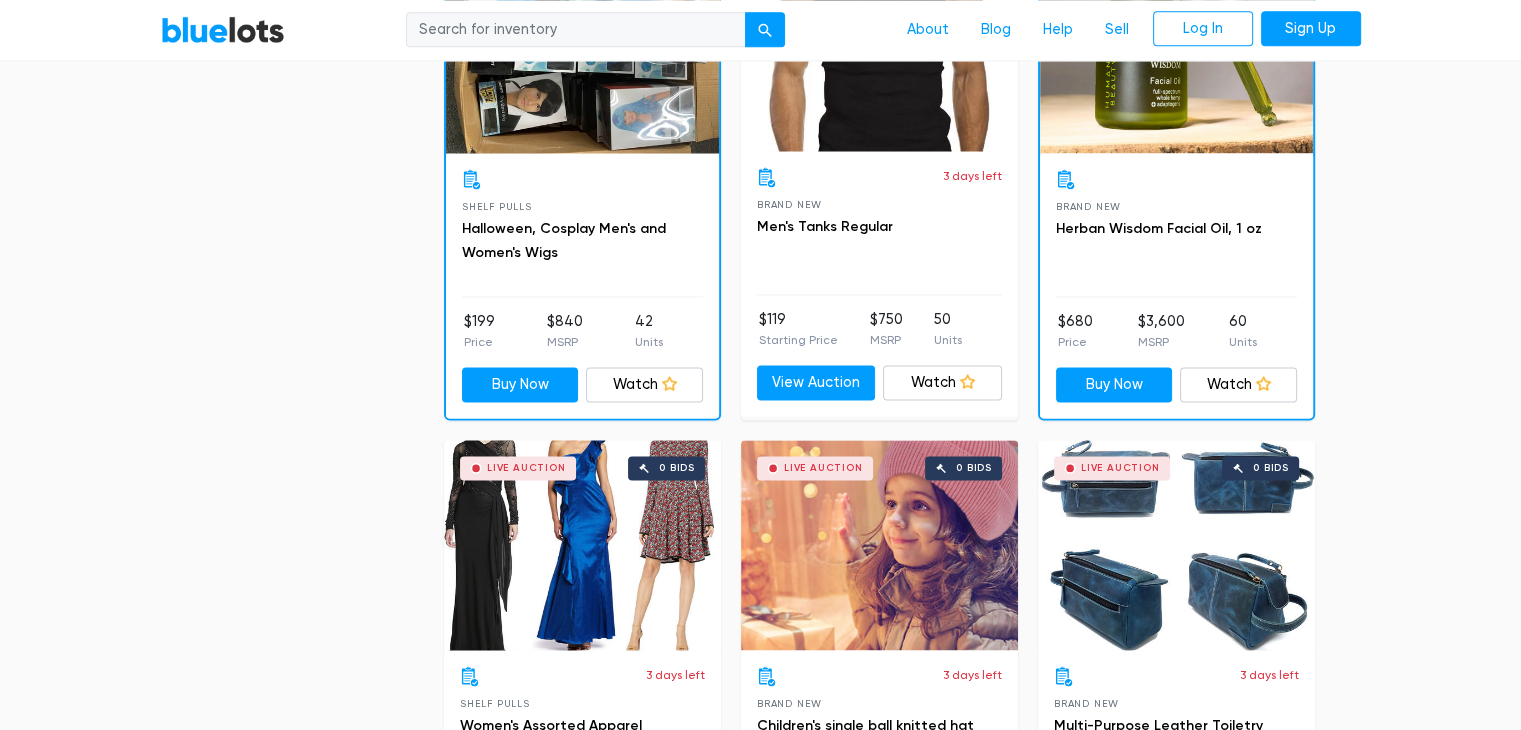 scroll, scrollTop: 2800, scrollLeft: 0, axis: vertical 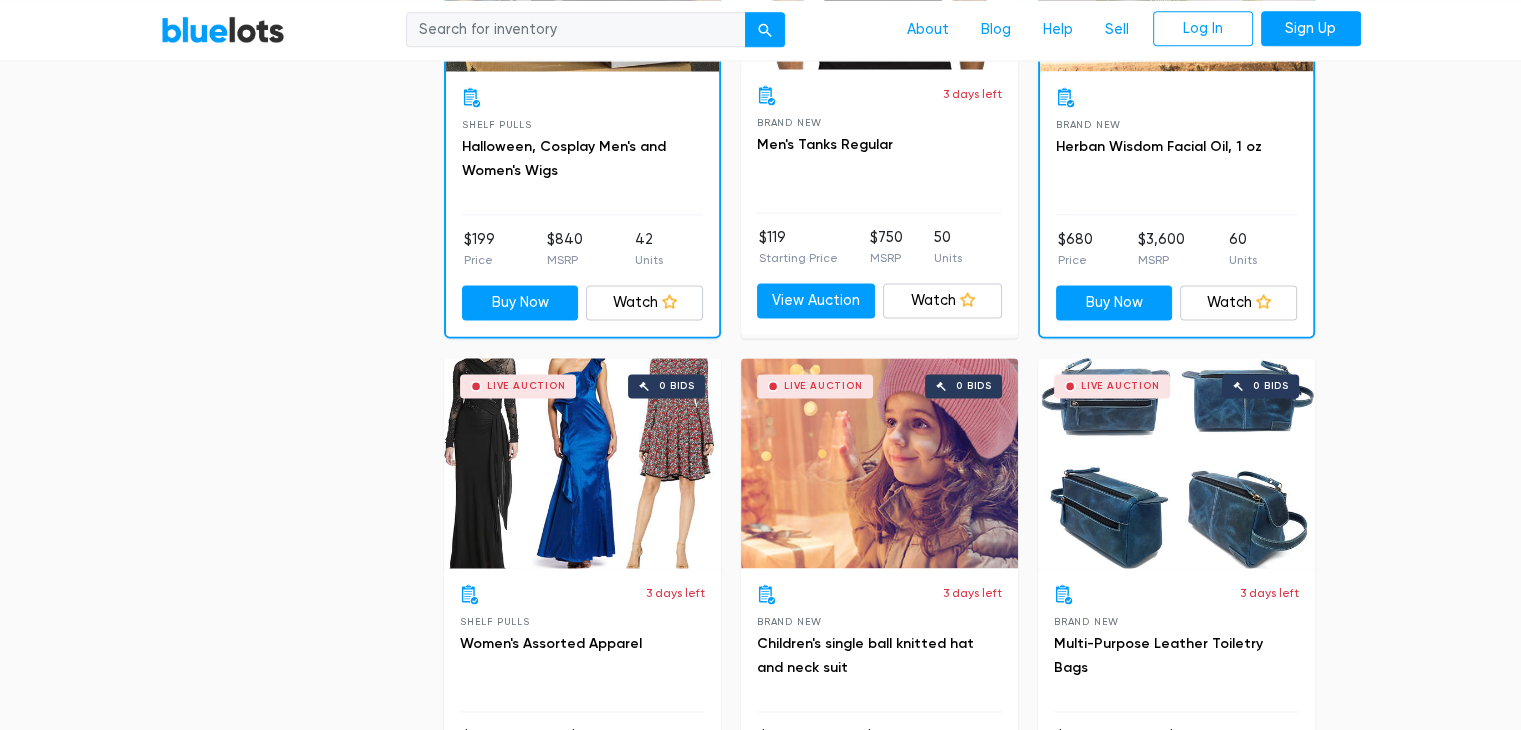 click on "Live Auction
0 bids" at bounding box center (582, 463) 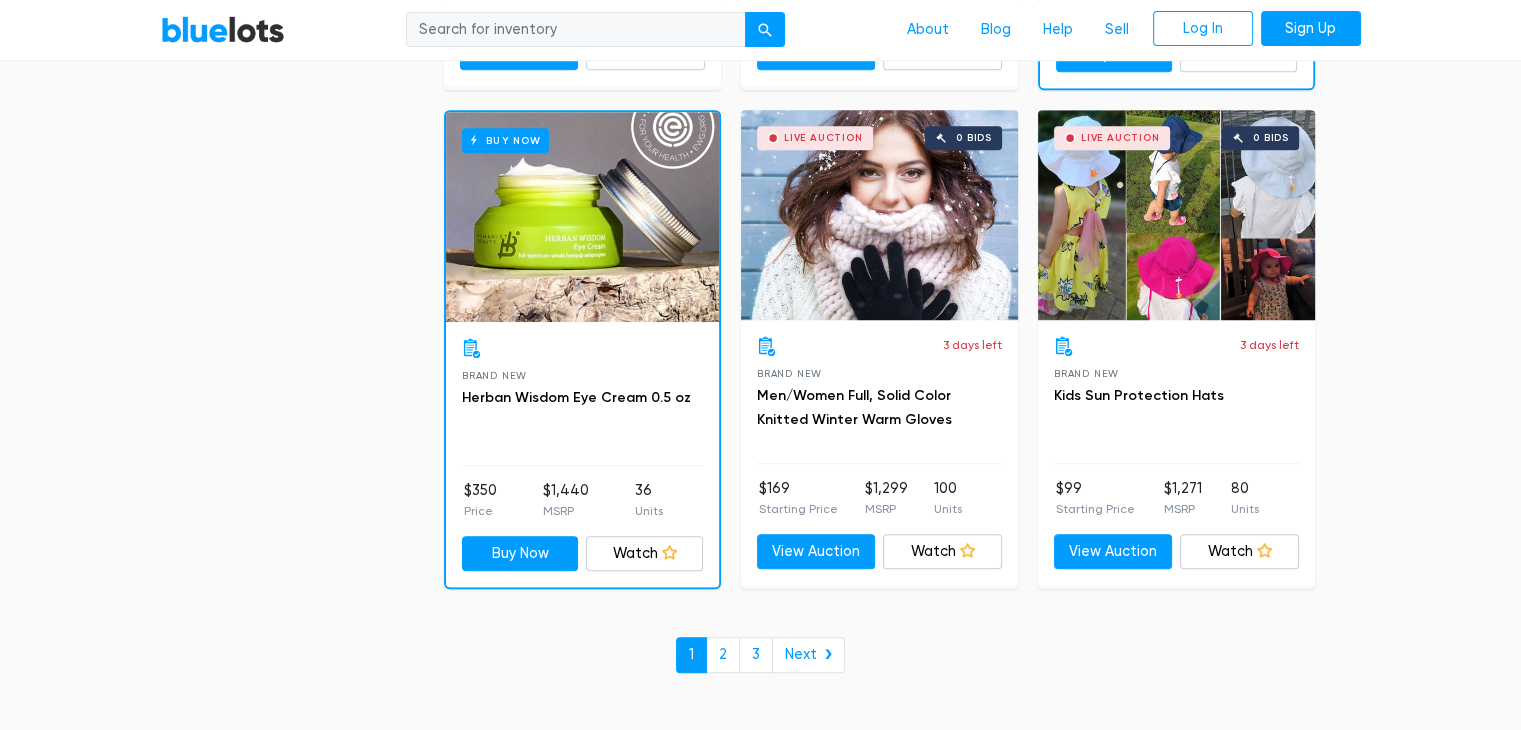 scroll, scrollTop: 8600, scrollLeft: 0, axis: vertical 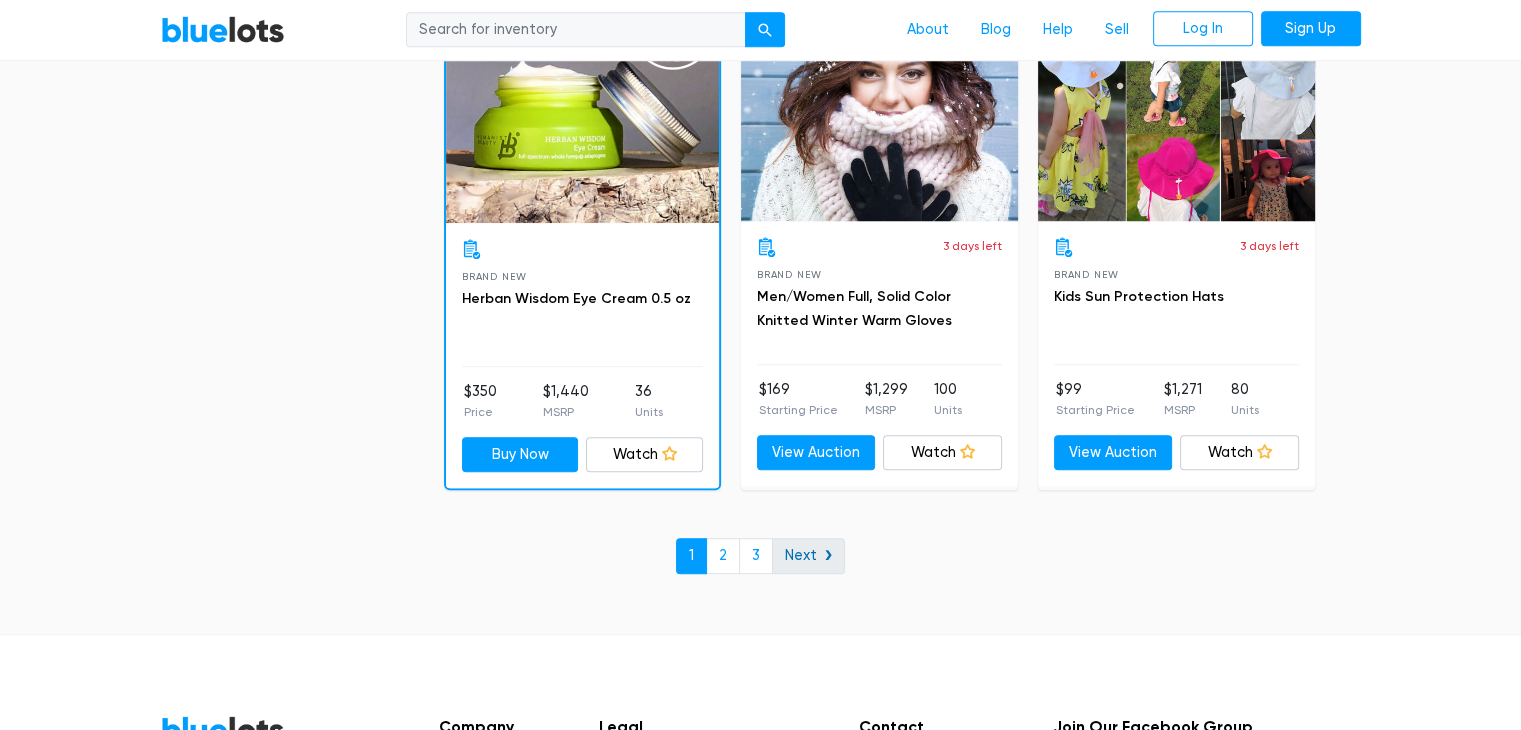 click on "Next  ❯" at bounding box center [808, 556] 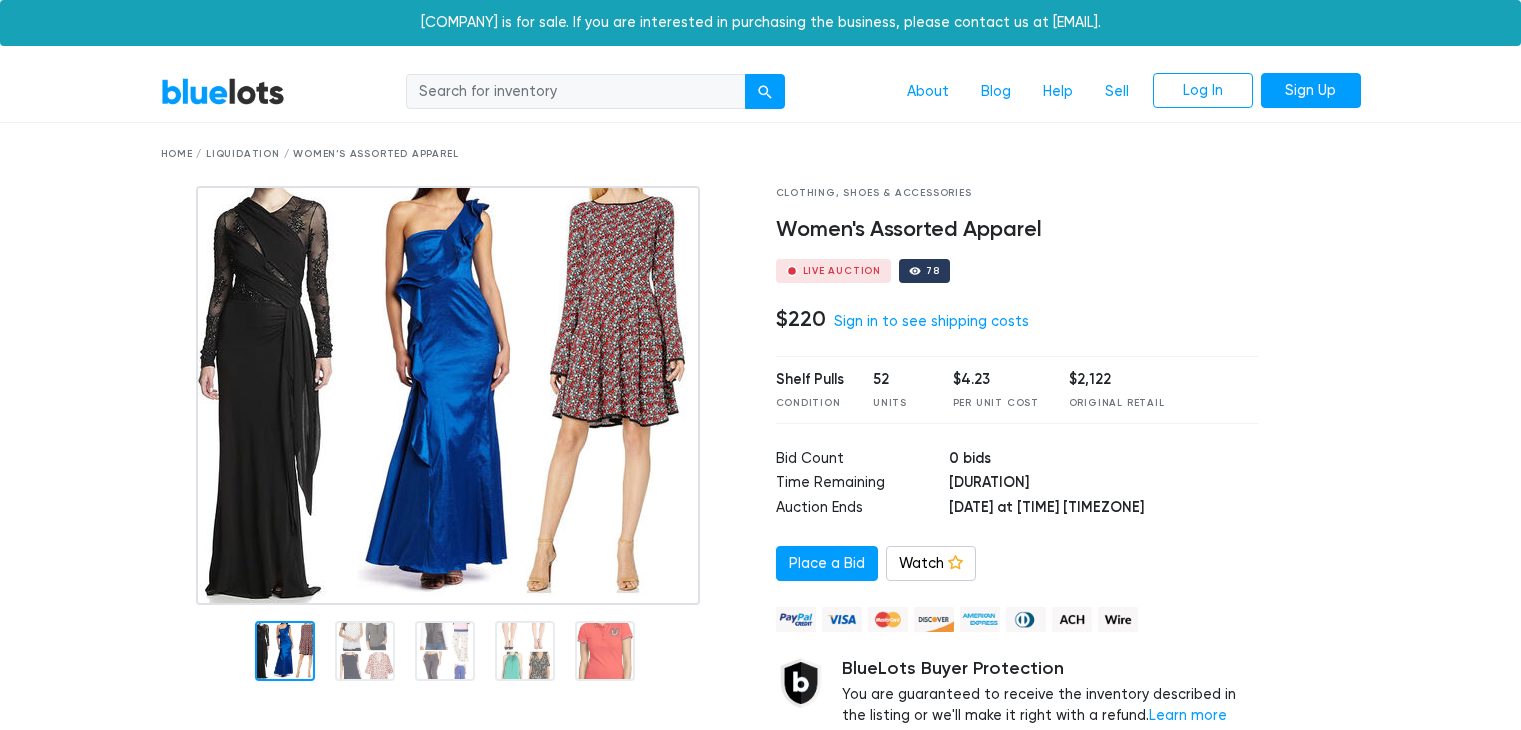 scroll, scrollTop: 0, scrollLeft: 0, axis: both 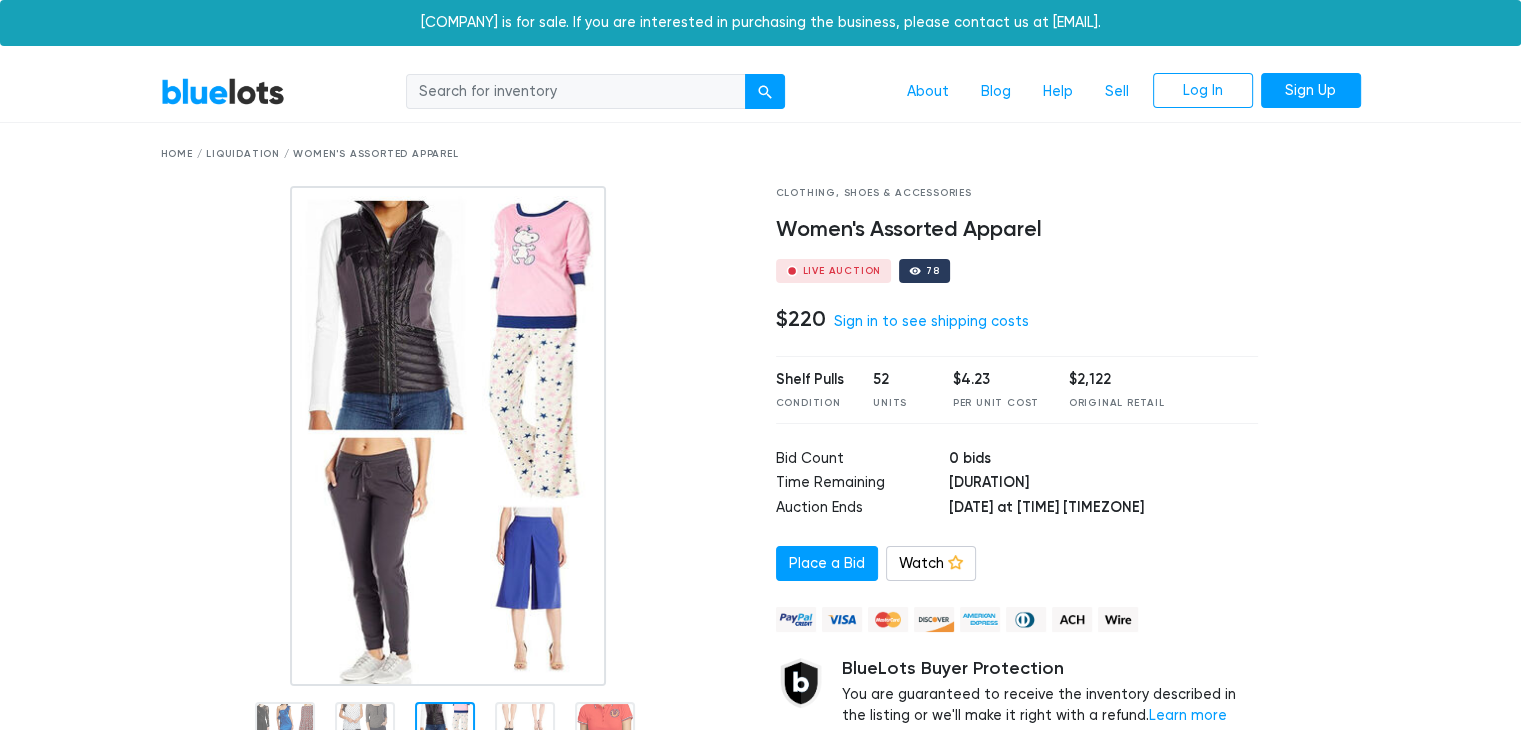 click at bounding box center (448, 436) 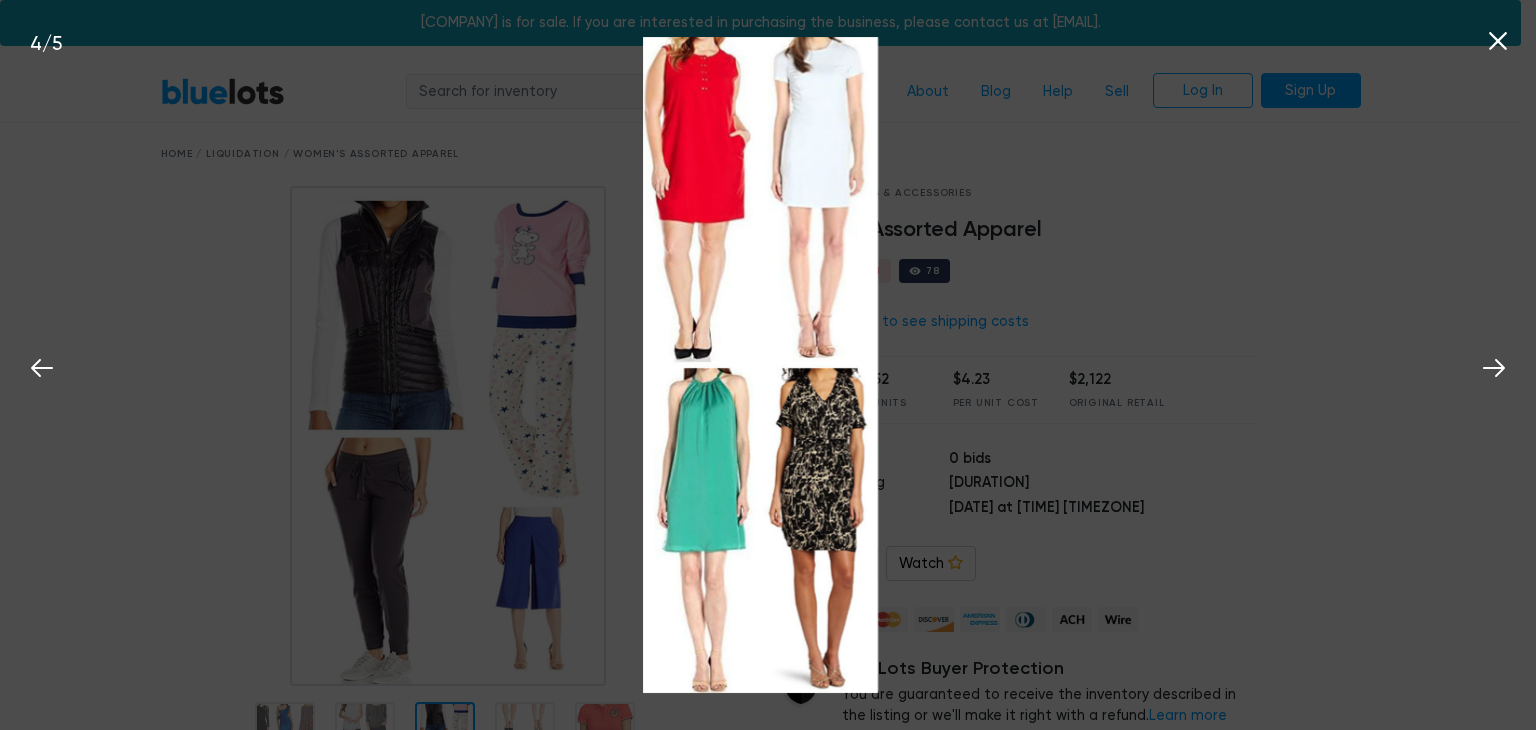 click on "4 / 5" at bounding box center [768, 365] 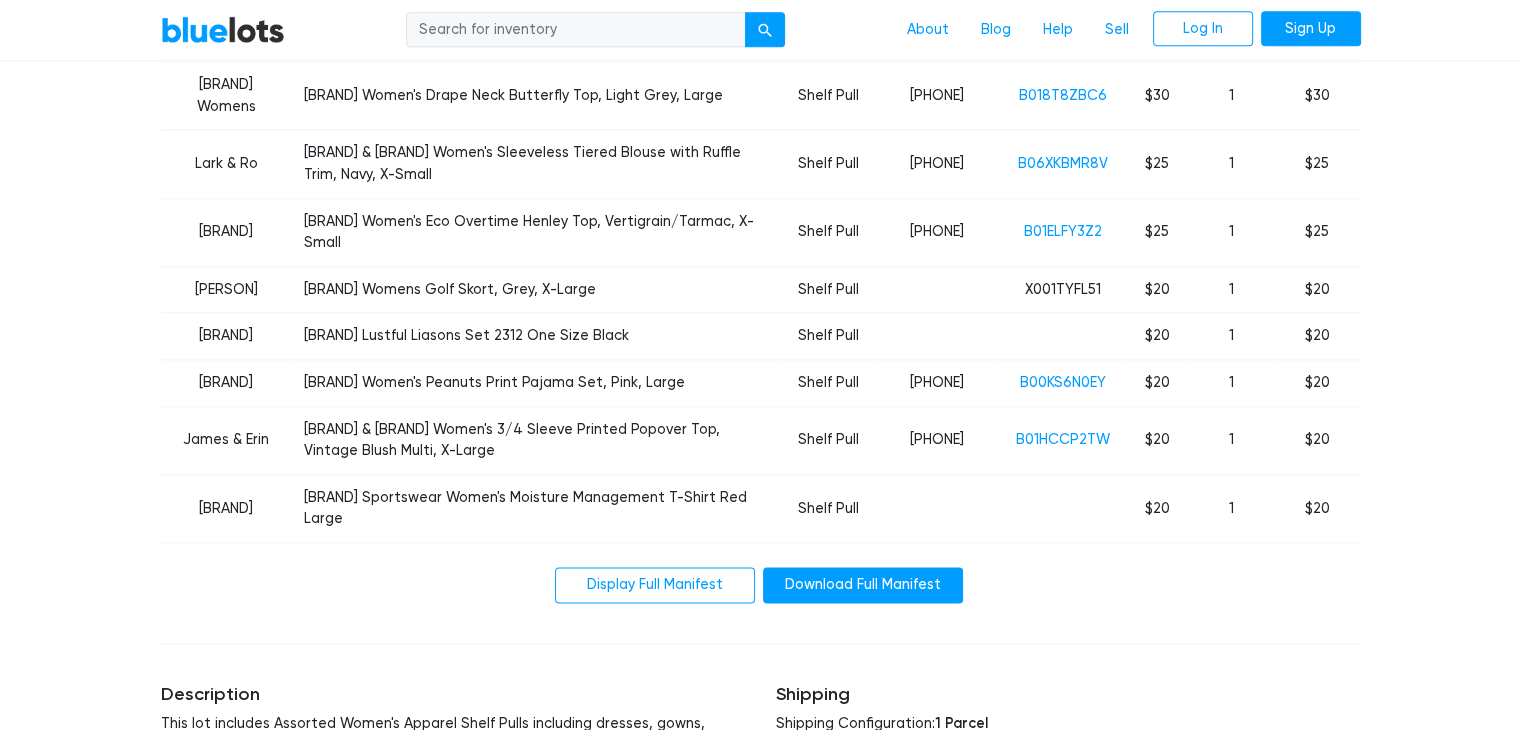 scroll, scrollTop: 2600, scrollLeft: 0, axis: vertical 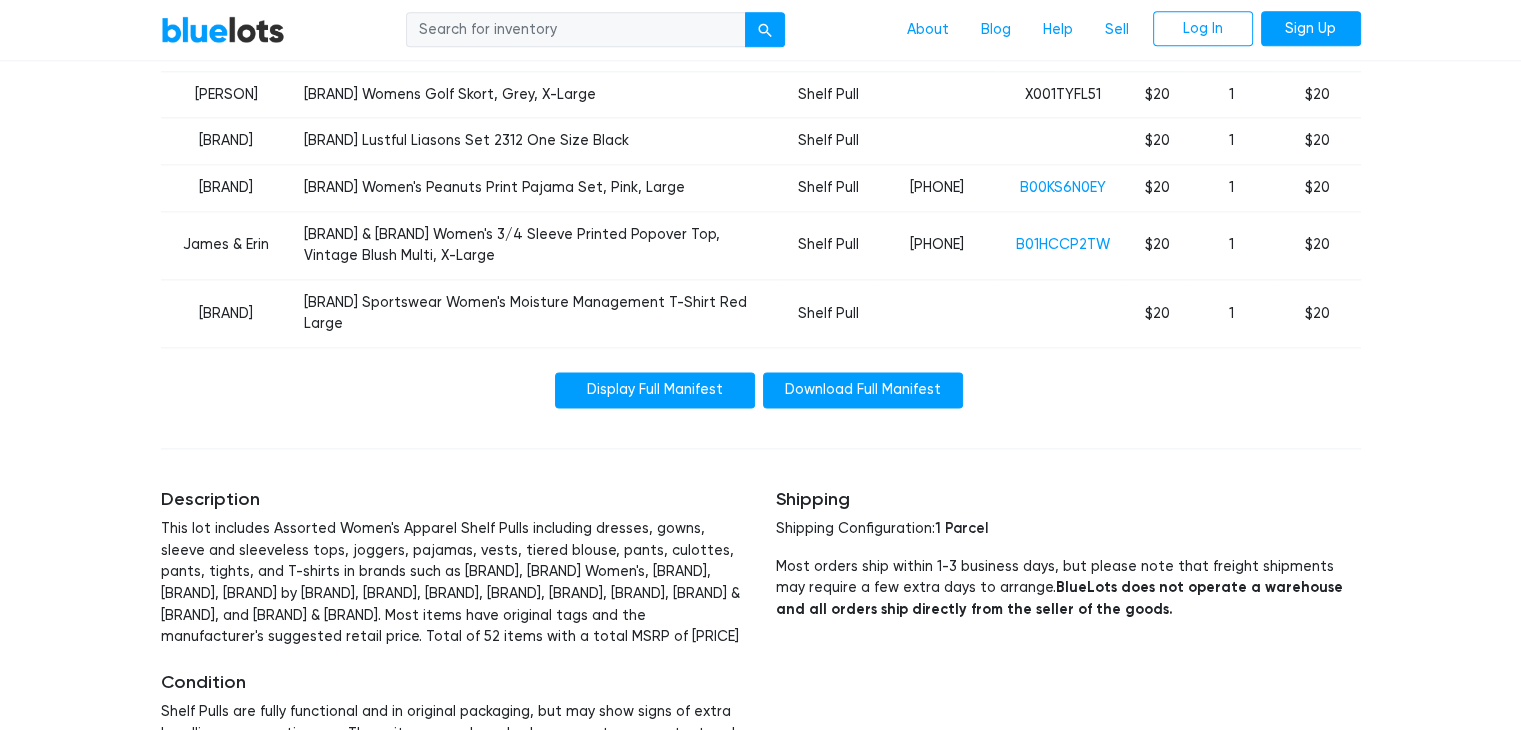 click on "Display Full Manifest" at bounding box center (655, 390) 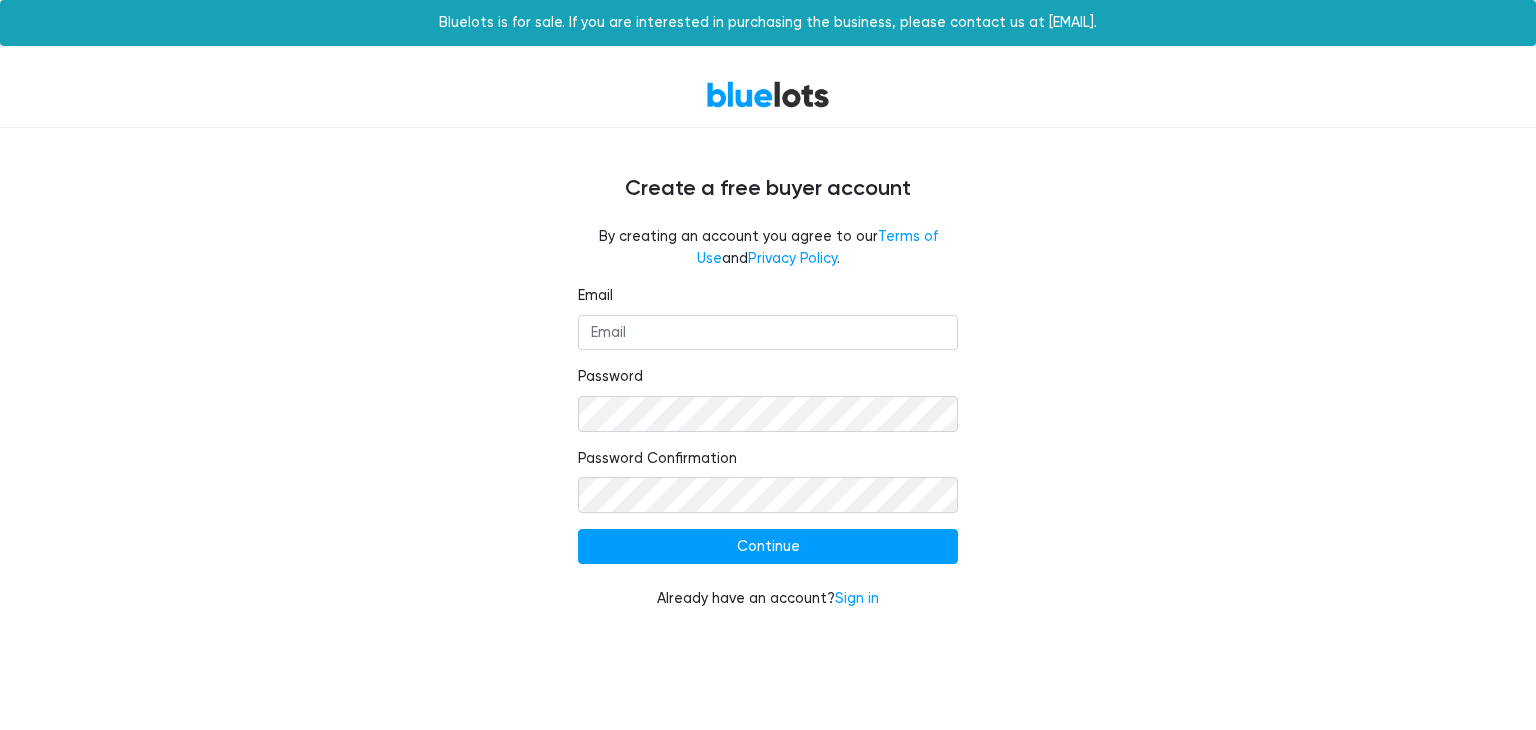 scroll, scrollTop: 0, scrollLeft: 0, axis: both 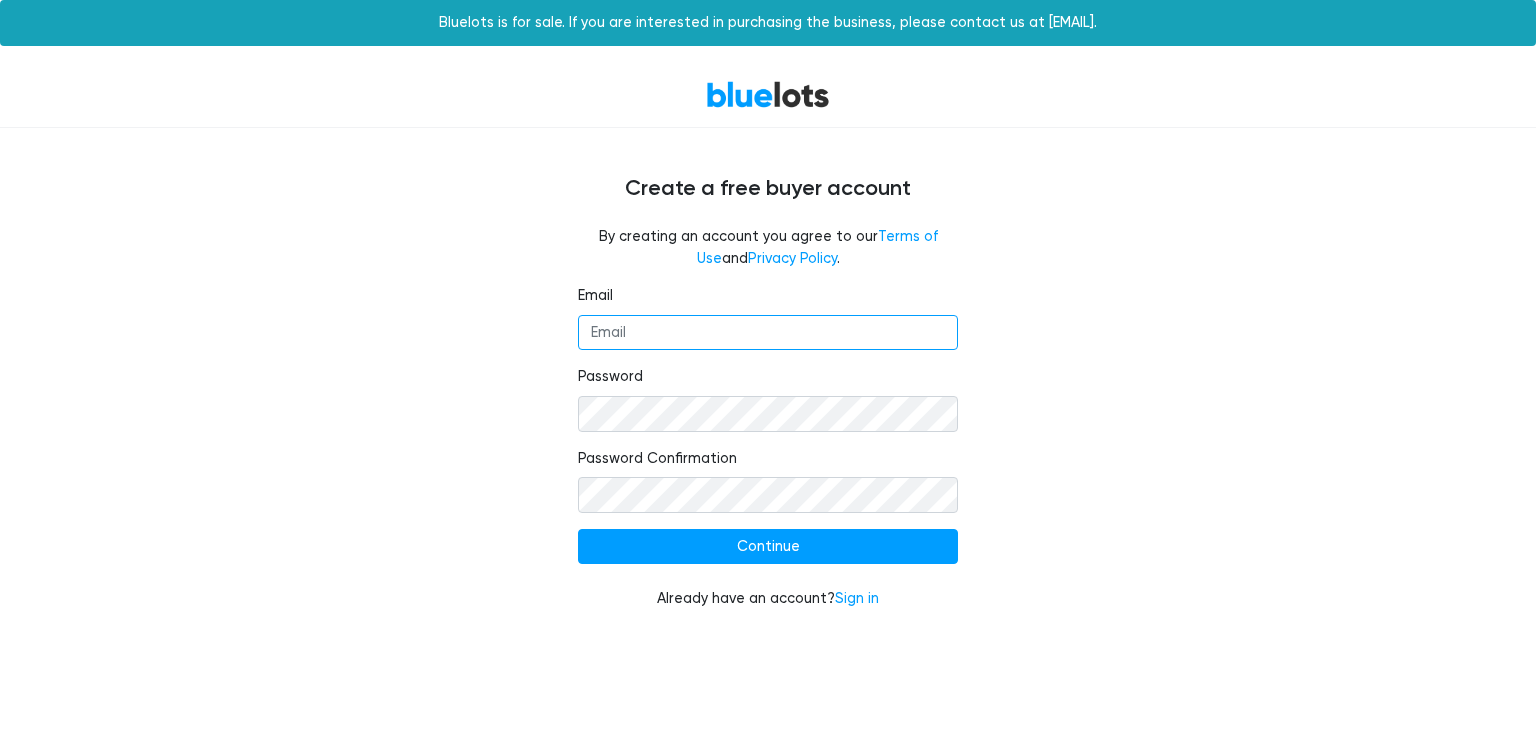 click on "Email" at bounding box center (768, 333) 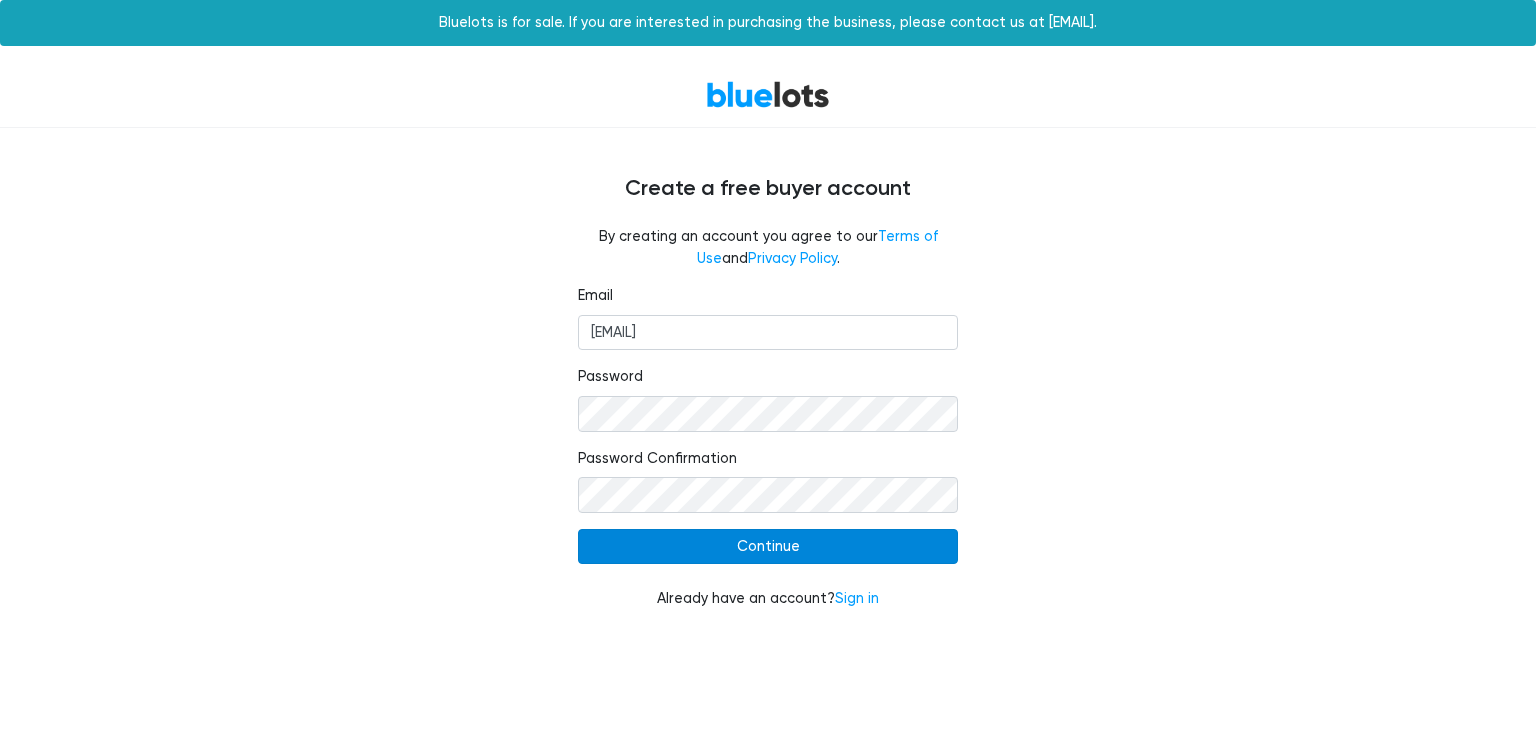 click on "Continue" at bounding box center (768, 547) 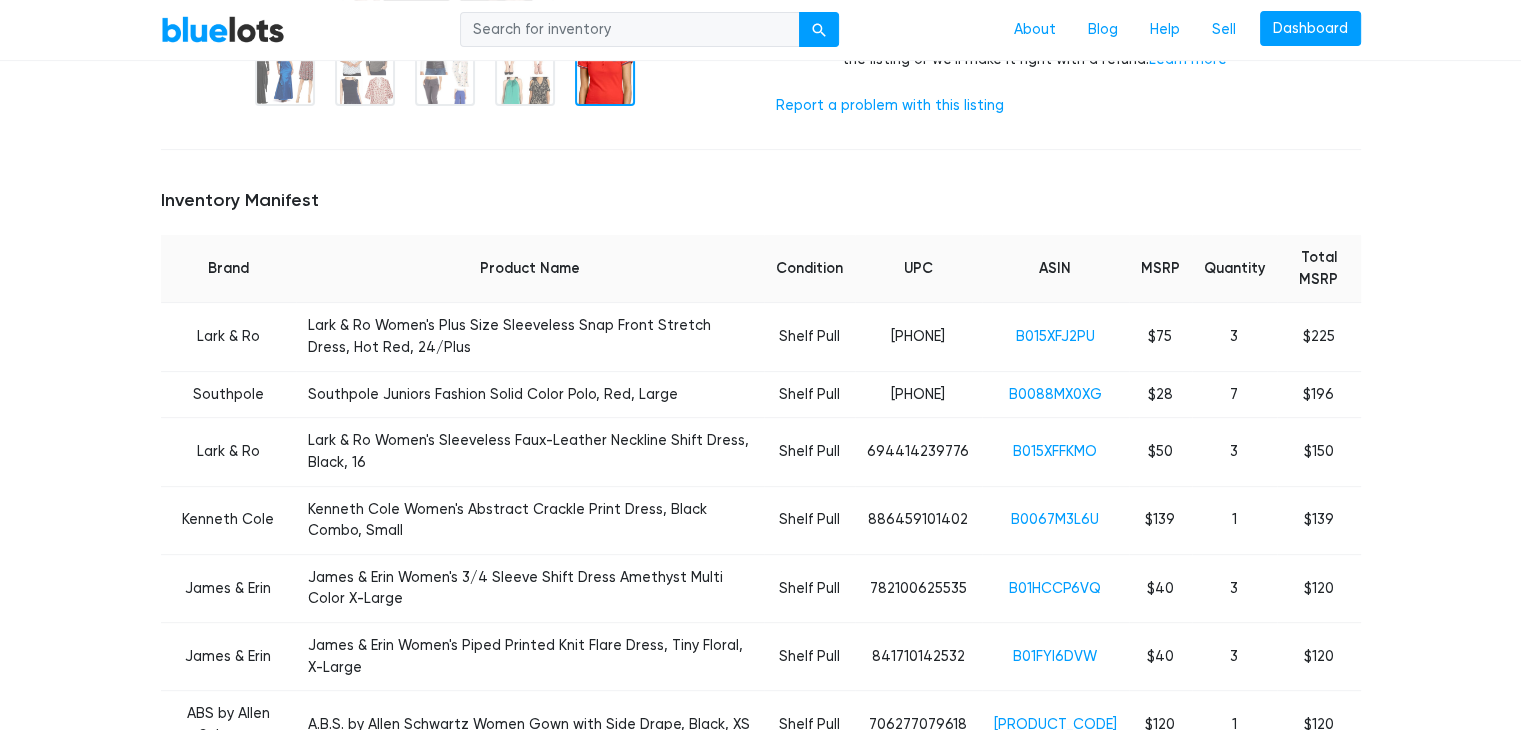 scroll, scrollTop: 700, scrollLeft: 0, axis: vertical 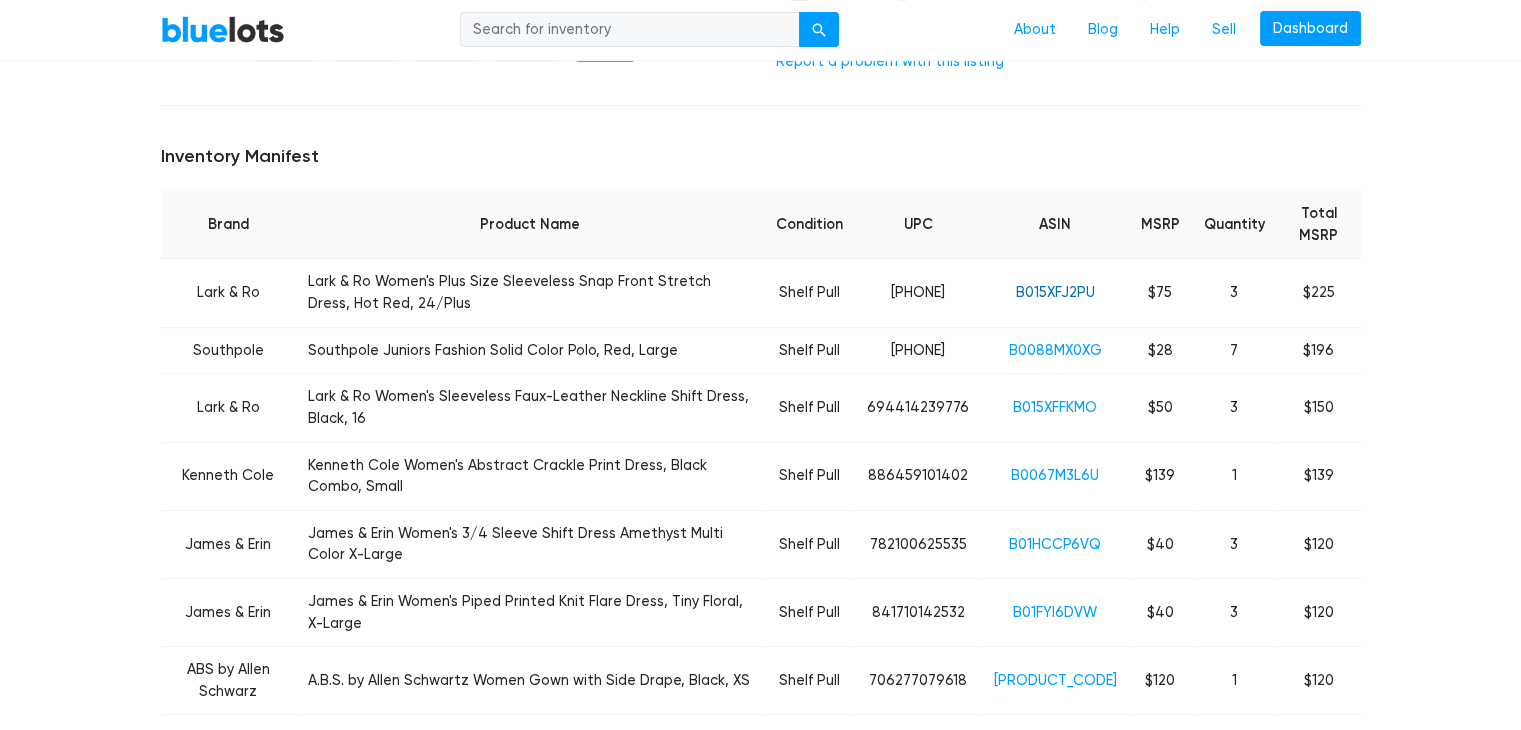 click on "B015XFJ2PU" at bounding box center (1055, 292) 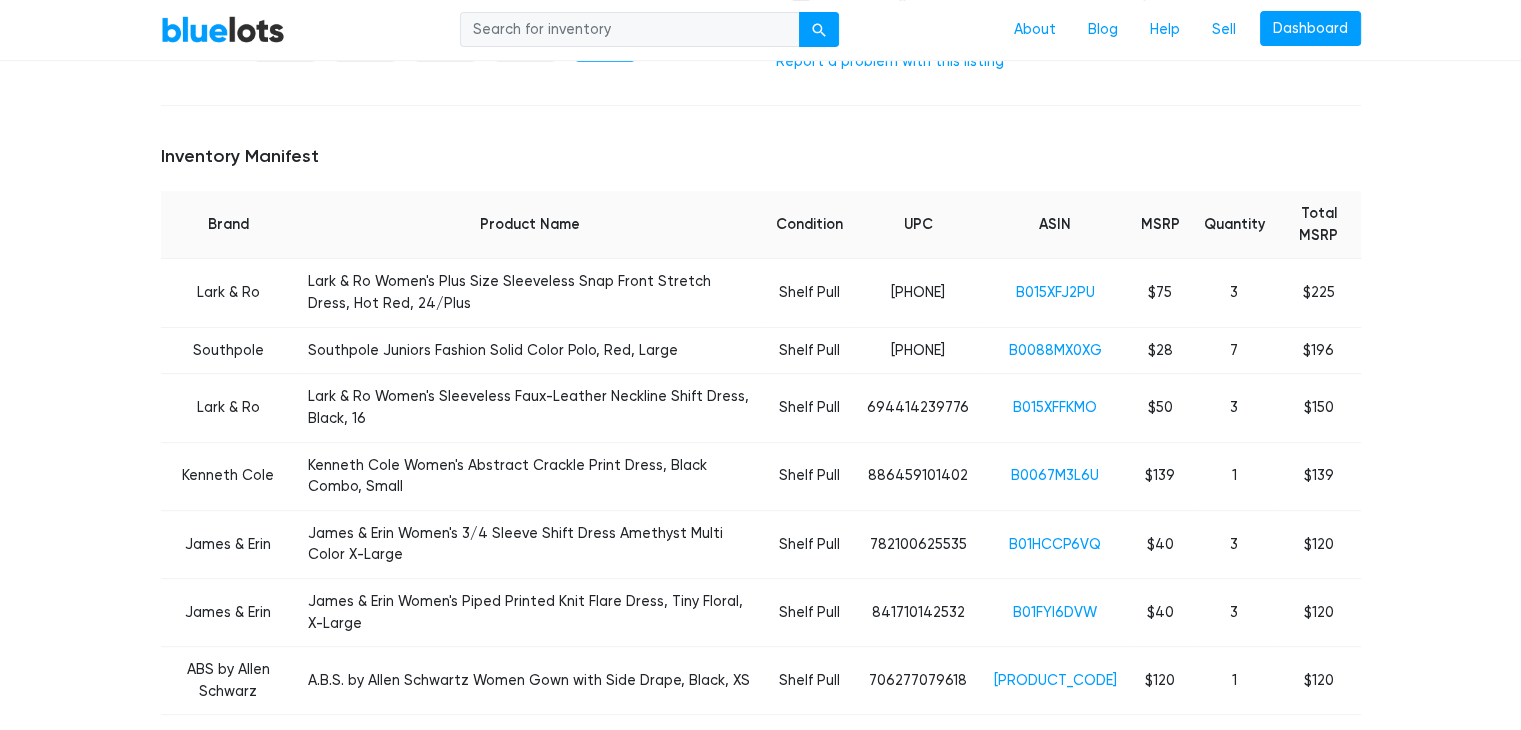 scroll, scrollTop: 600, scrollLeft: 0, axis: vertical 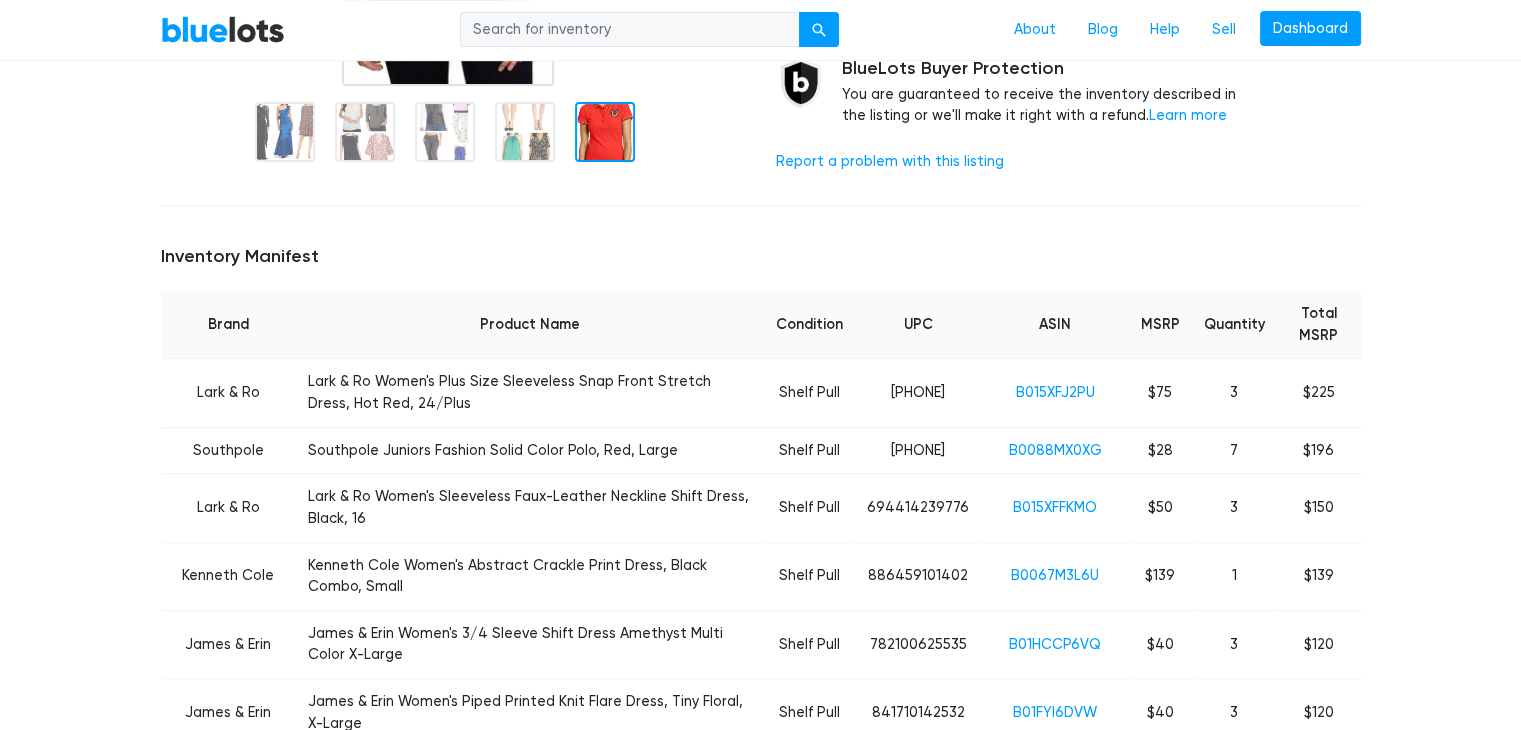 click on "B0088MX0XG" at bounding box center (1055, 450) 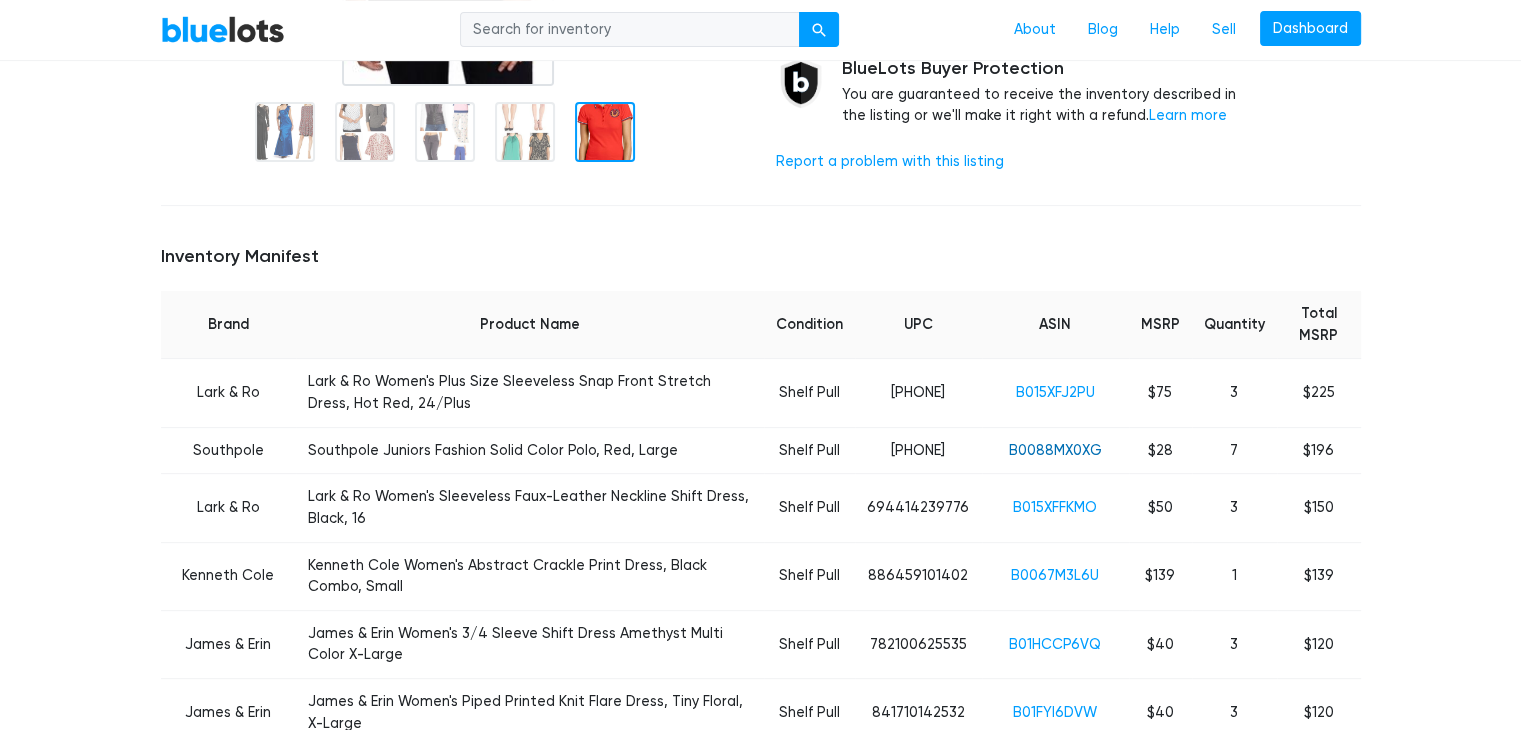 click on "B0088MX0XG" at bounding box center [1055, 450] 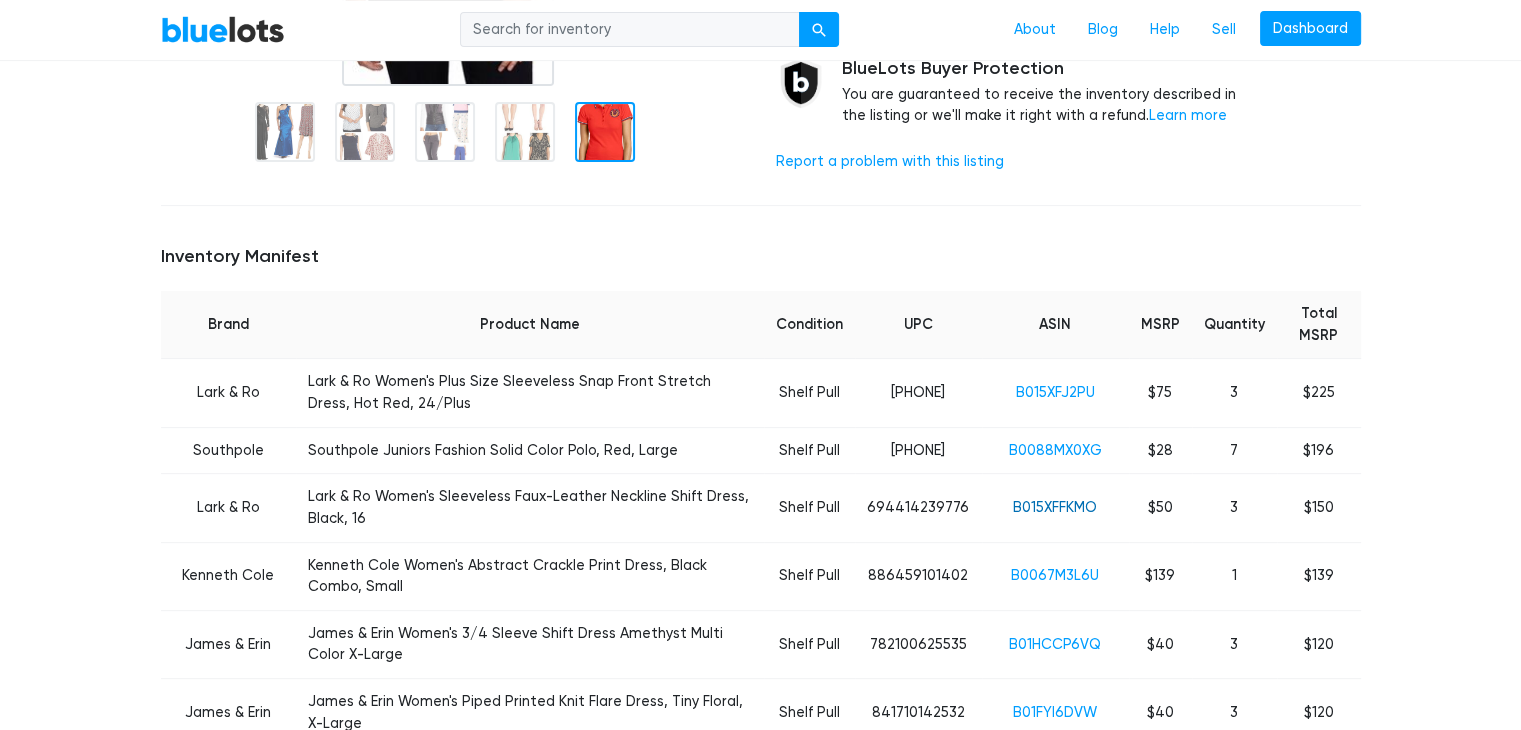 click on "B015XFFKMO" at bounding box center [1055, 507] 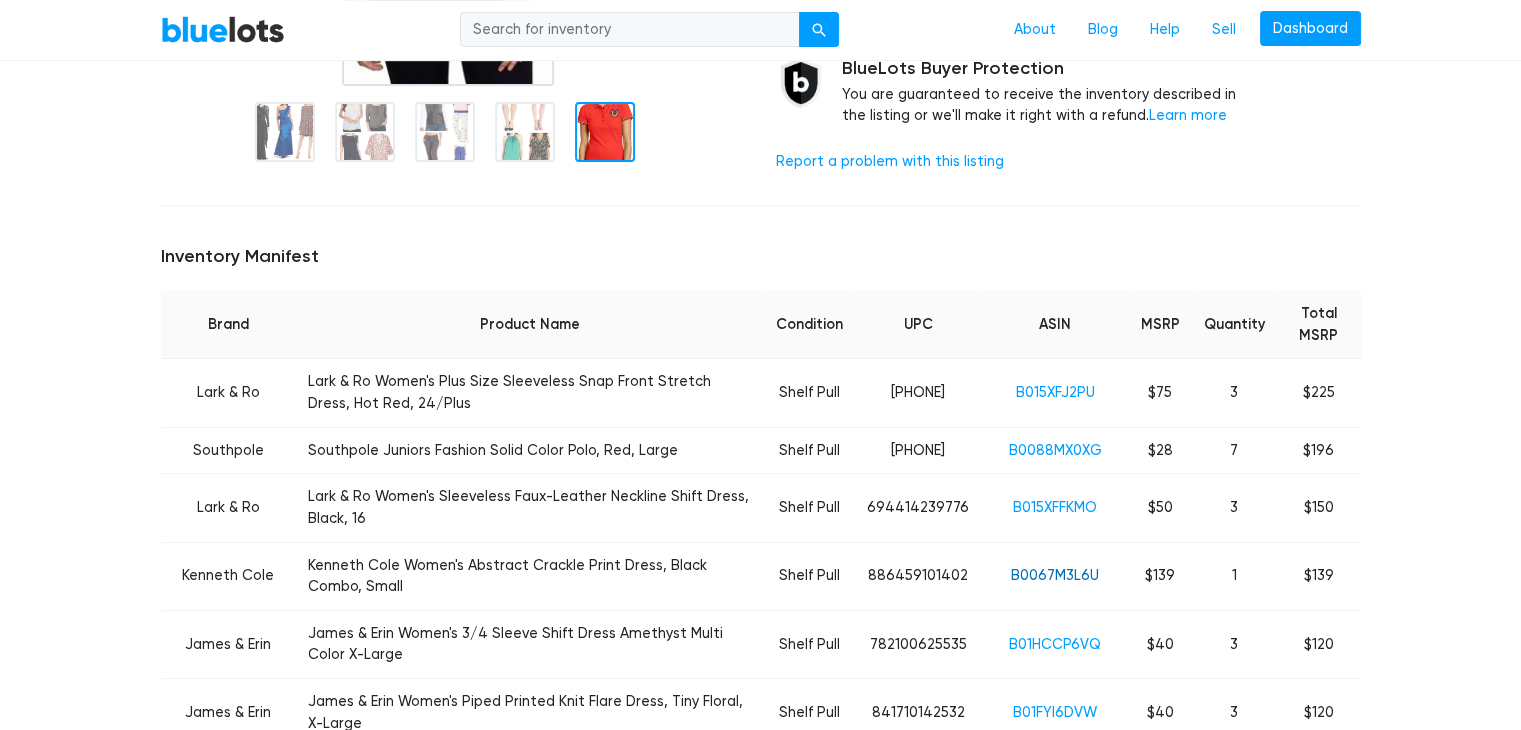 click on "B0067M3L6U" at bounding box center (1055, 575) 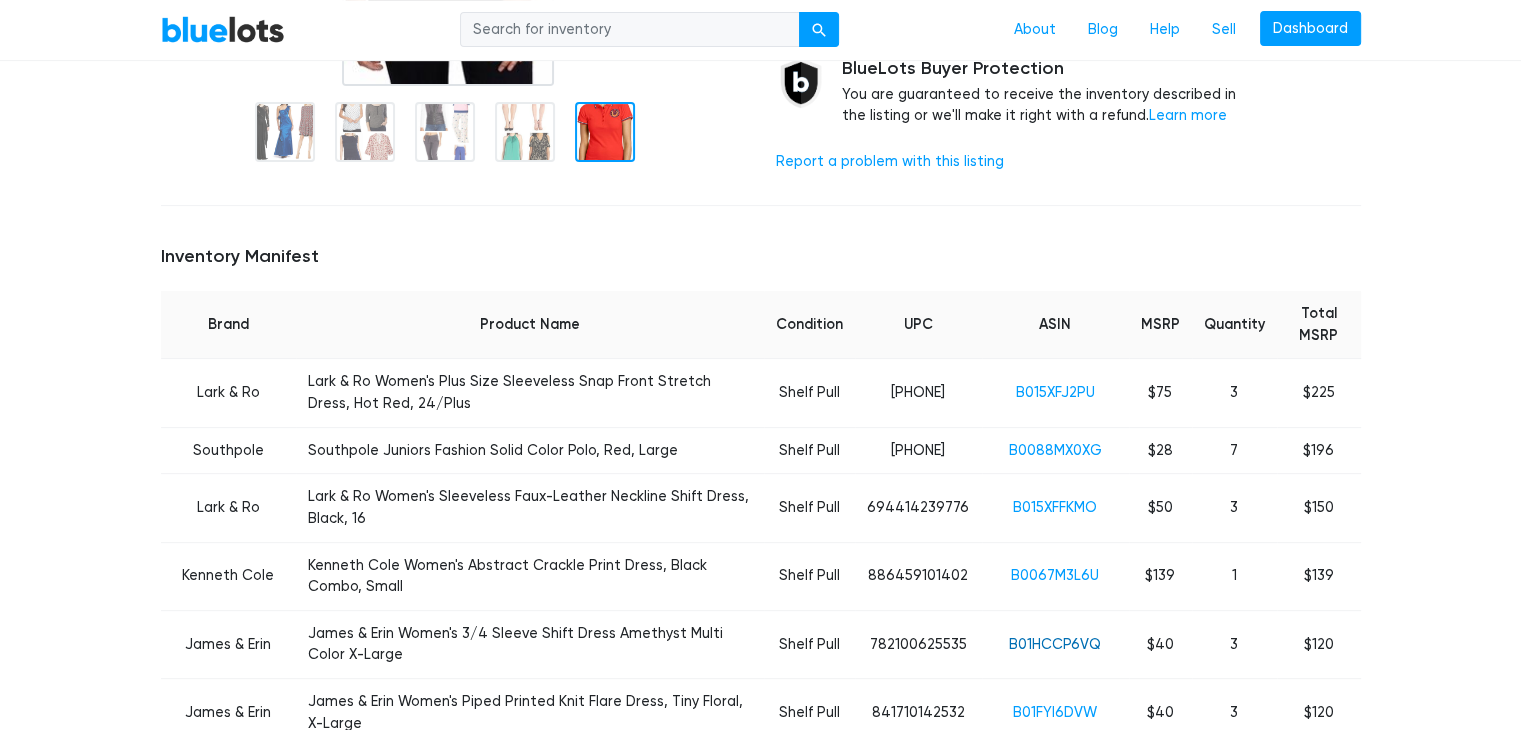 click on "B01HCCP6VQ" at bounding box center (1055, 644) 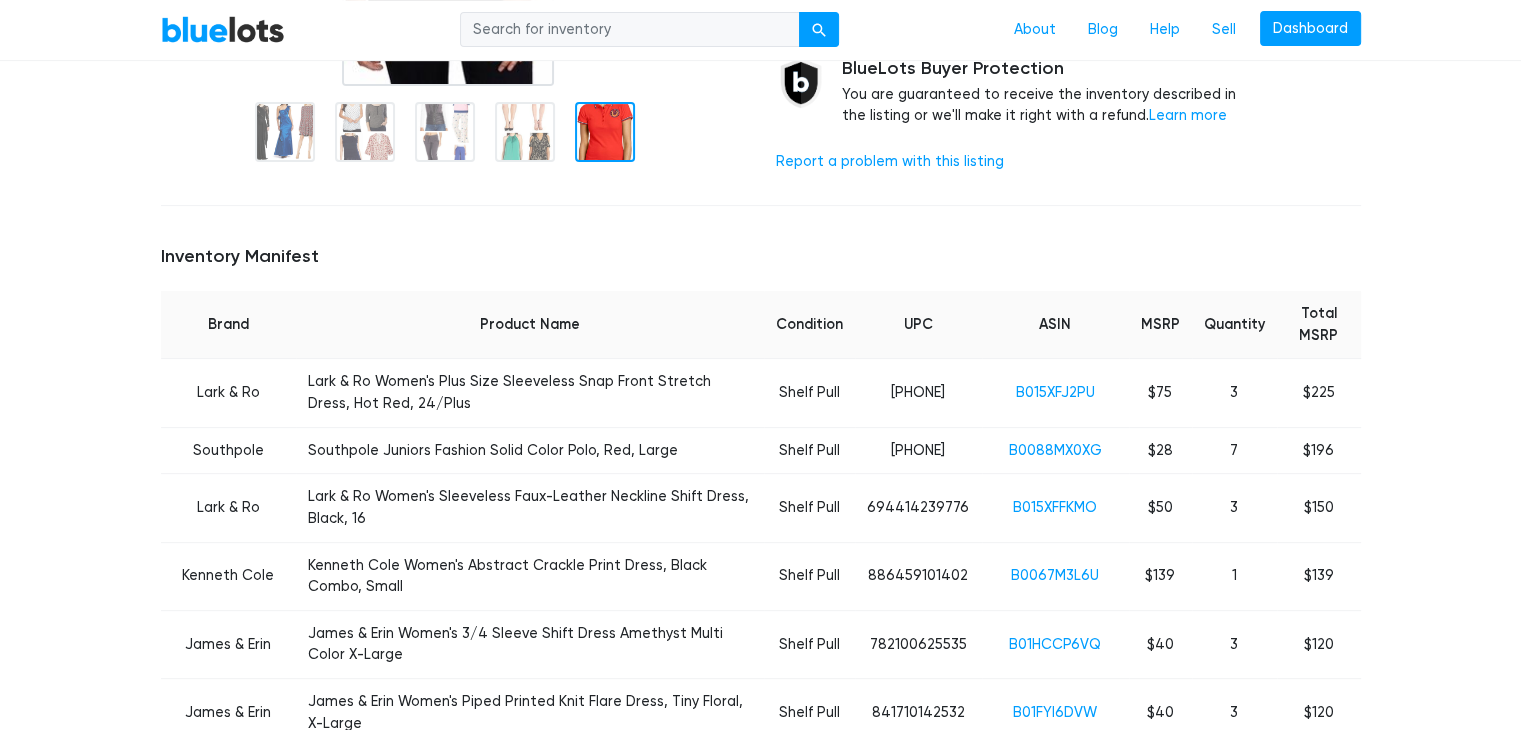click on "B01FYI6DVW" at bounding box center (1055, 712) 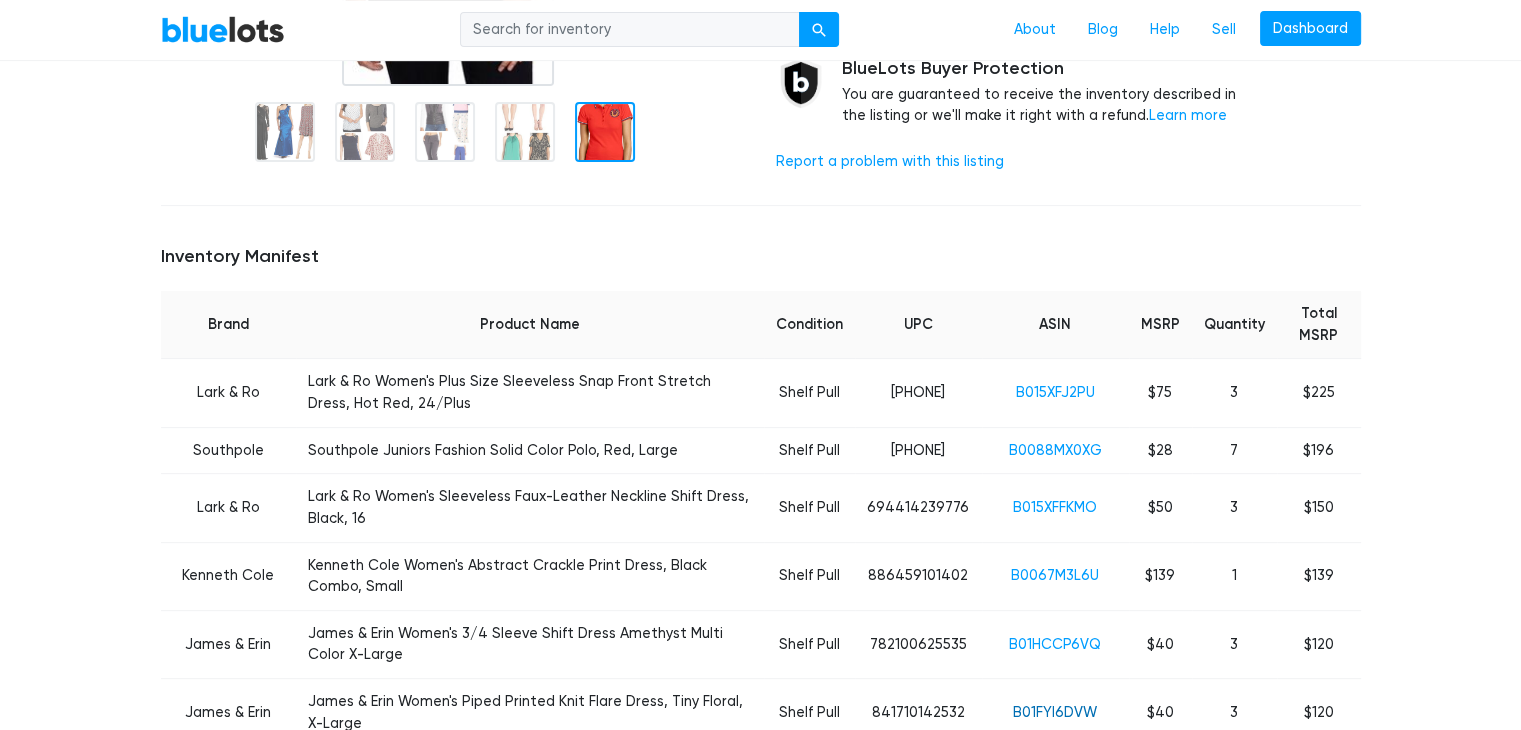 click on "B01FYI6DVW" at bounding box center [1055, 712] 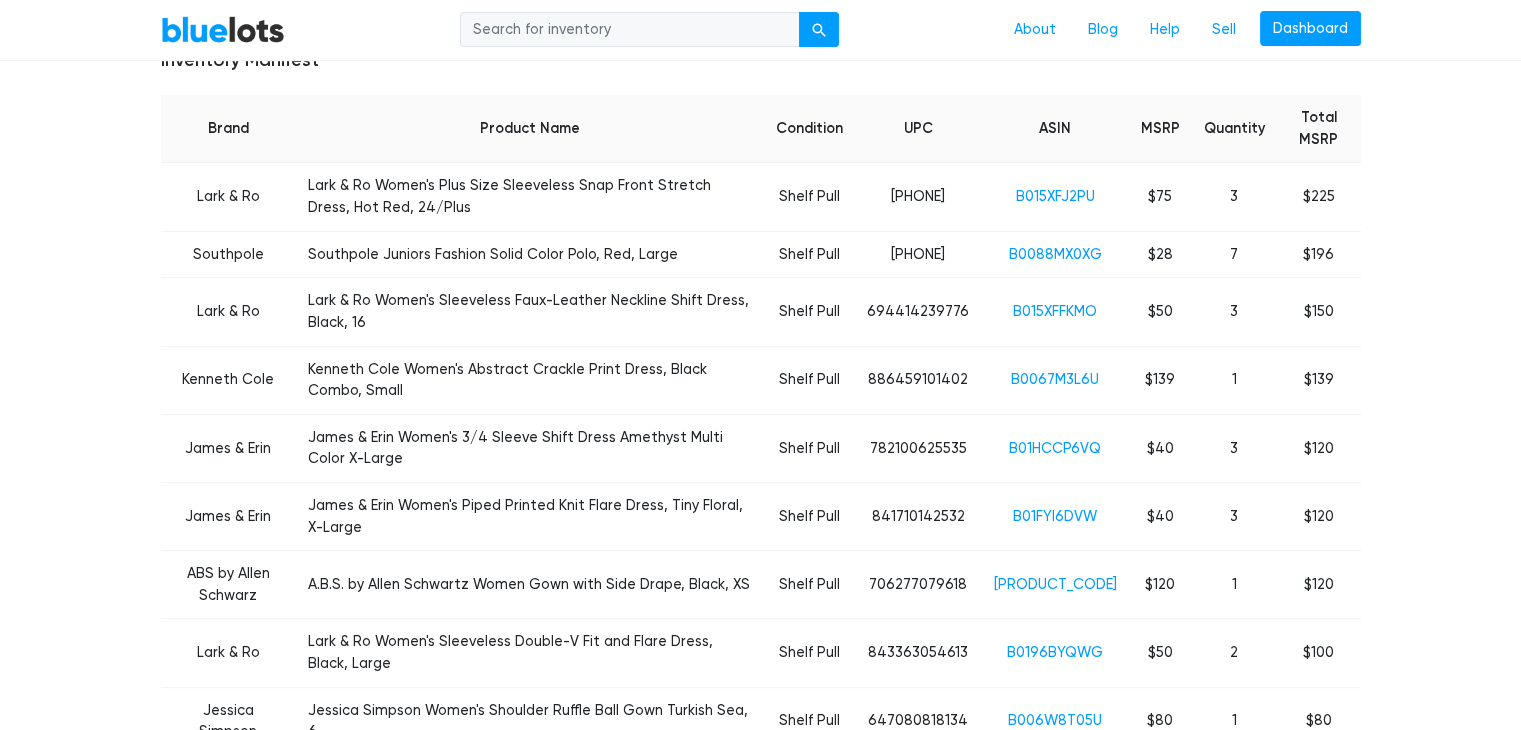 scroll, scrollTop: 800, scrollLeft: 0, axis: vertical 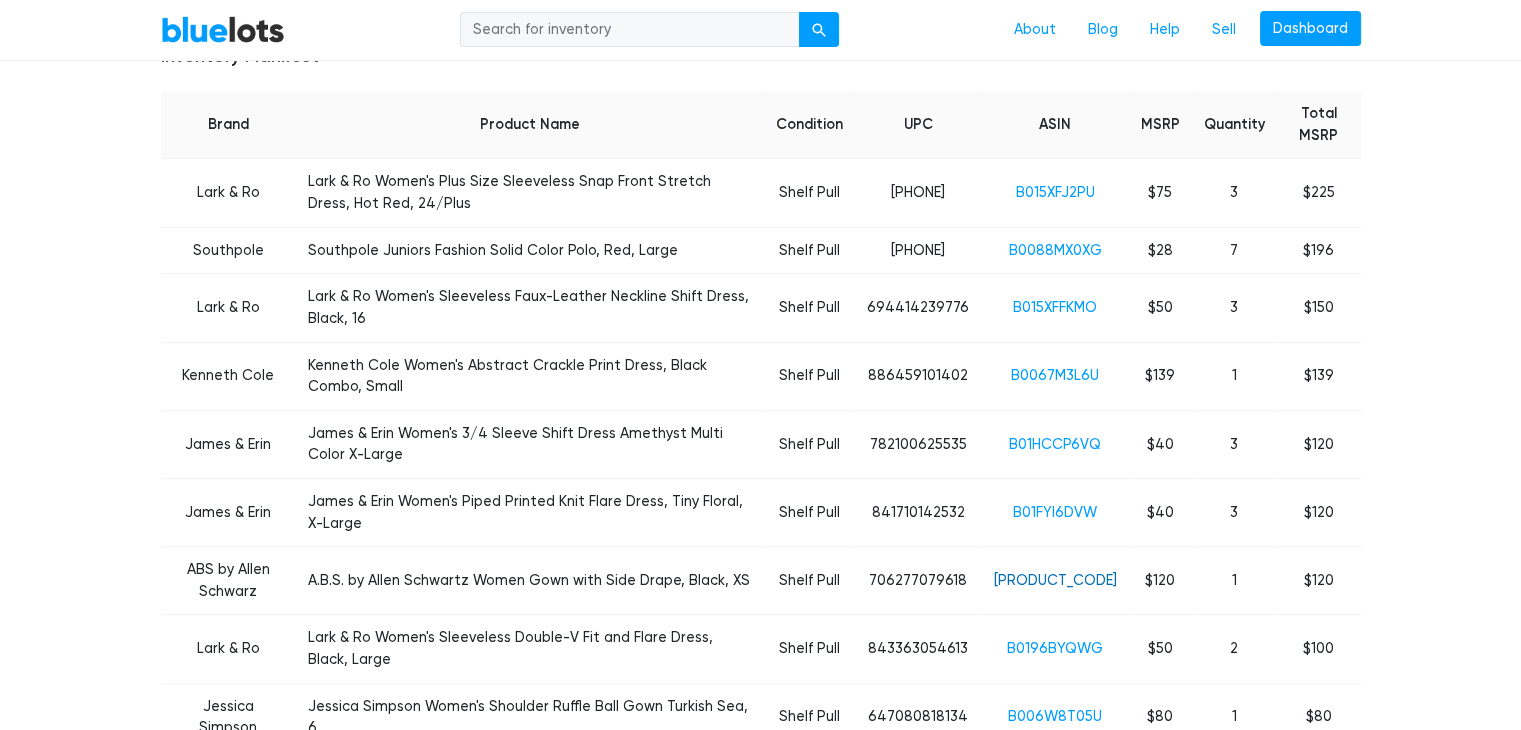 click on "B00I5IZC20" at bounding box center (1055, 580) 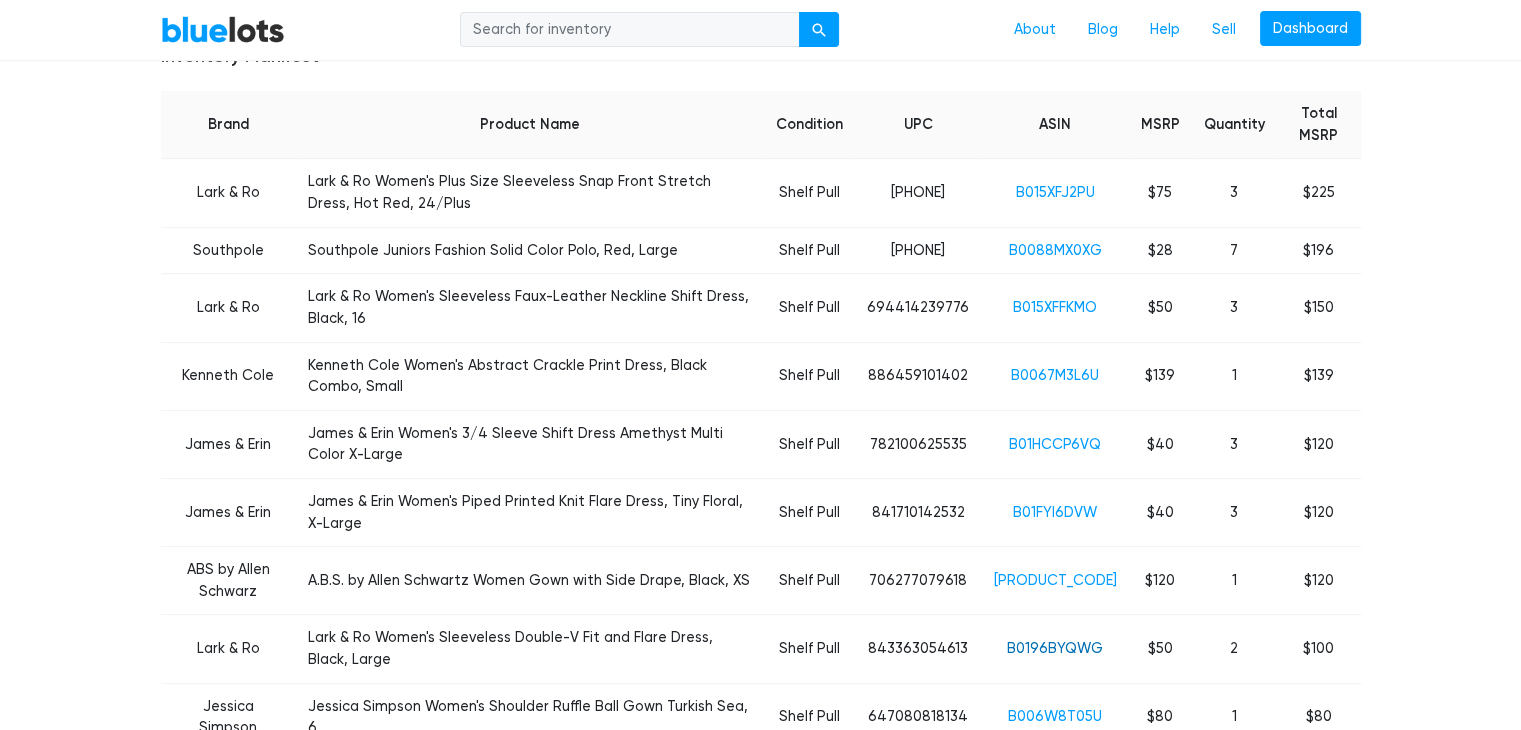 click on "B0196BYQWG" at bounding box center [1055, 648] 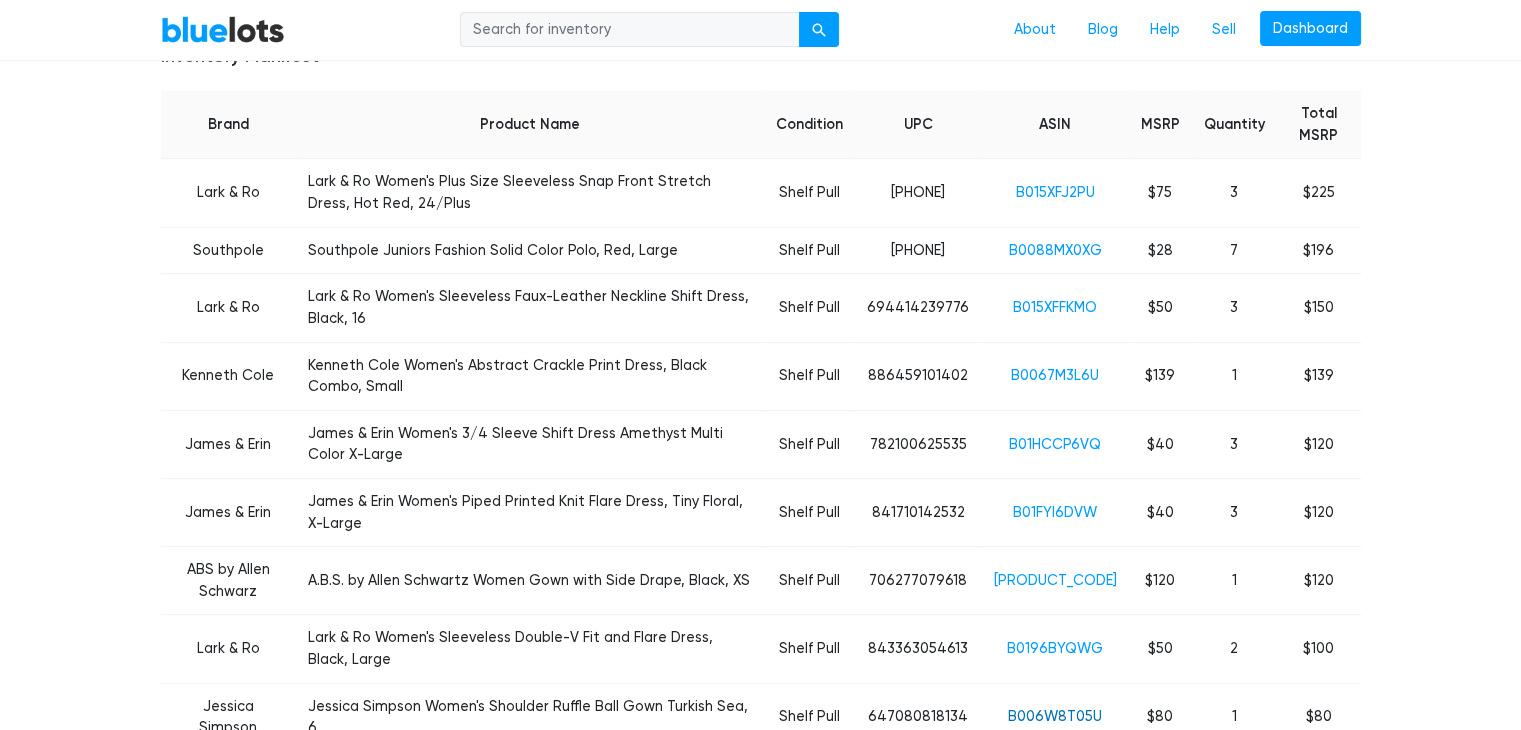 click on "B006W8T05U" at bounding box center (1055, 716) 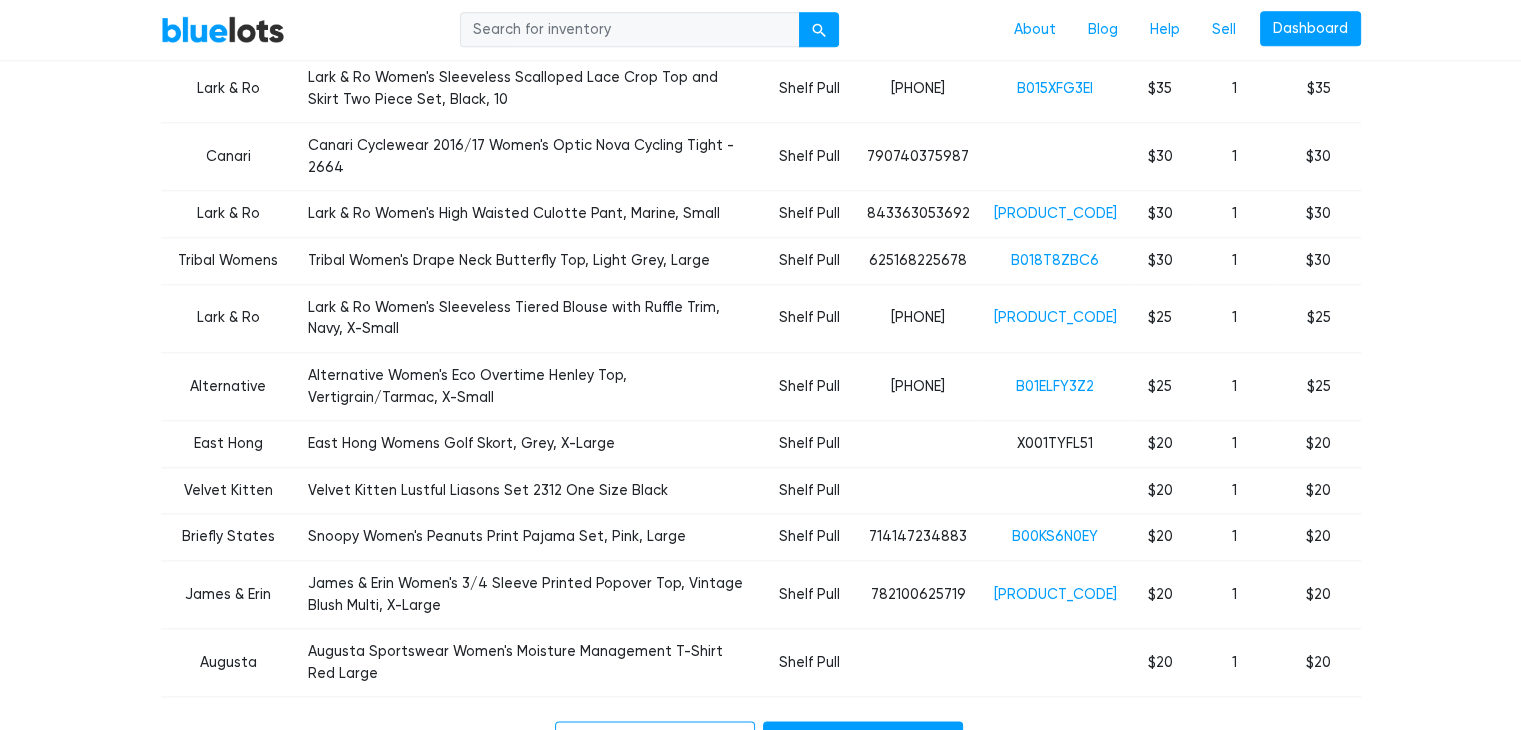 scroll, scrollTop: 2300, scrollLeft: 0, axis: vertical 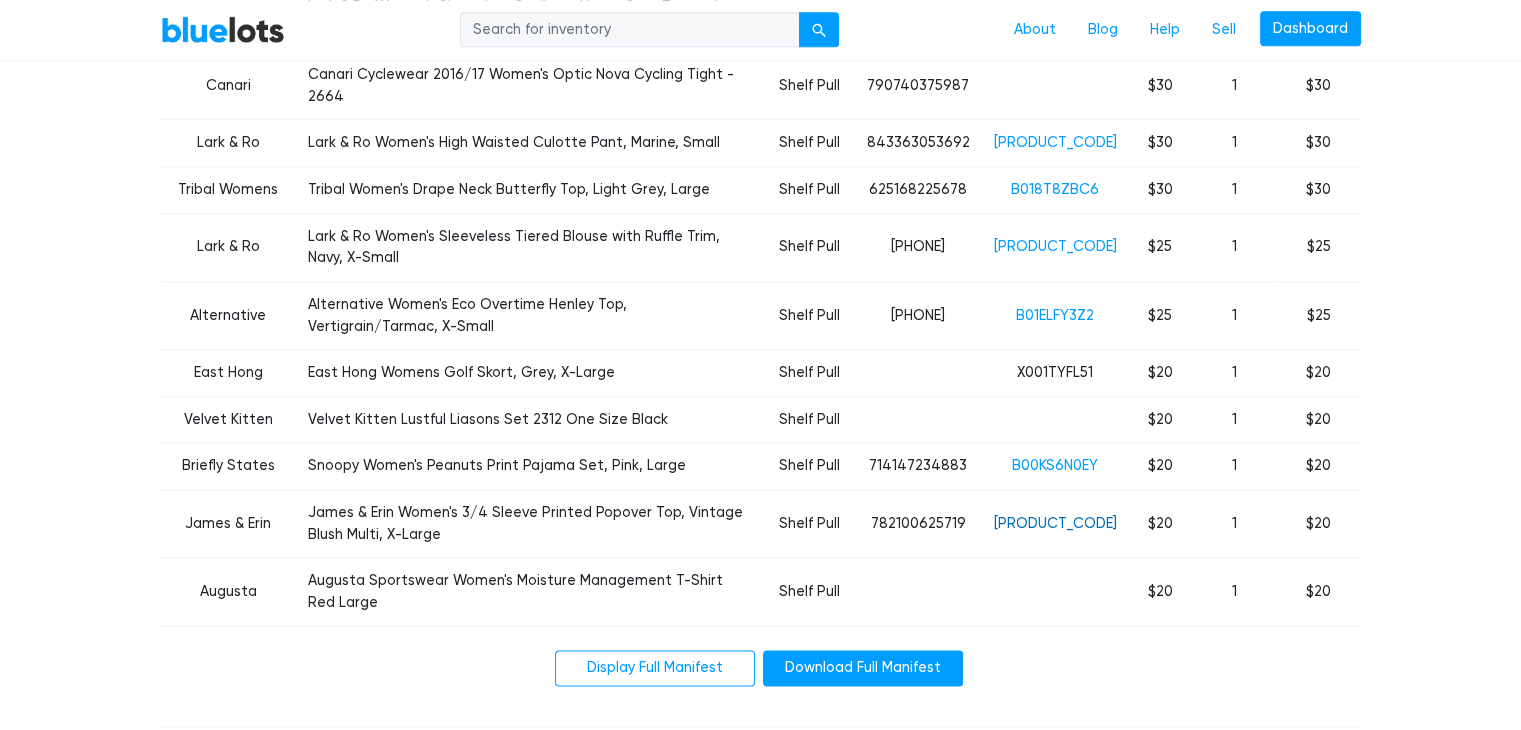 click on "B01HCCP2TW" at bounding box center [1055, 523] 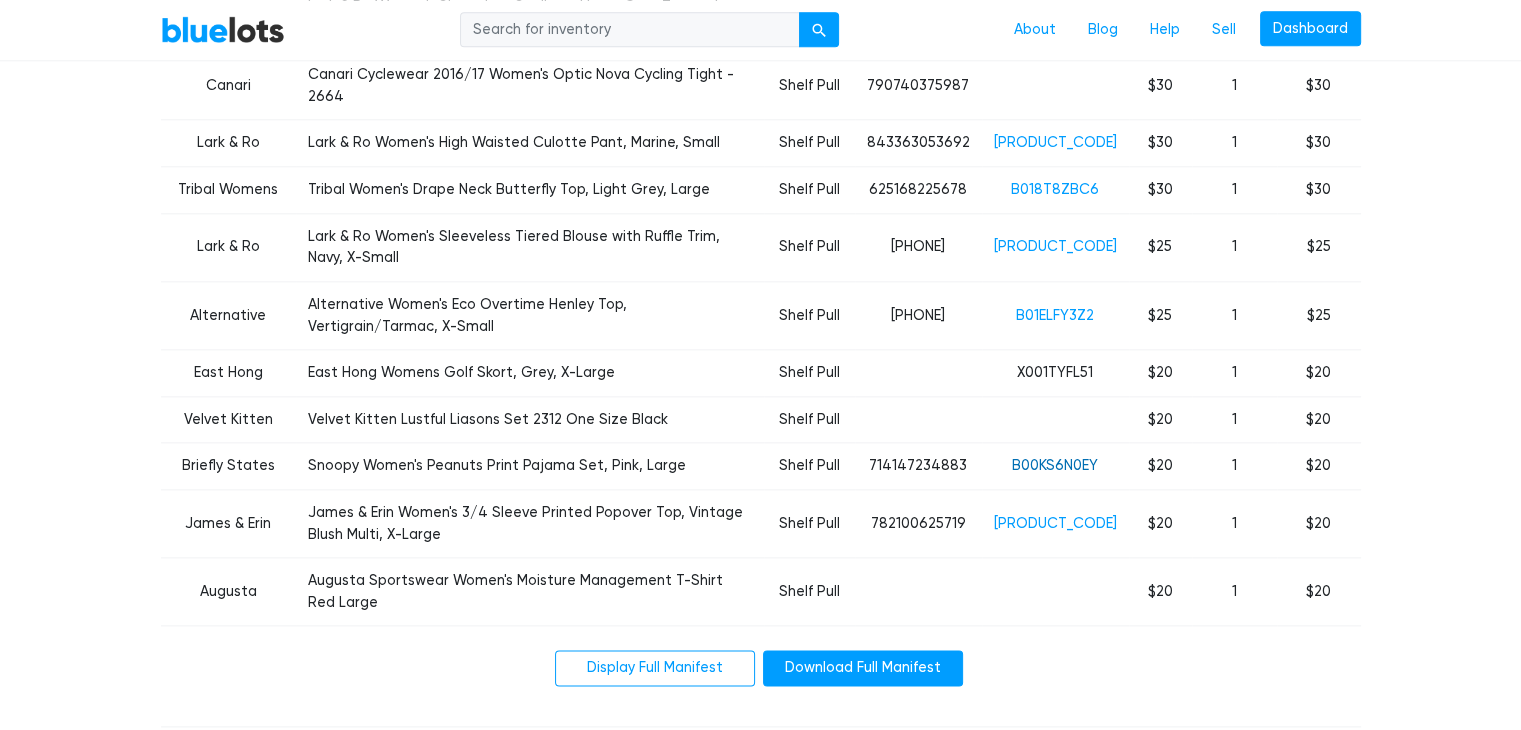 click on "B00KS6N0EY" at bounding box center (1055, 465) 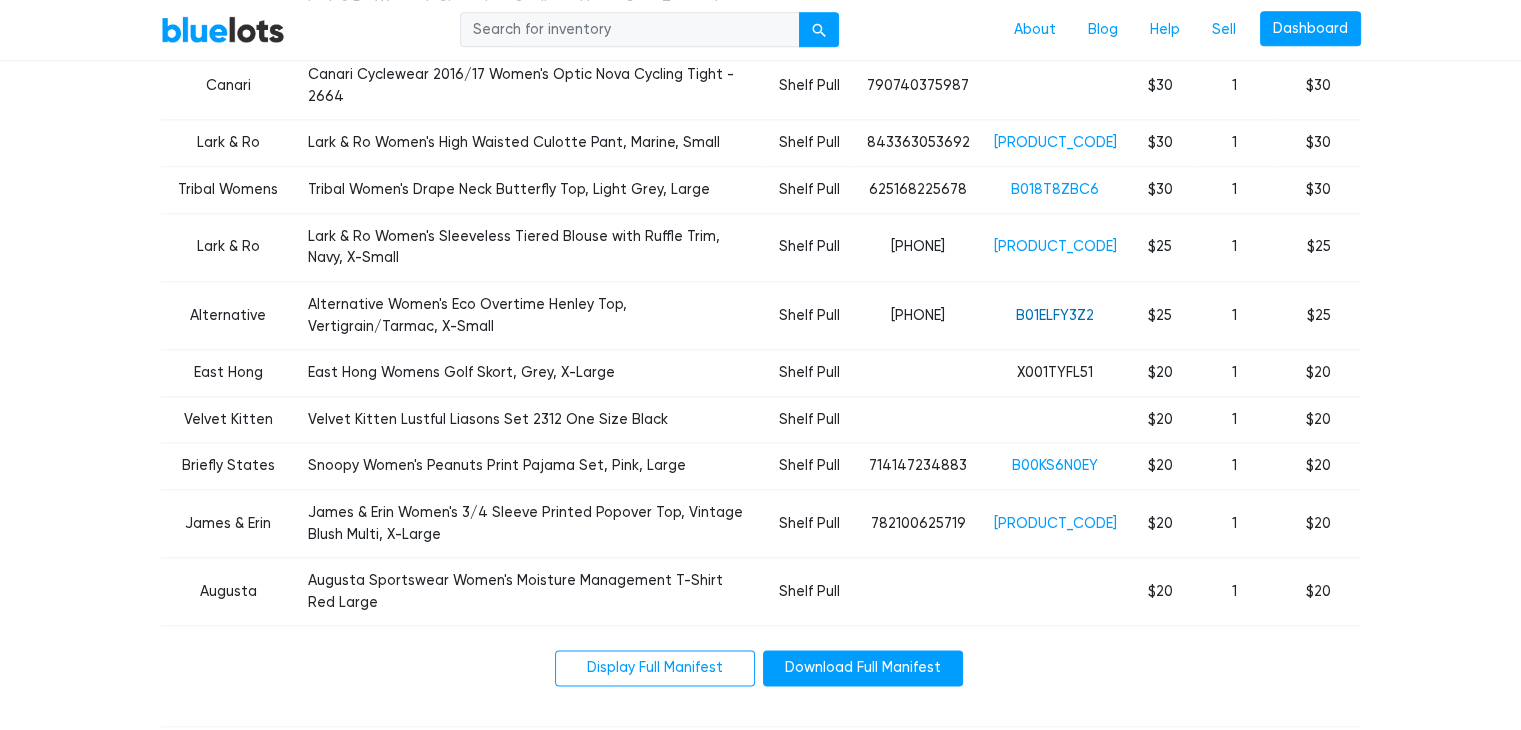 click on "B01ELFY3Z2" at bounding box center [1055, 315] 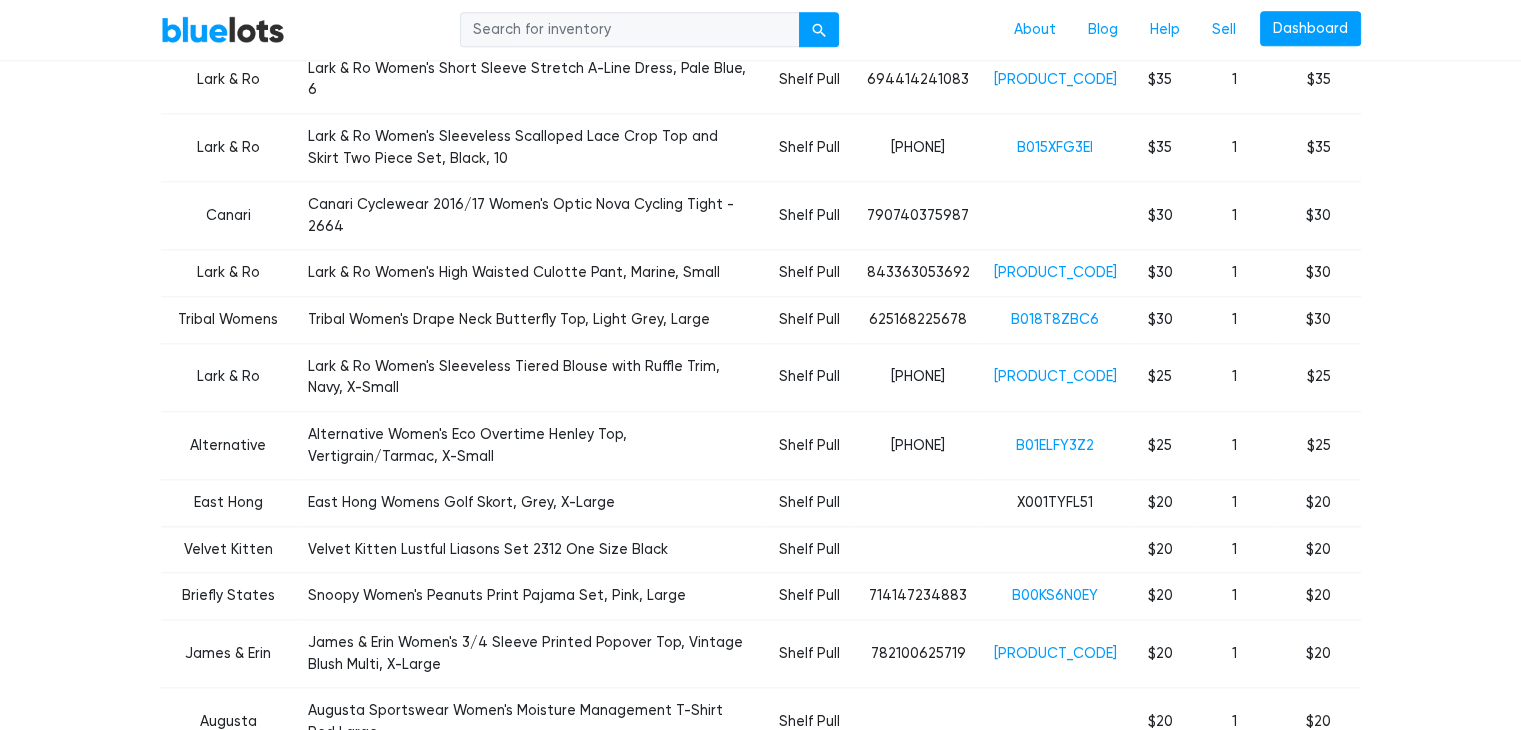 scroll, scrollTop: 2100, scrollLeft: 0, axis: vertical 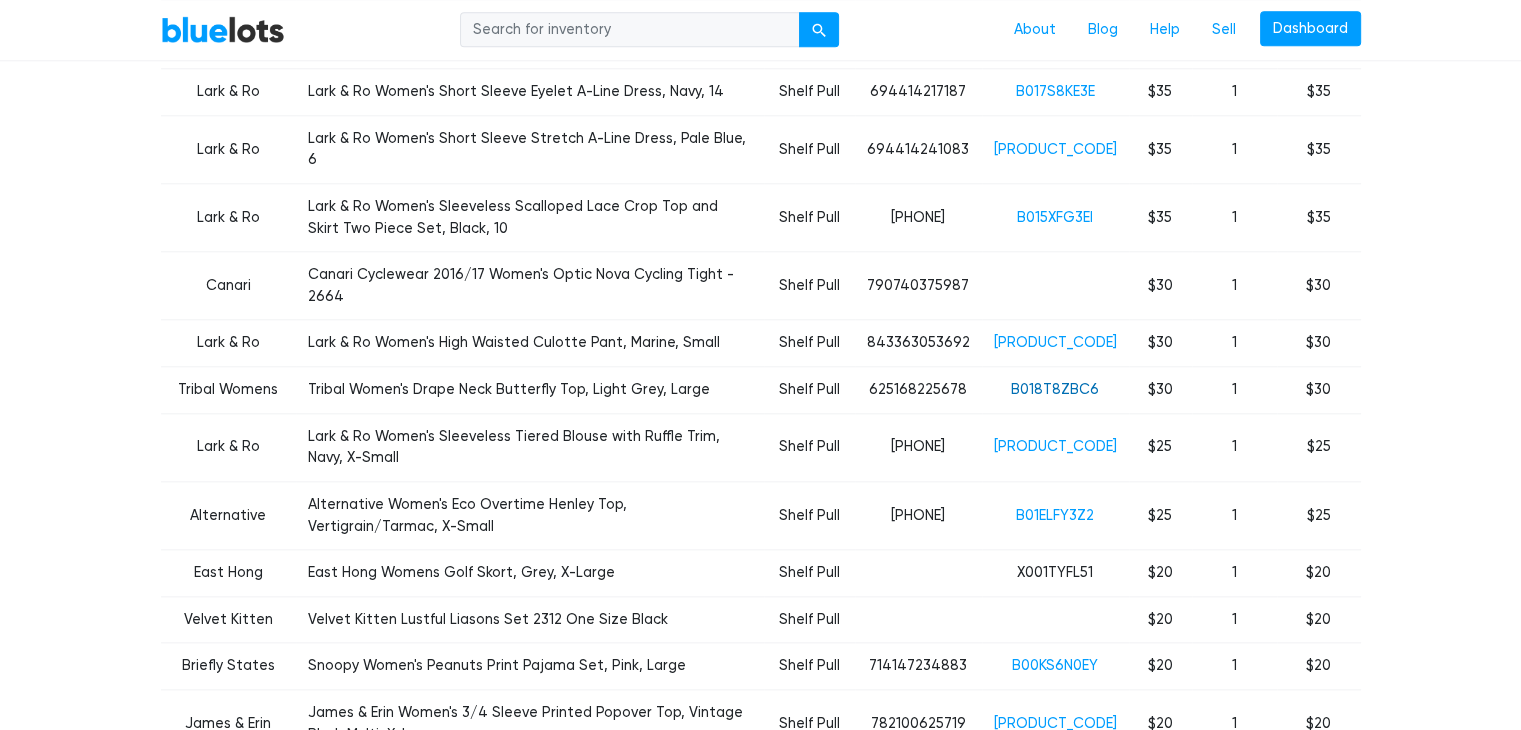 click on "B018T8ZBC6" at bounding box center (1055, 389) 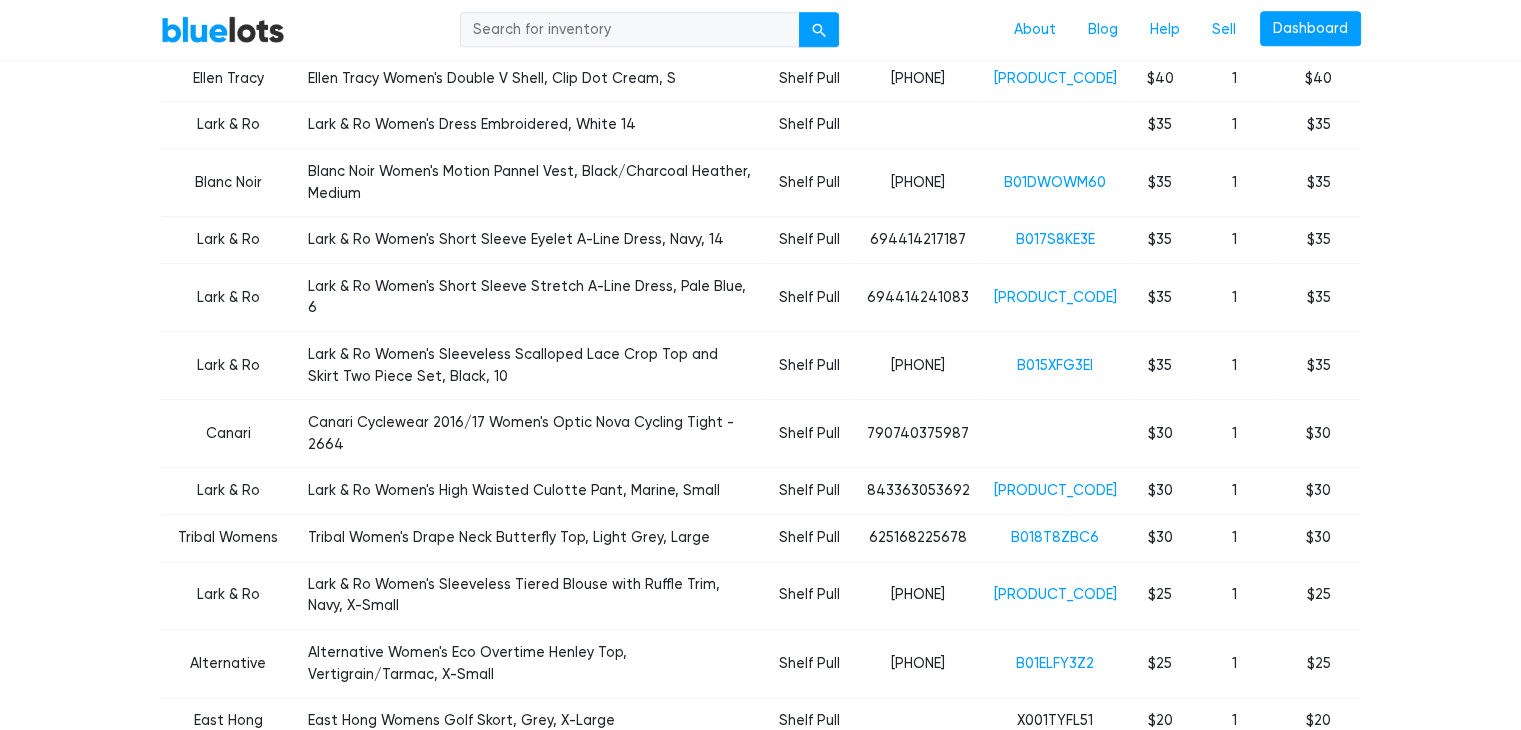 scroll, scrollTop: 1900, scrollLeft: 0, axis: vertical 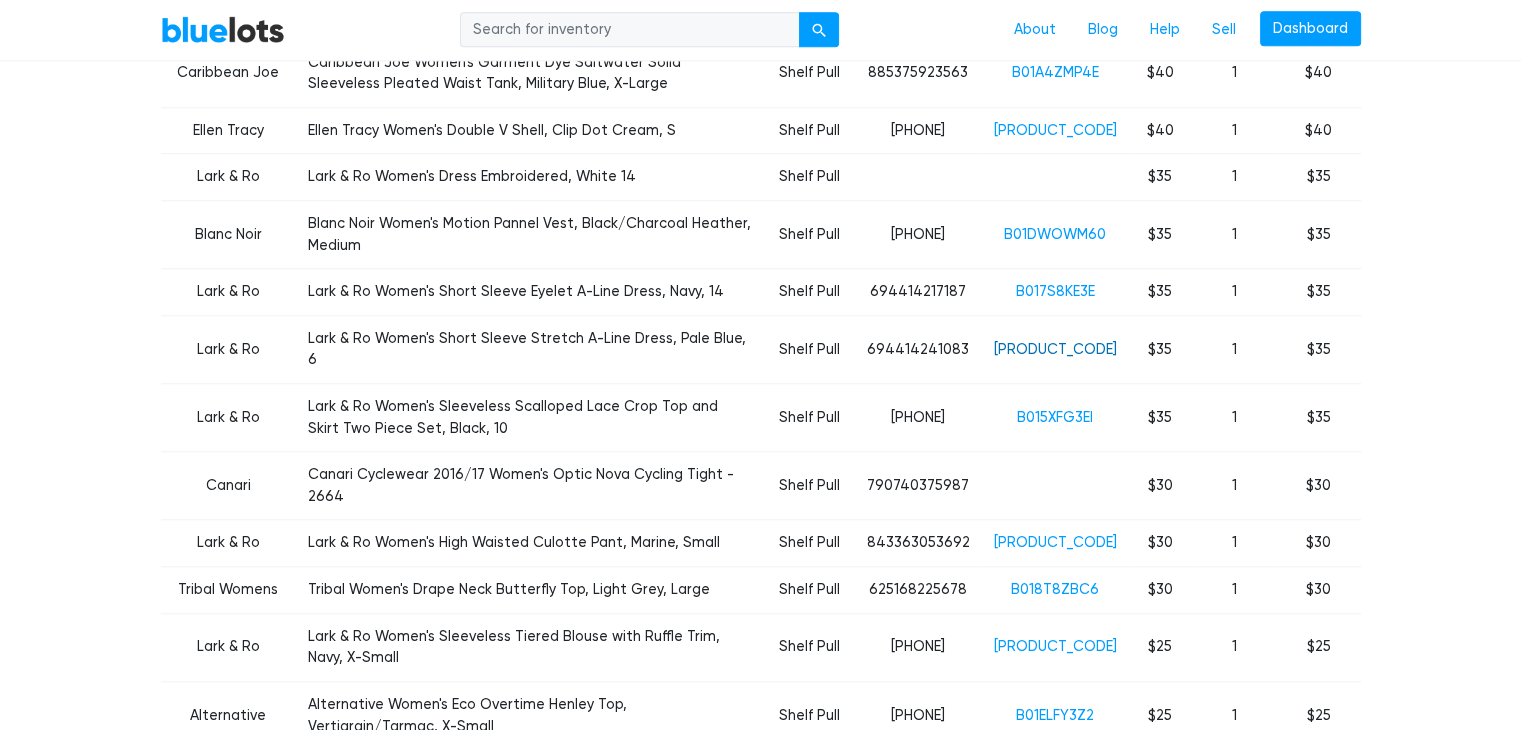 click on "B015XFGU8M" at bounding box center [1055, 349] 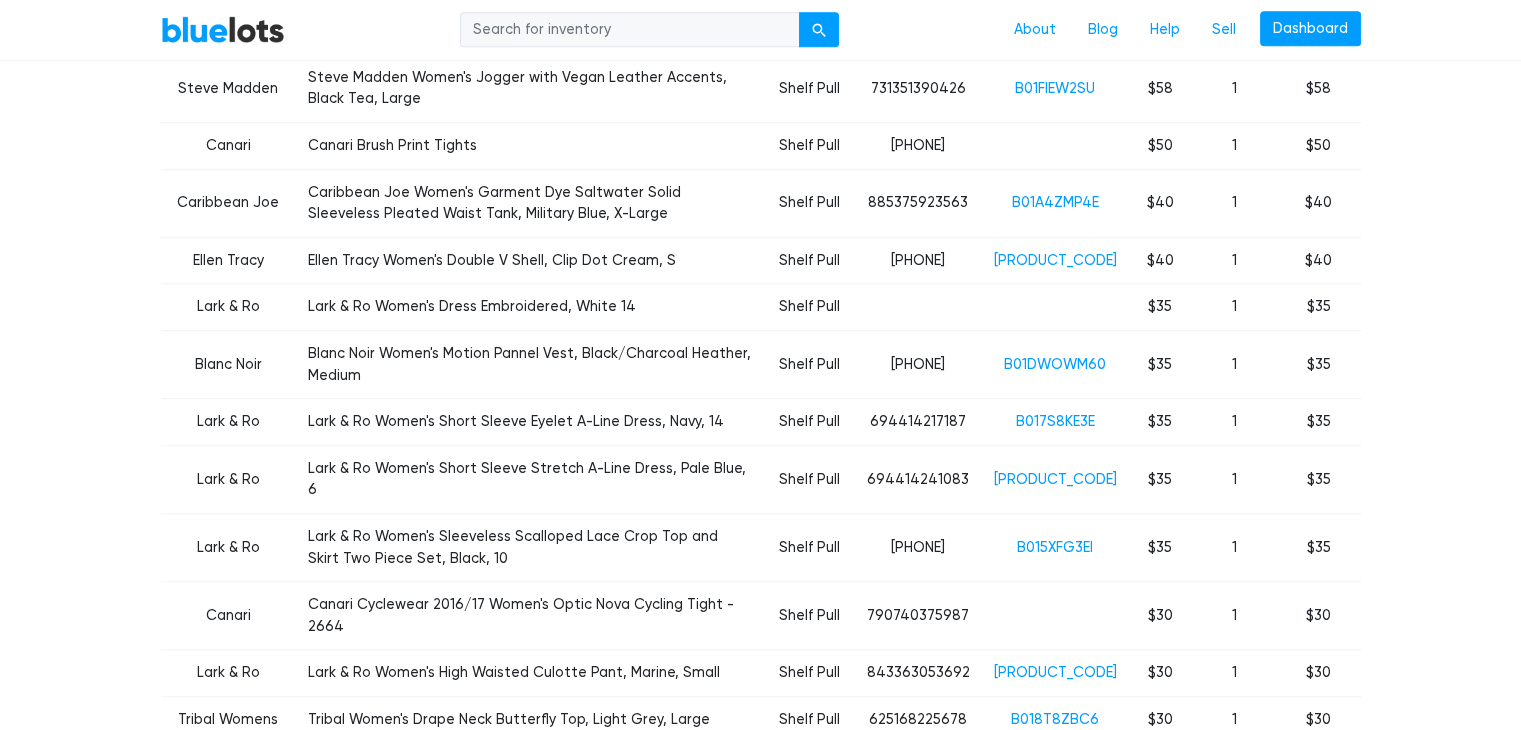 scroll, scrollTop: 1700, scrollLeft: 0, axis: vertical 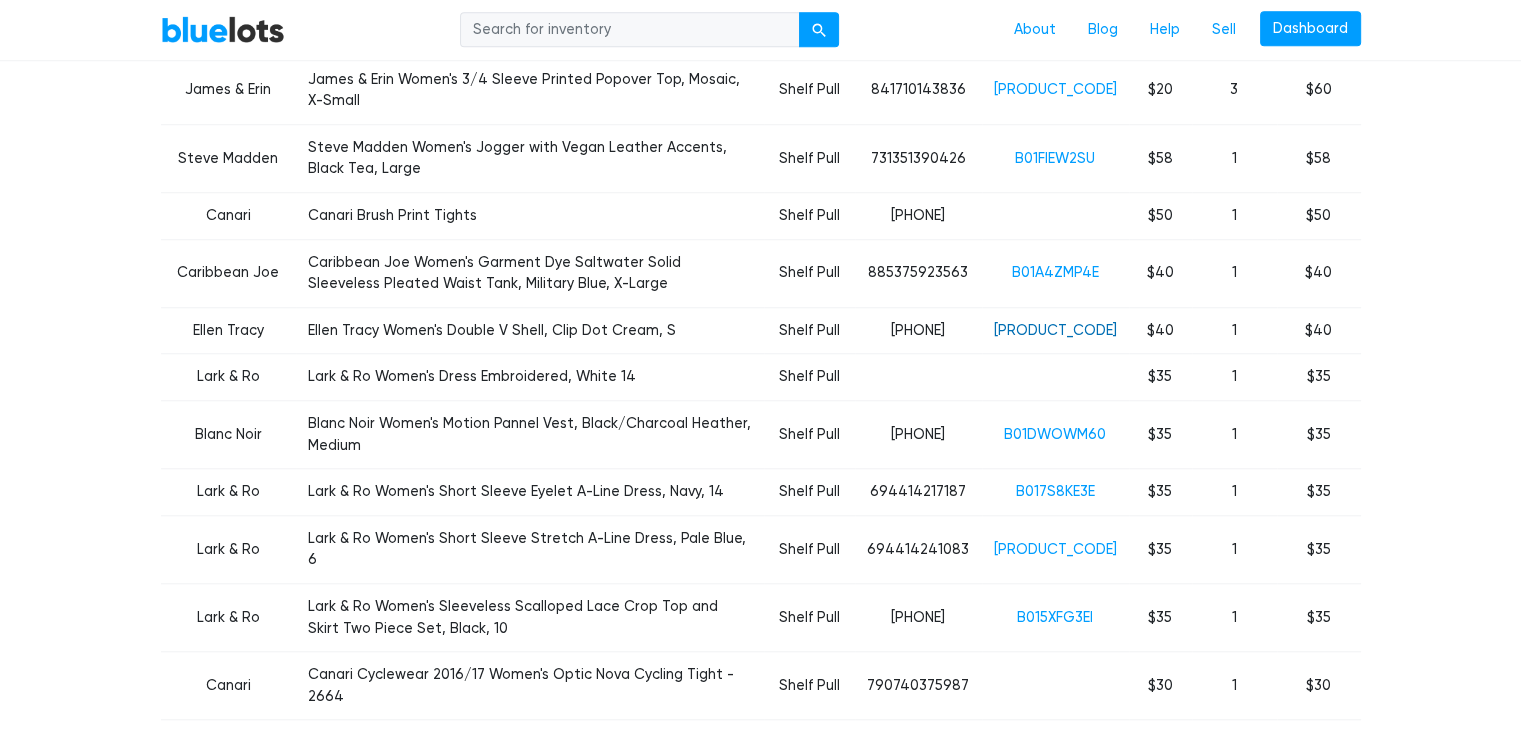 click on "B01N4EQA1X" at bounding box center [1055, 330] 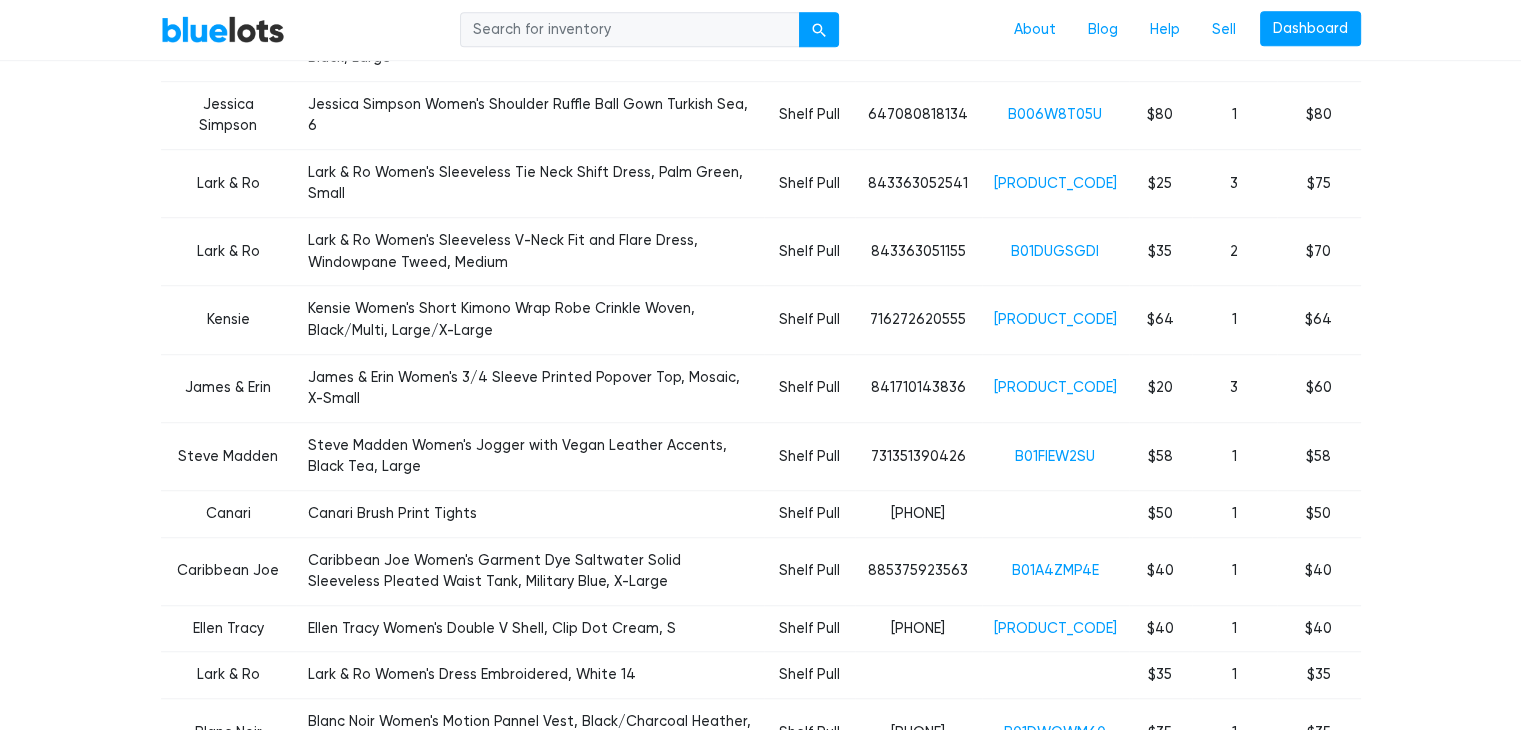 scroll, scrollTop: 1400, scrollLeft: 0, axis: vertical 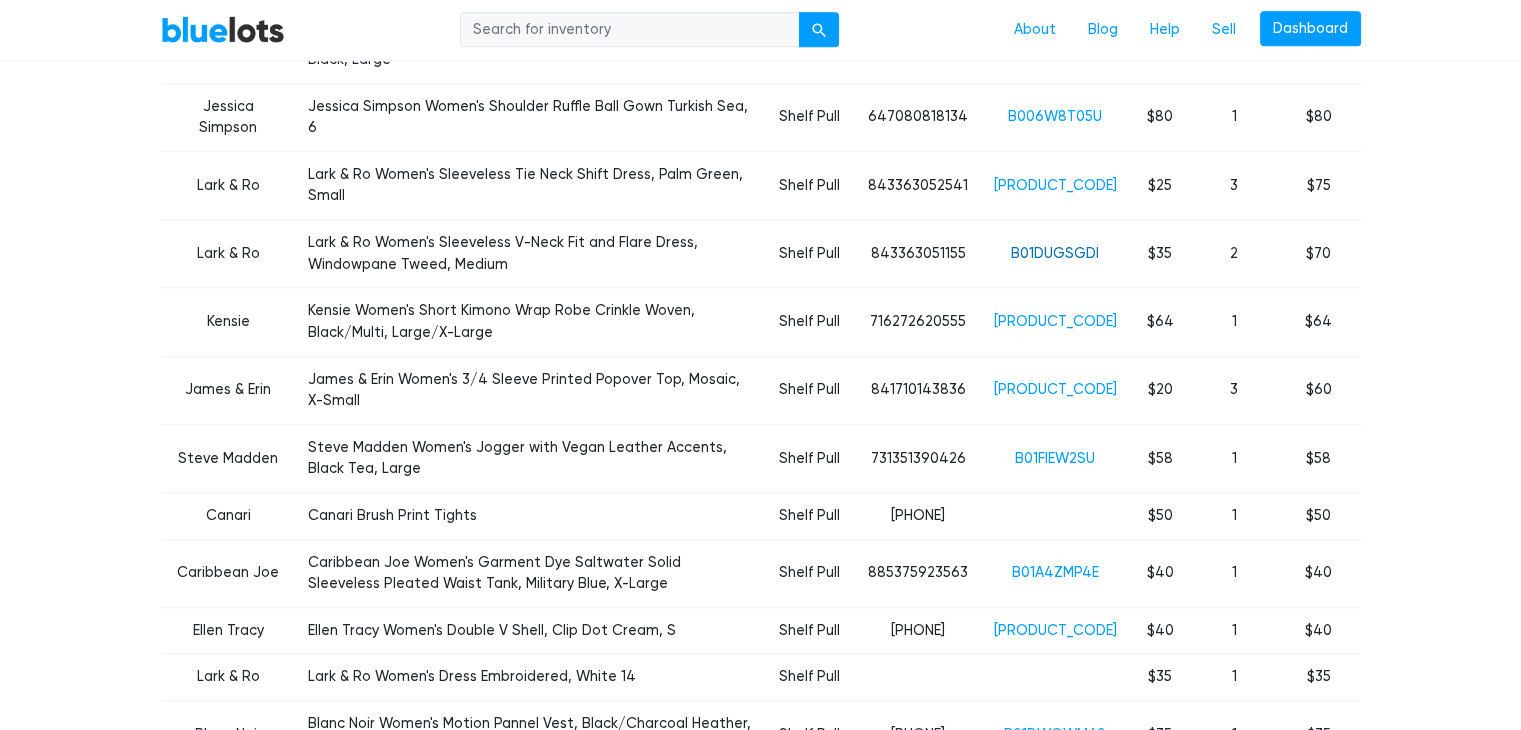 click on "B01DUGSGDI" at bounding box center [1055, 253] 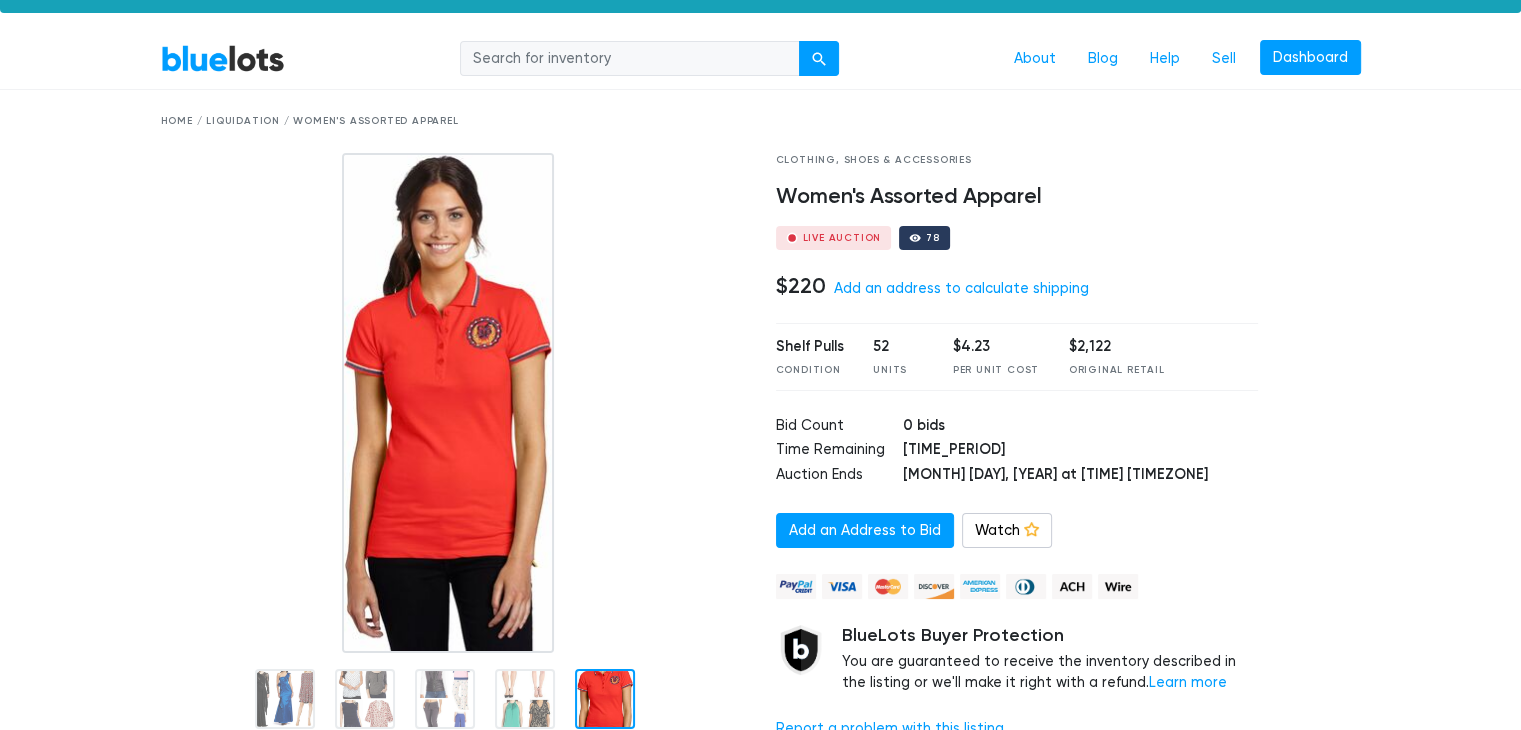 scroll, scrollTop: 0, scrollLeft: 0, axis: both 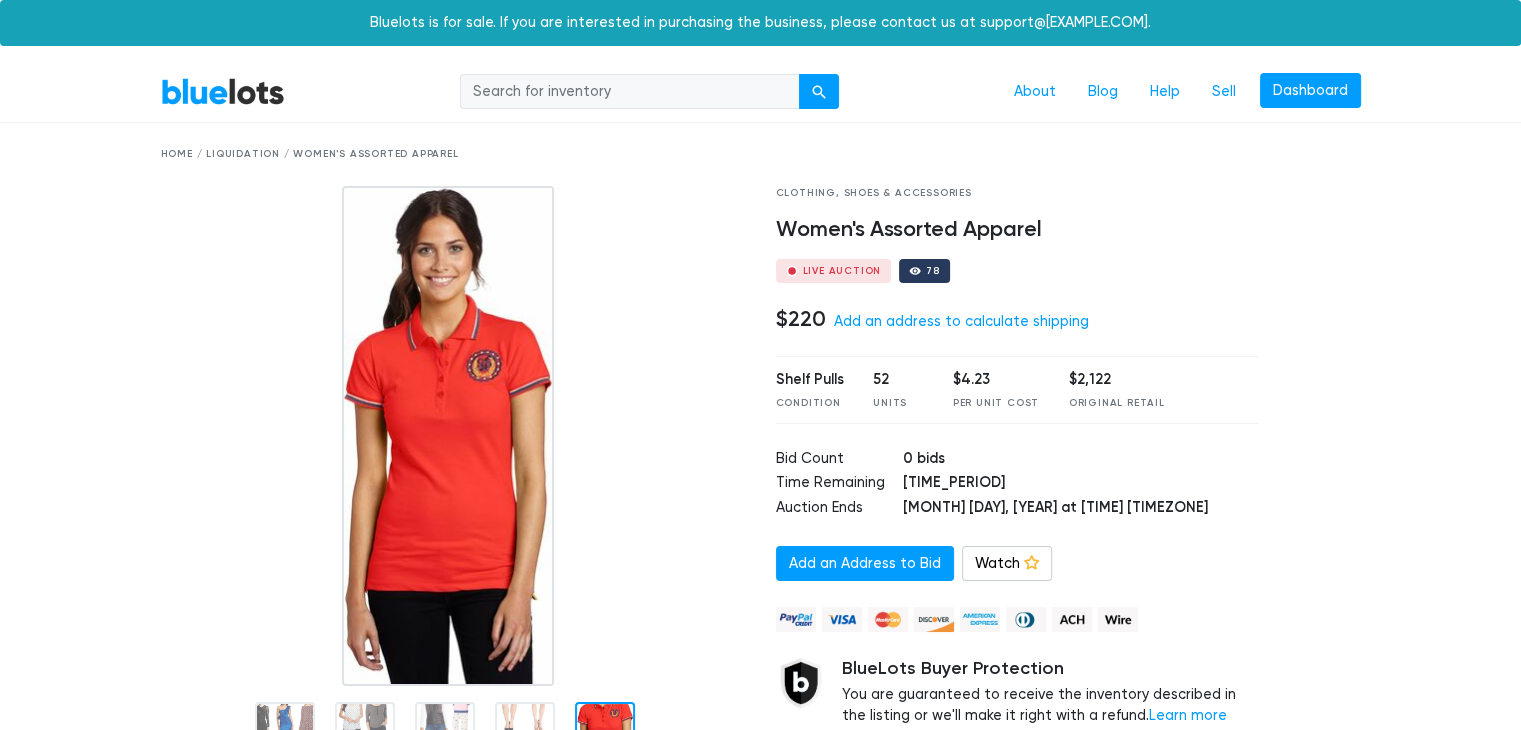 click on "Add an address to calculate shipping" at bounding box center [961, 321] 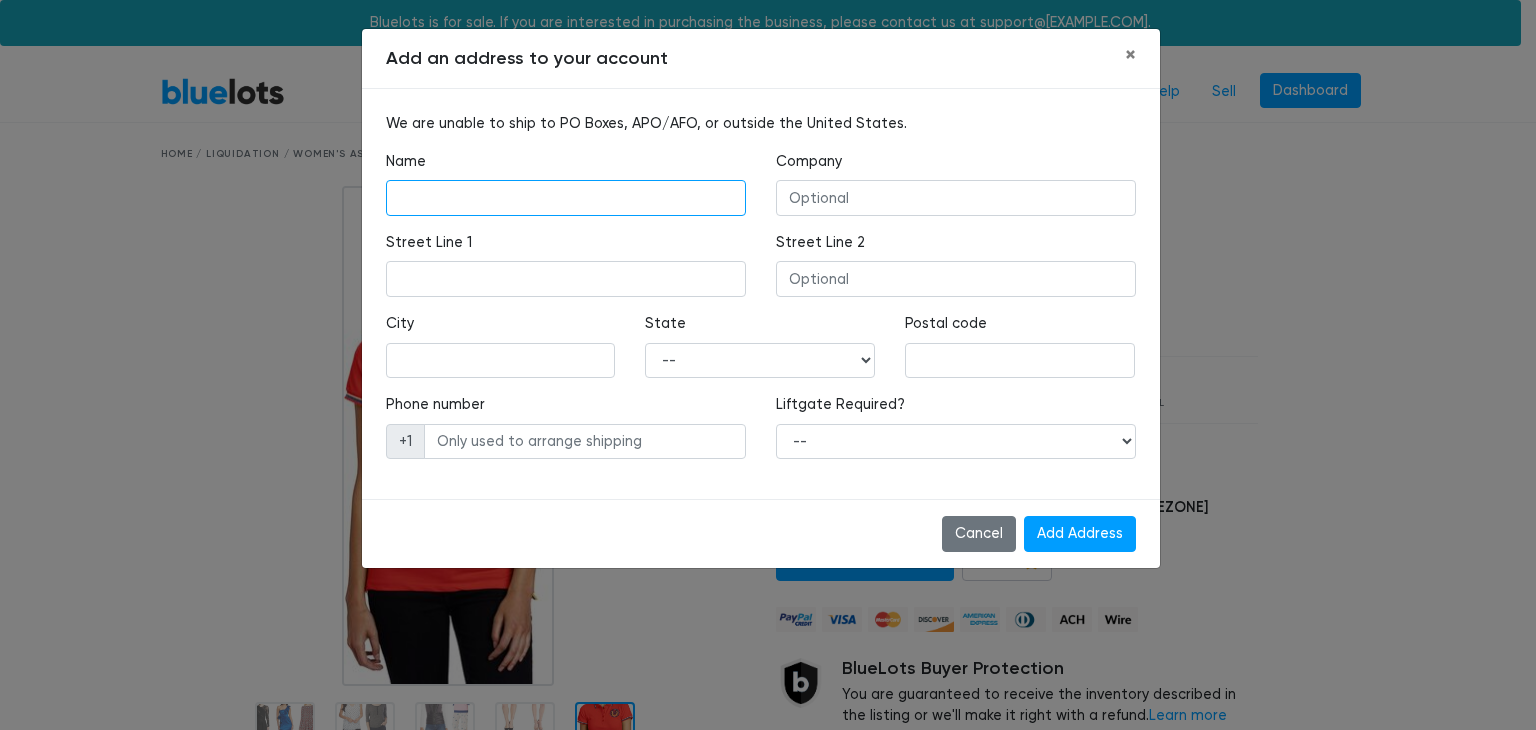 click at bounding box center [566, 198] 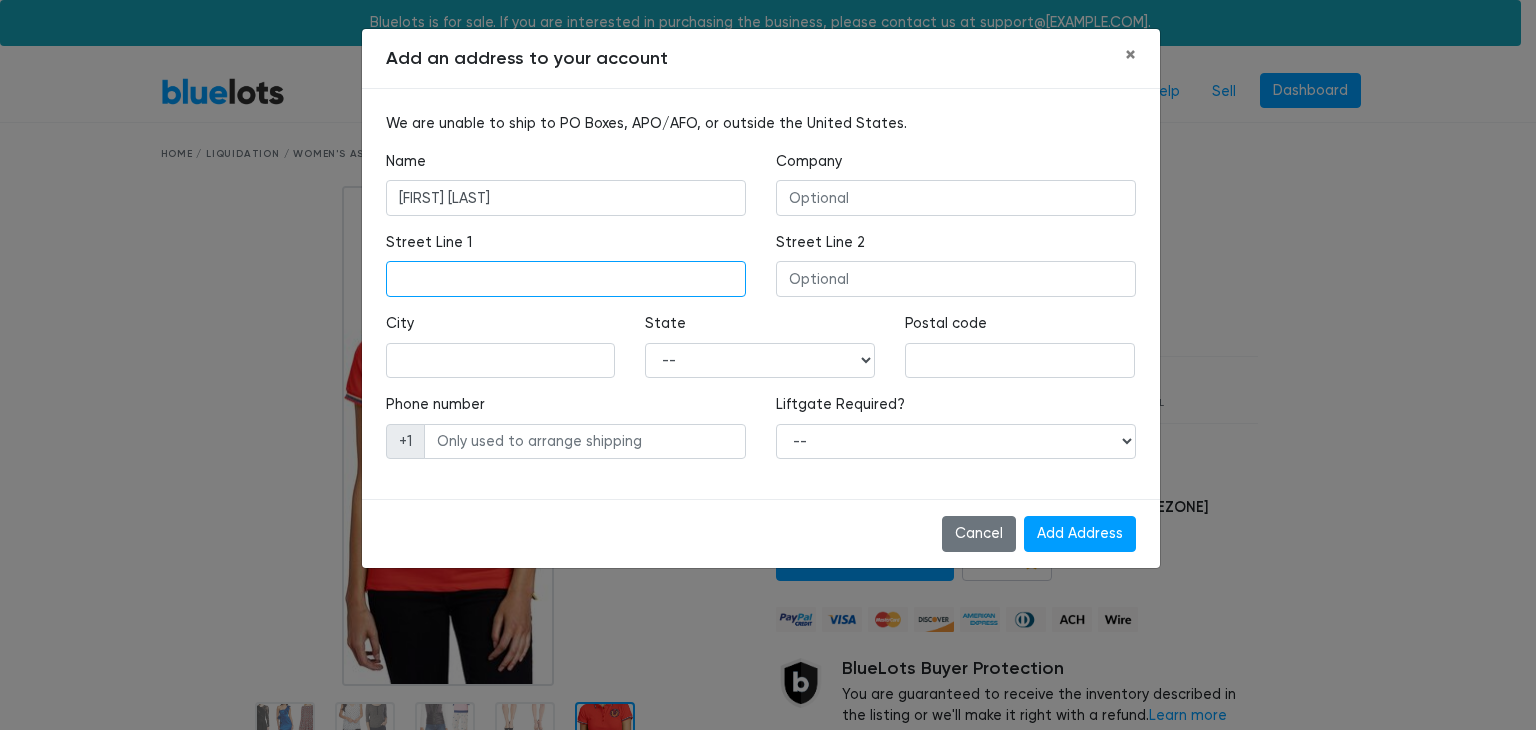 type on "1816 metalic ct" 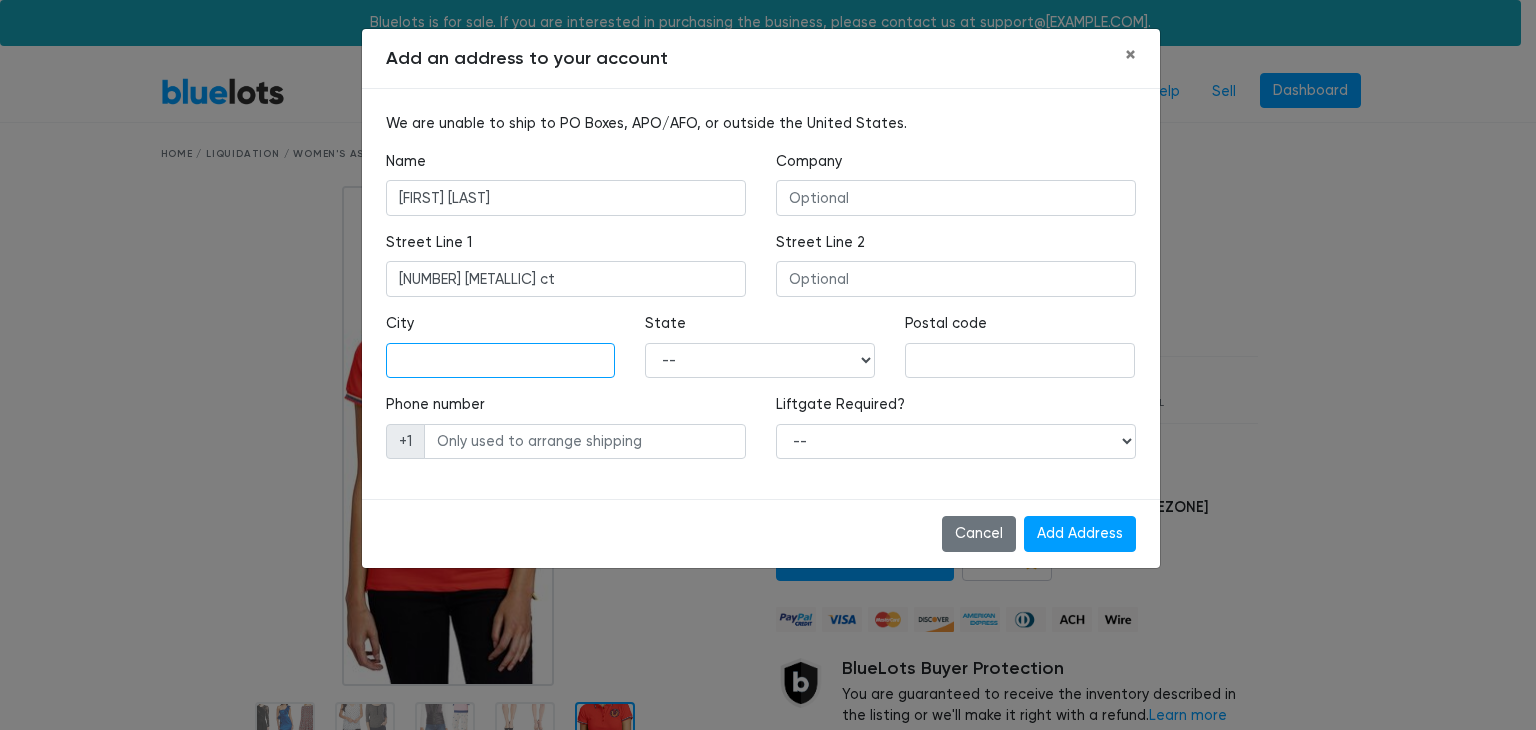 type on "las vegas" 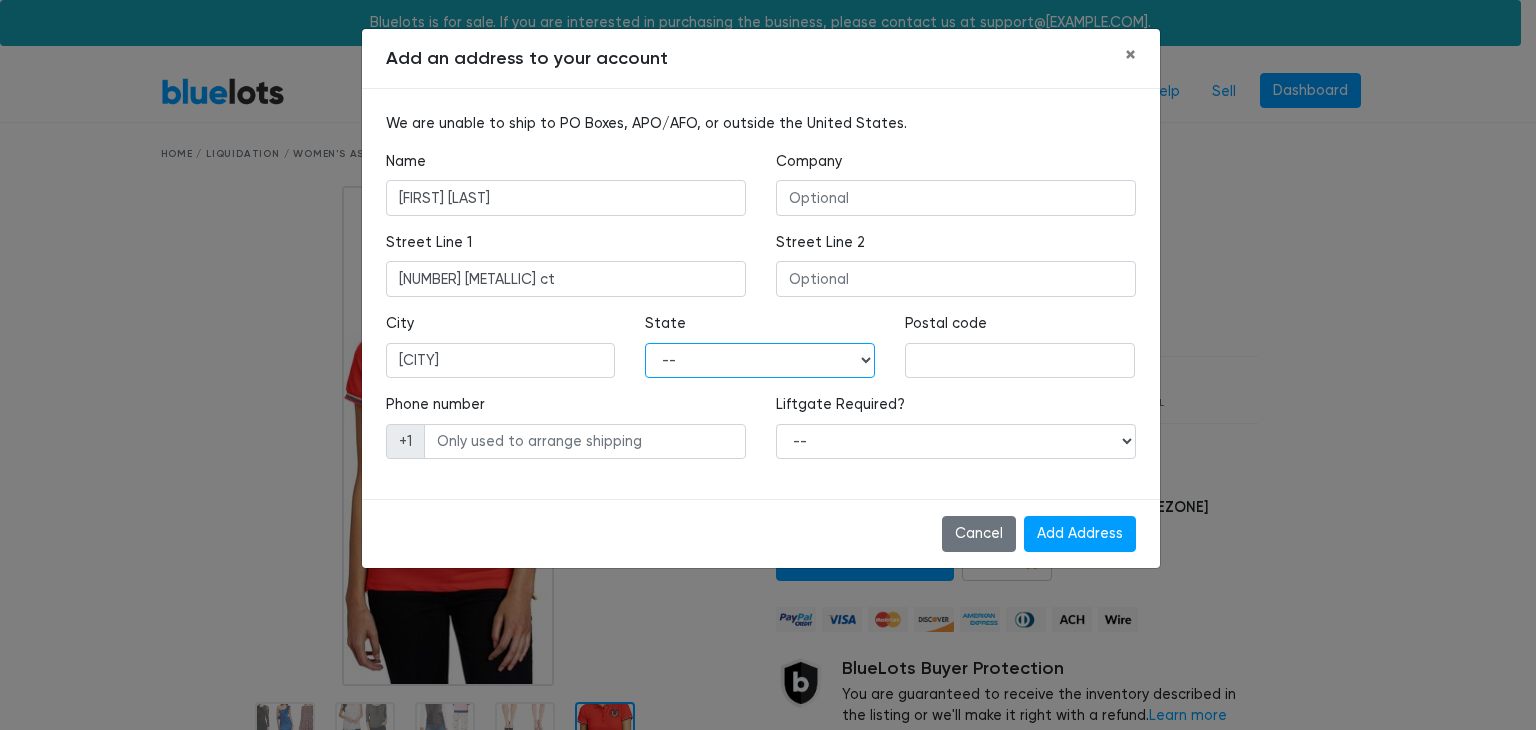 select on "NV" 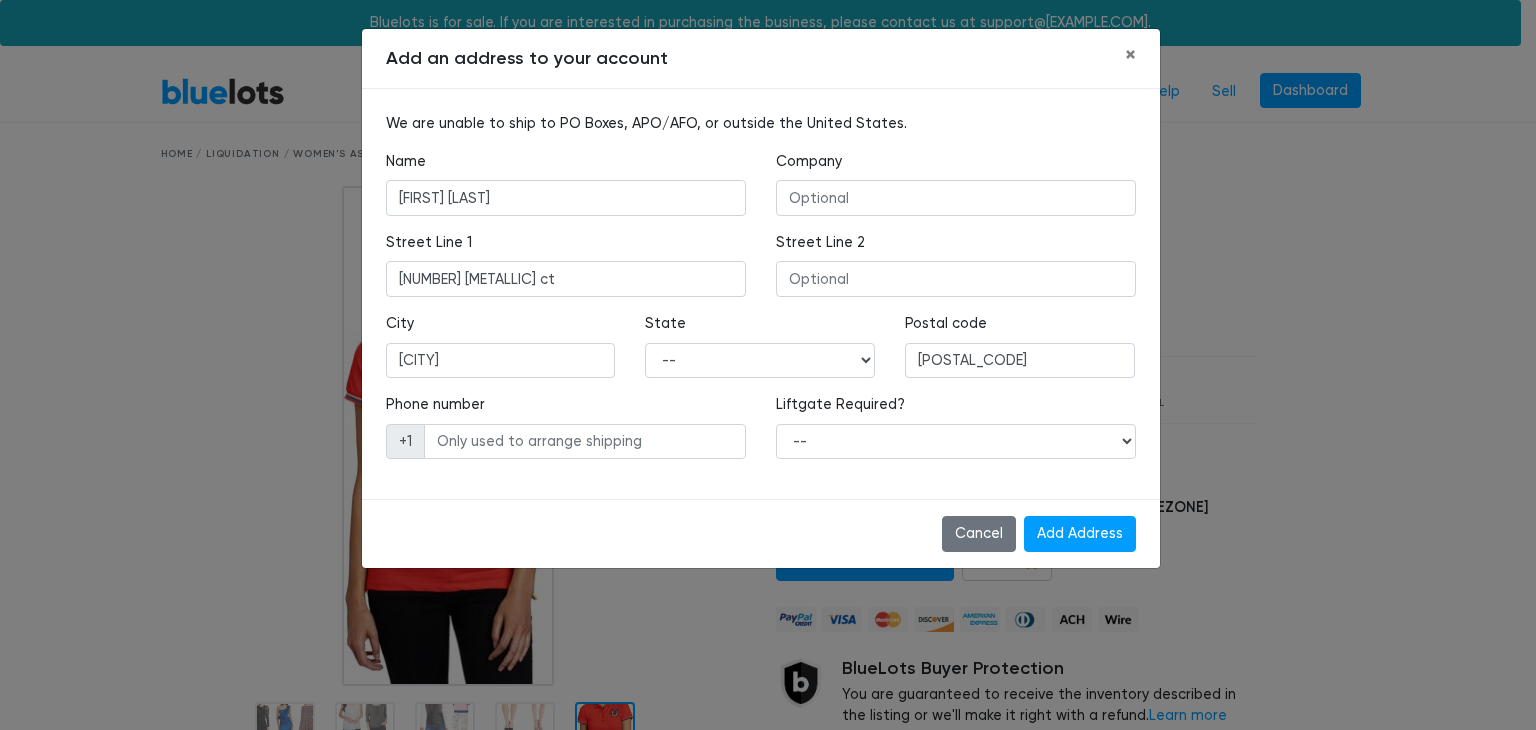 type on "7022873260" 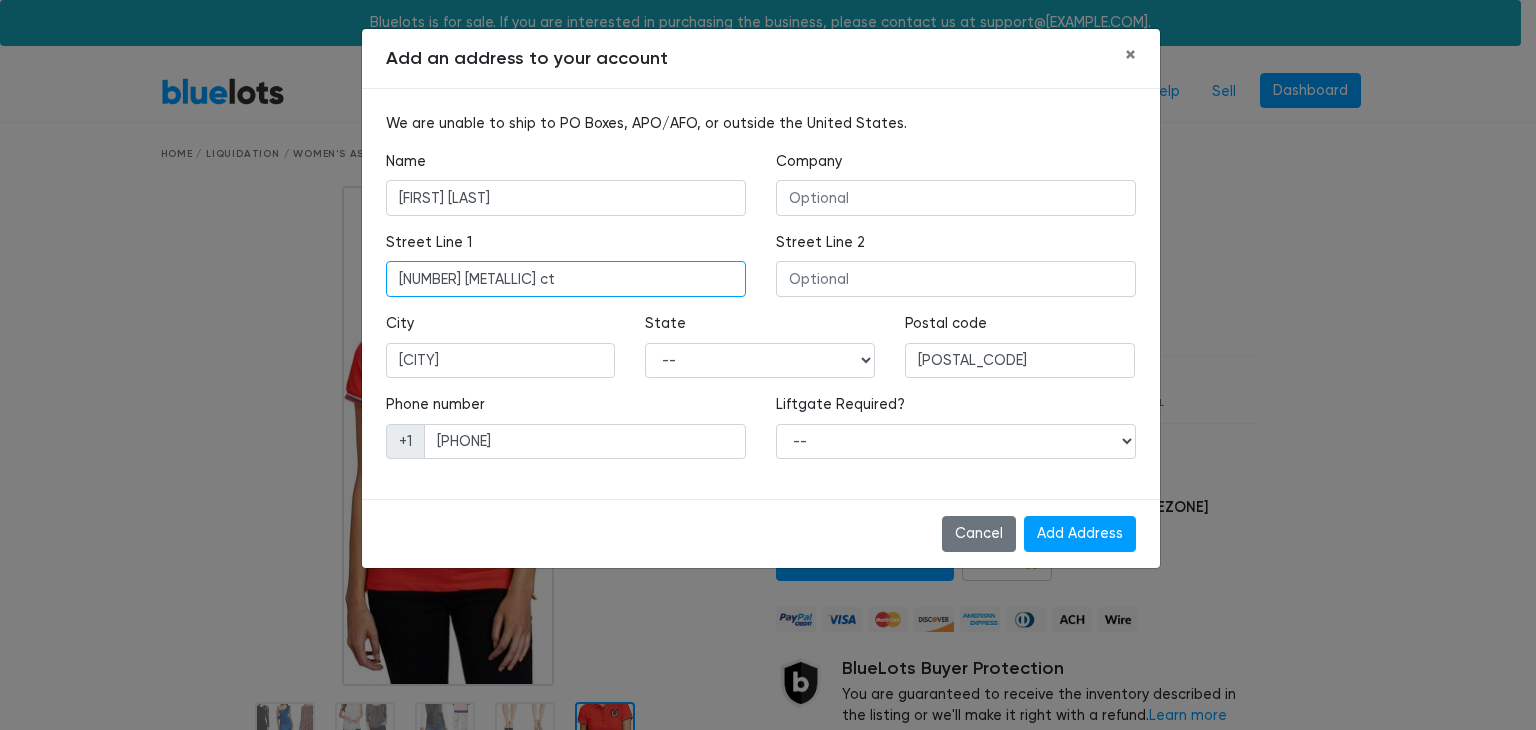 click on "1816 metalic ct" at bounding box center [566, 279] 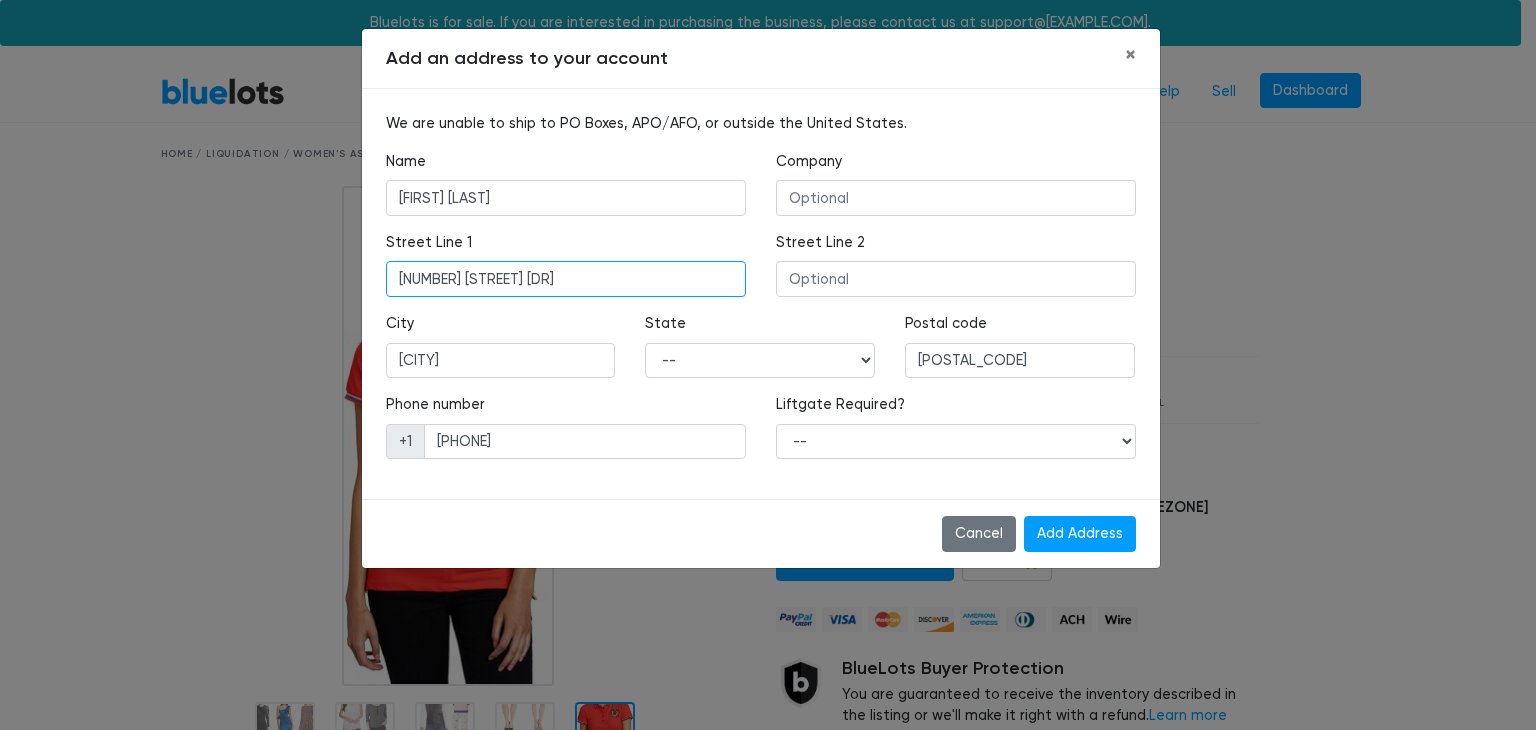 type on "[NUMBER] [STREET]" 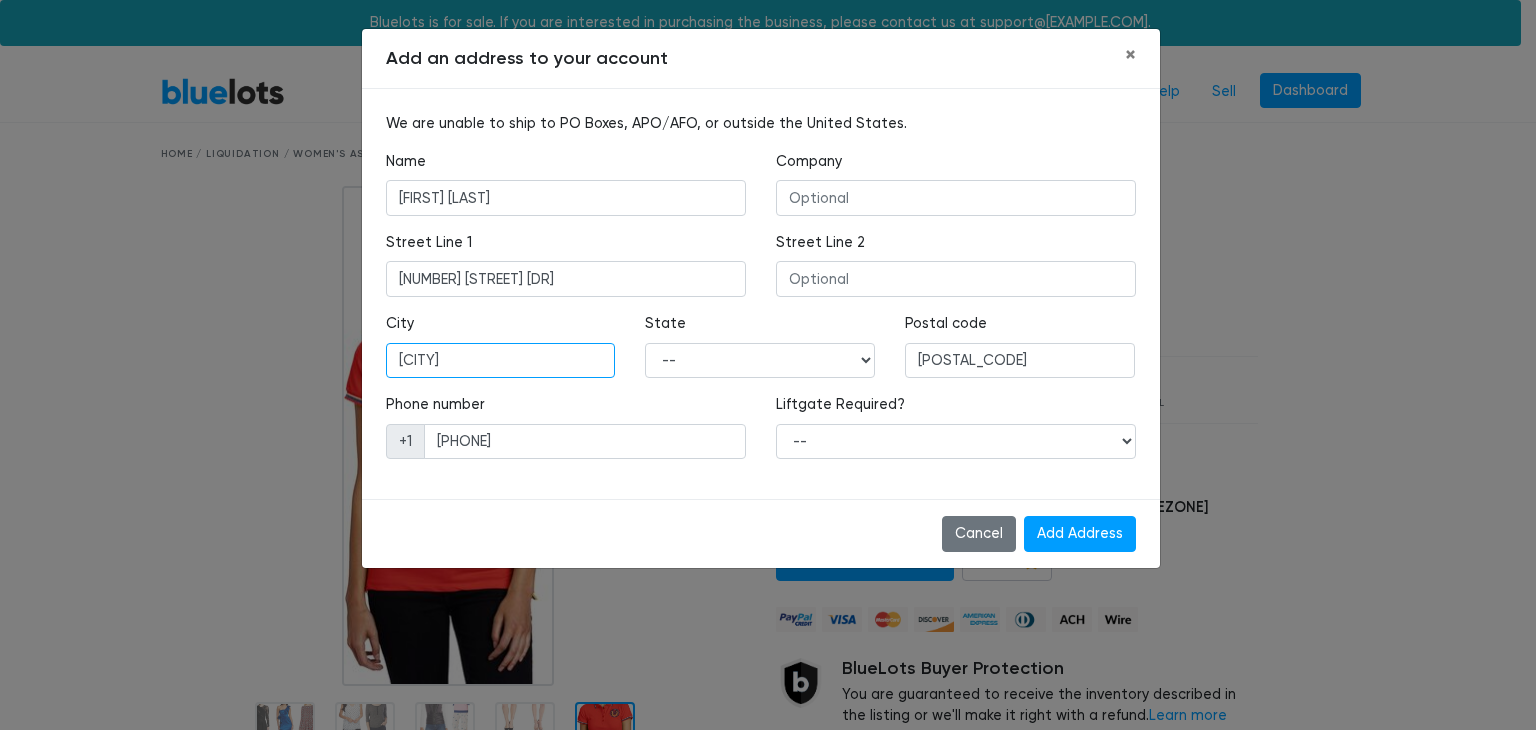 click on "[CITY]" at bounding box center [501, 361] 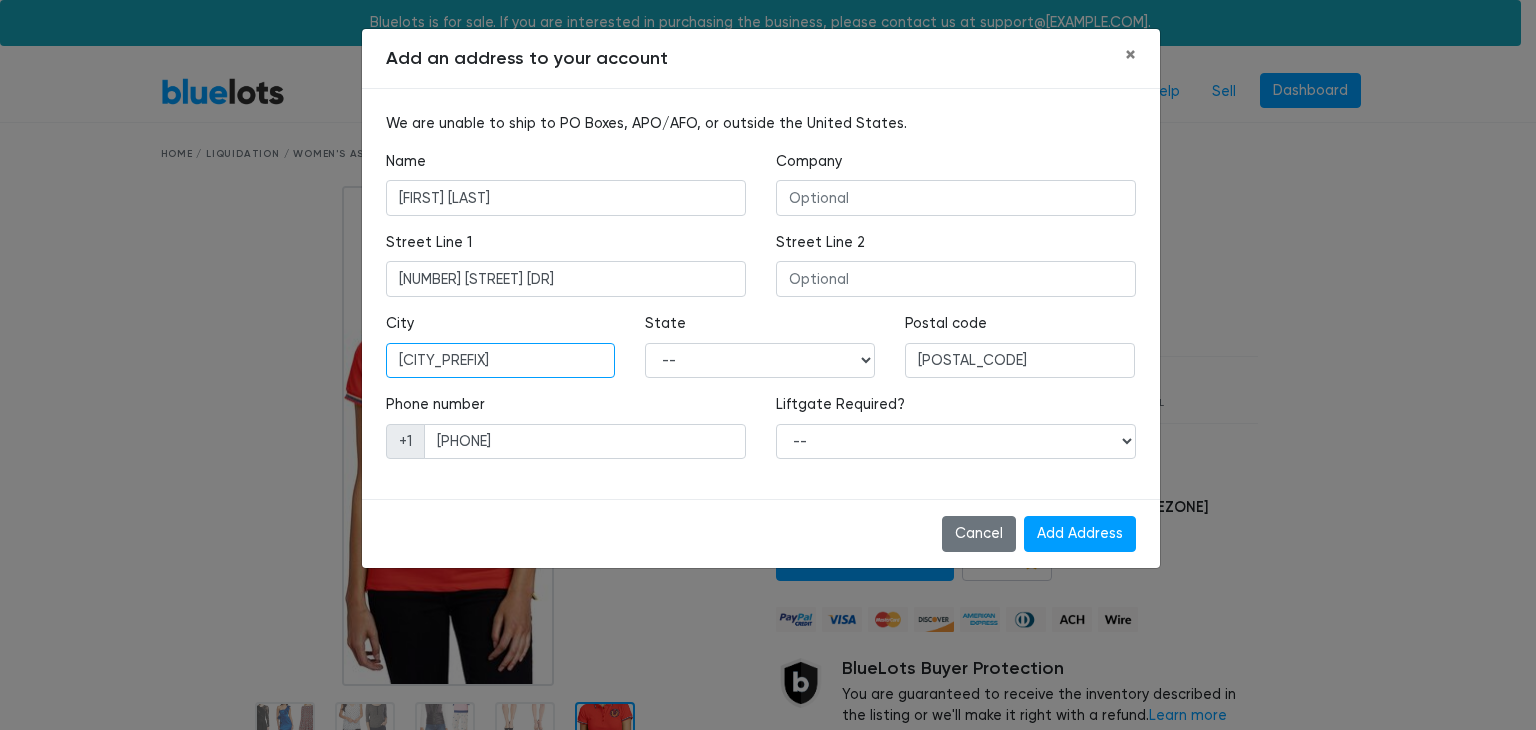 click on "las he" at bounding box center [501, 361] 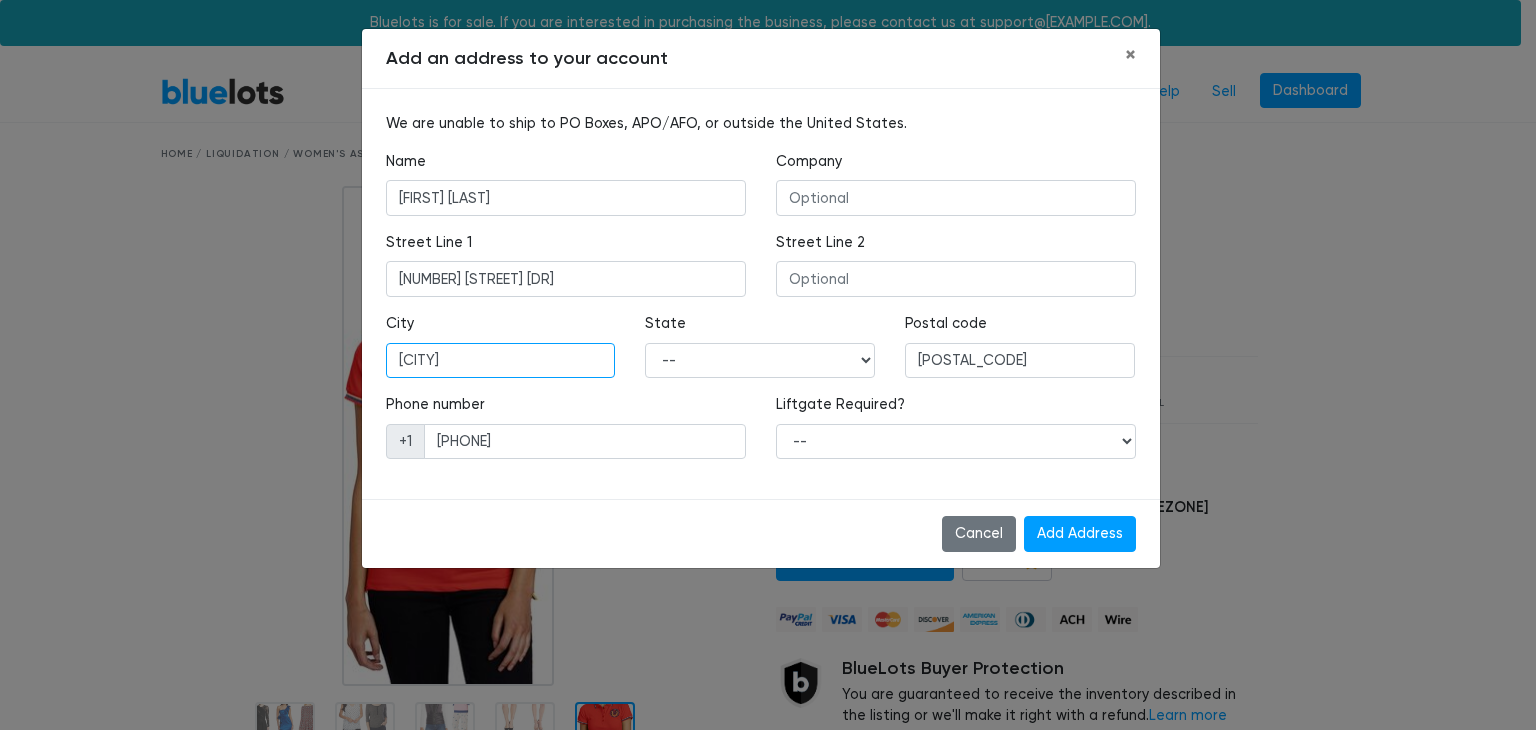 type on "henderson" 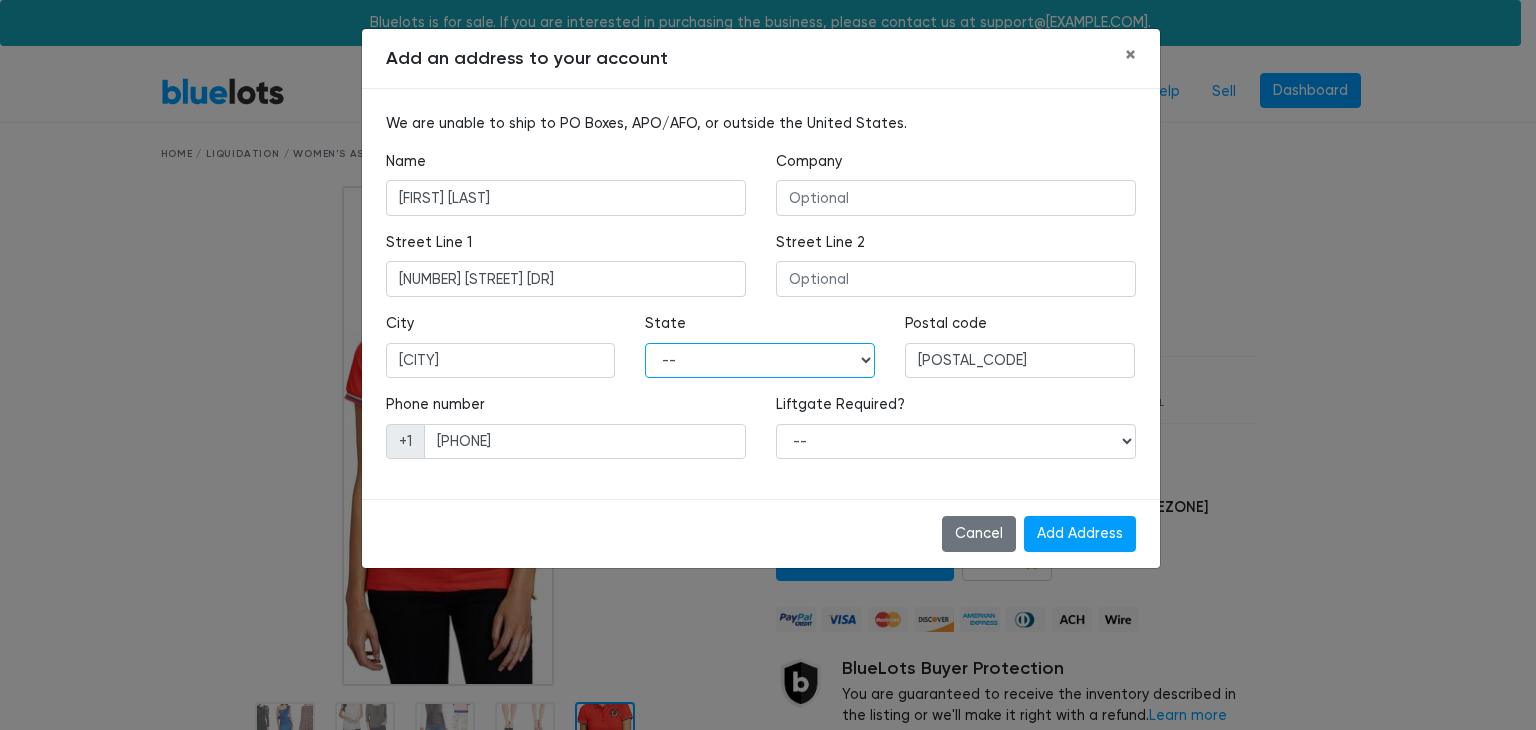 click on "--
Alabama
Alaska
Arizona
Arkansas
California
Colorado
Connecticut
Delaware
District of Columbia
Florida
Georgia
Hawaii
Idaho
Illinois
Indiana
Iowa
Kansas
Kentucky
Louisiana
Maine
Maryland
Massachusetts
Michigan
Minnesota
Mississippi
Missouri
Montana
Nebraska
Nevada
New Hampshire
New Jersey
New Mexico
New York
North Carolina
North Dakota
Ohio
Oklahoma
Oregon
Pennsylvania
Rhode Island
South Carolina
South Dakota
Tennessee
Texas
Utah
Vermont
Virginia
Washington
West Virginia
Wisconsin
Wyoming" at bounding box center (760, 361) 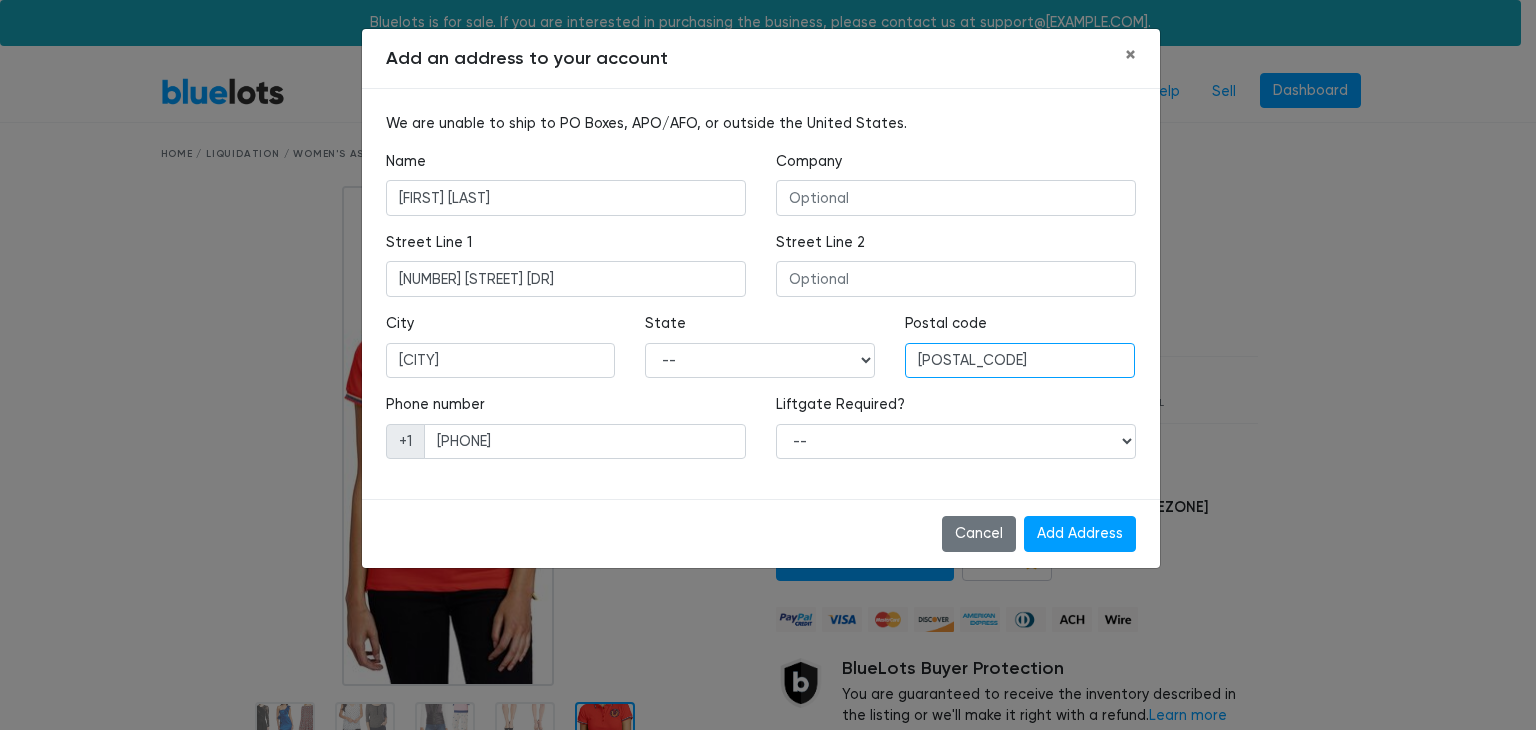 click on "89183" at bounding box center (1020, 361) 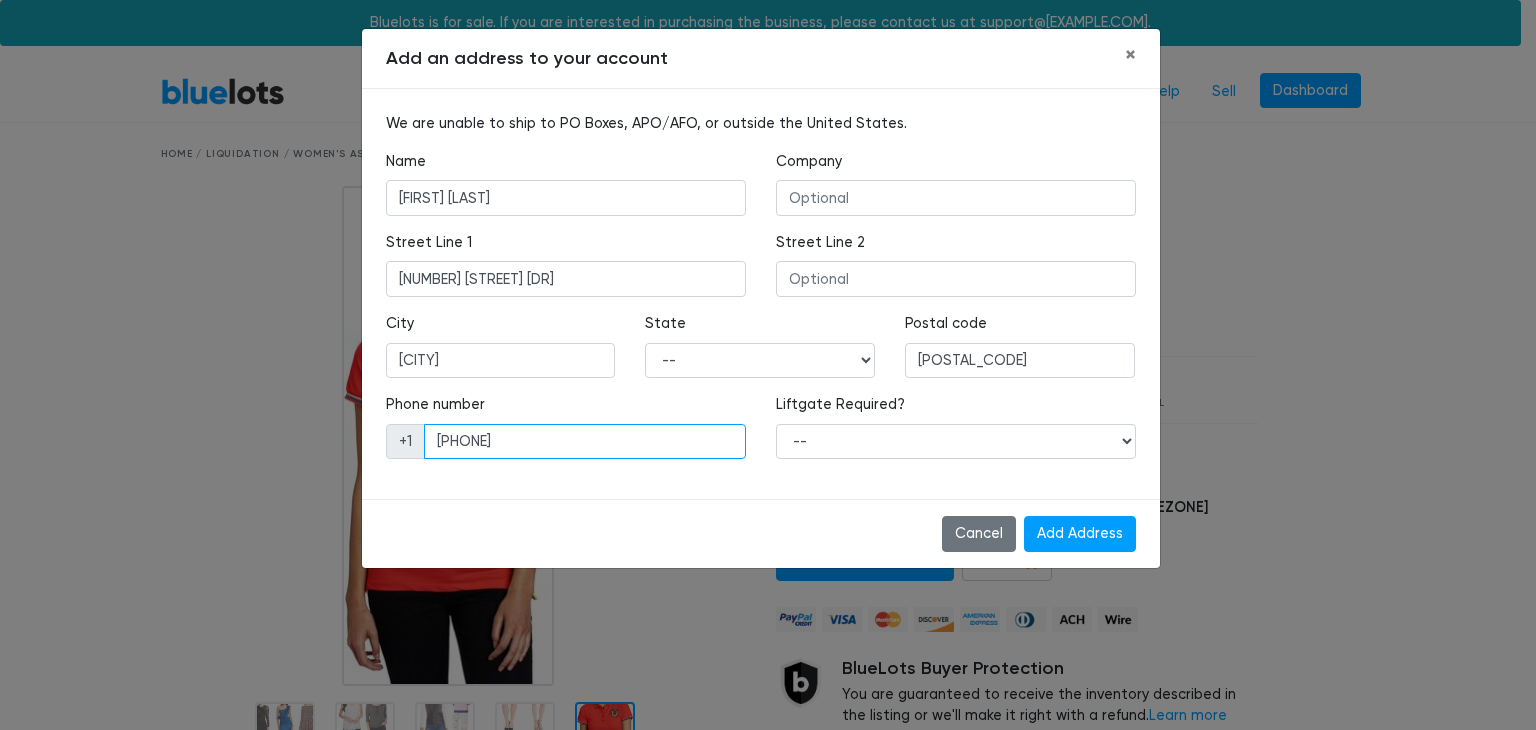 click on "7022873260" at bounding box center [585, 442] 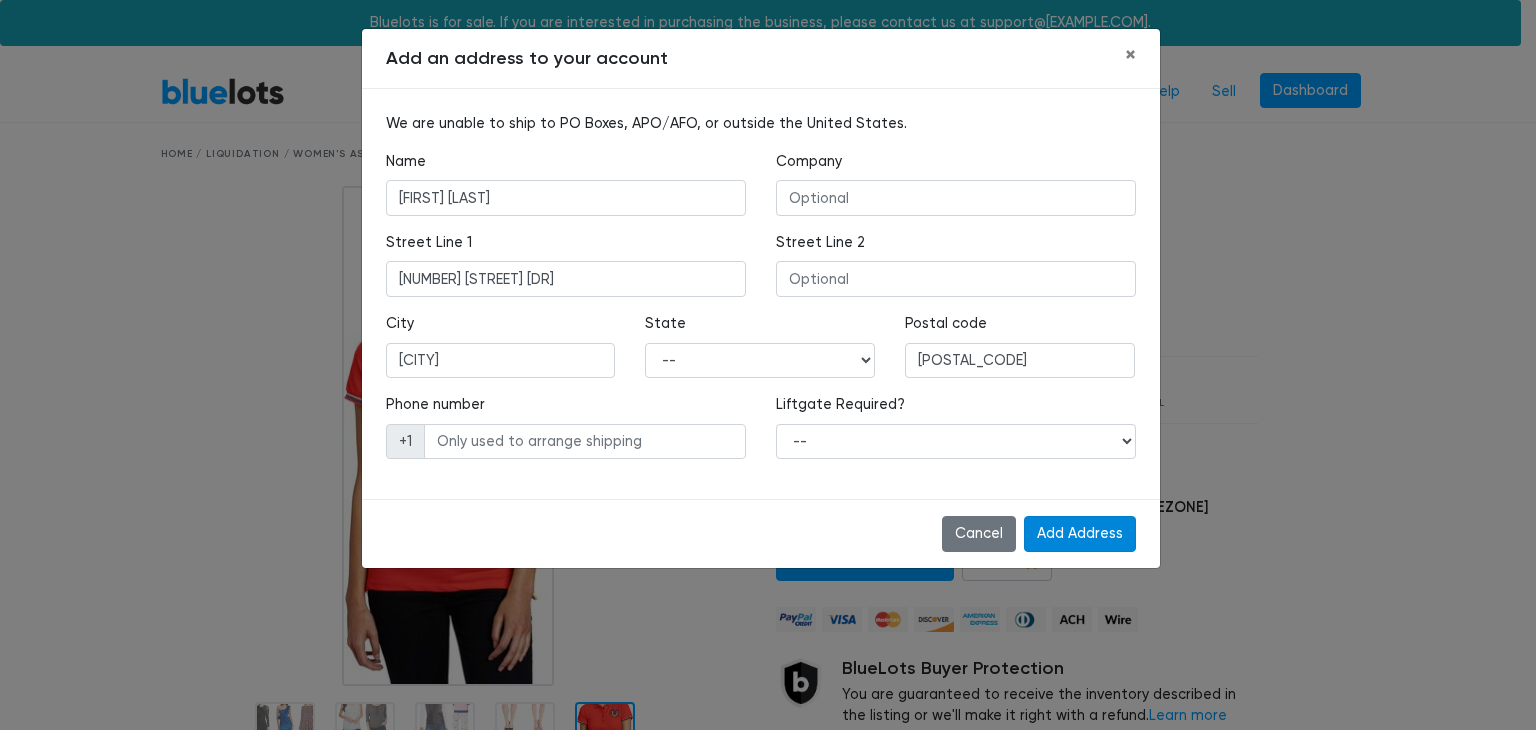 click on "Add Address" at bounding box center [1080, 534] 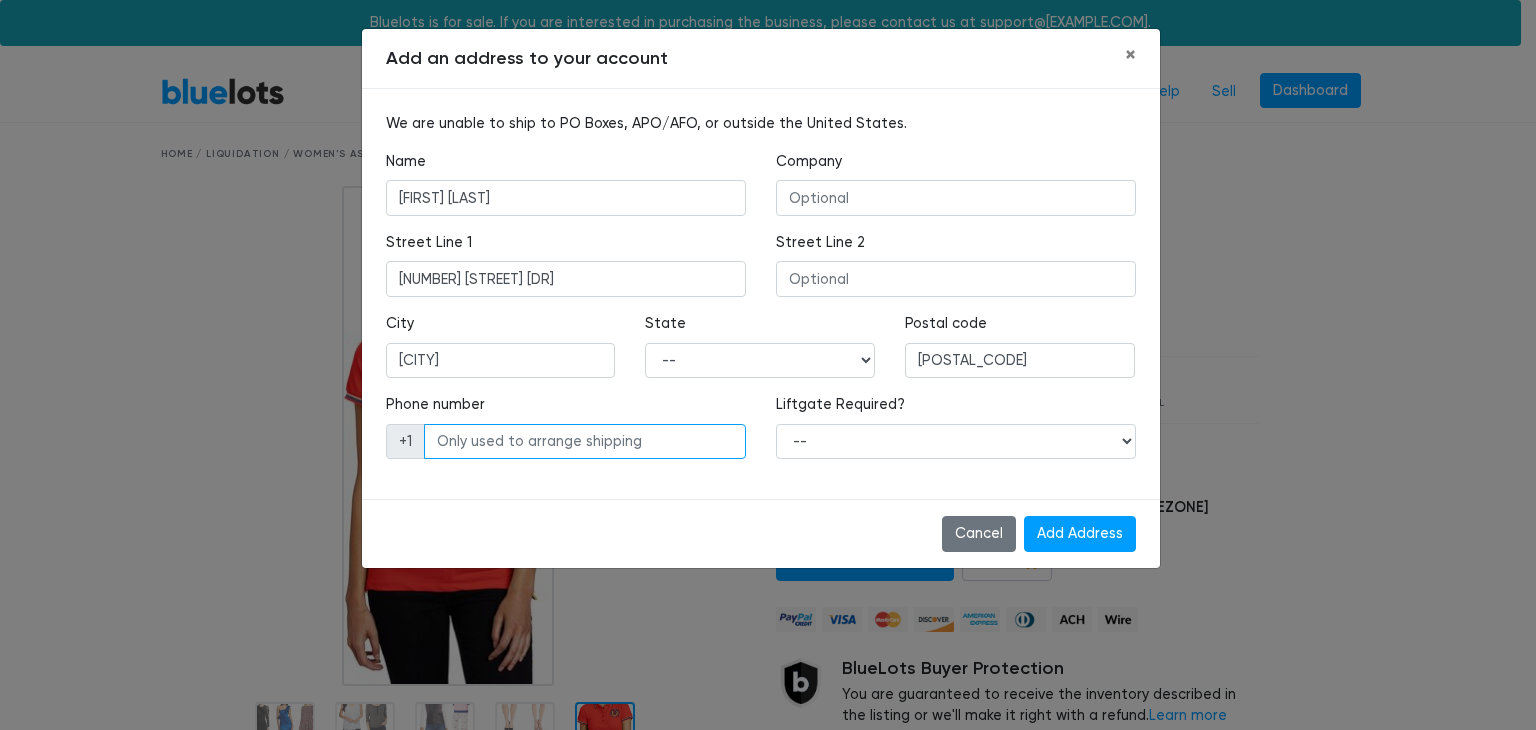 click at bounding box center (585, 442) 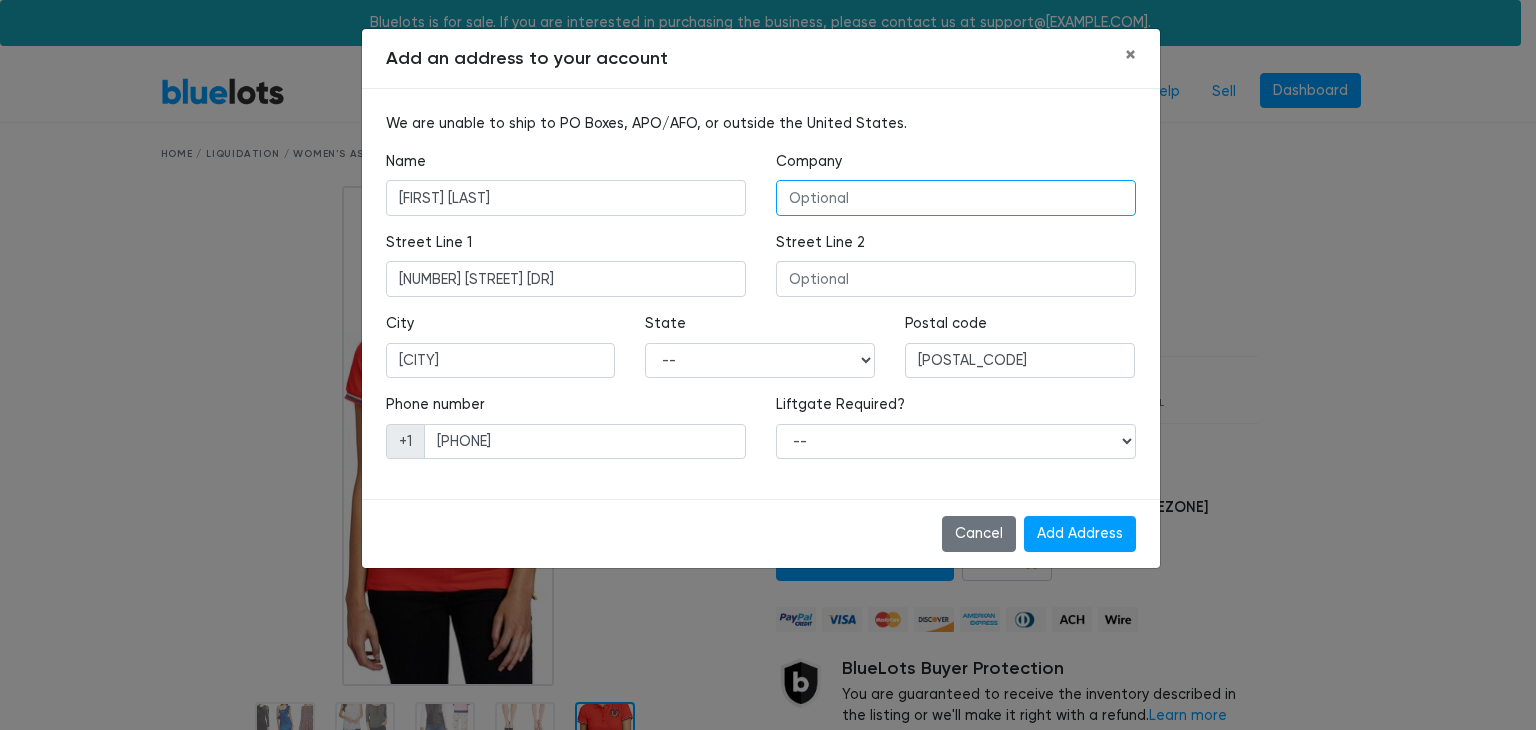 type on "MEMA STORE" 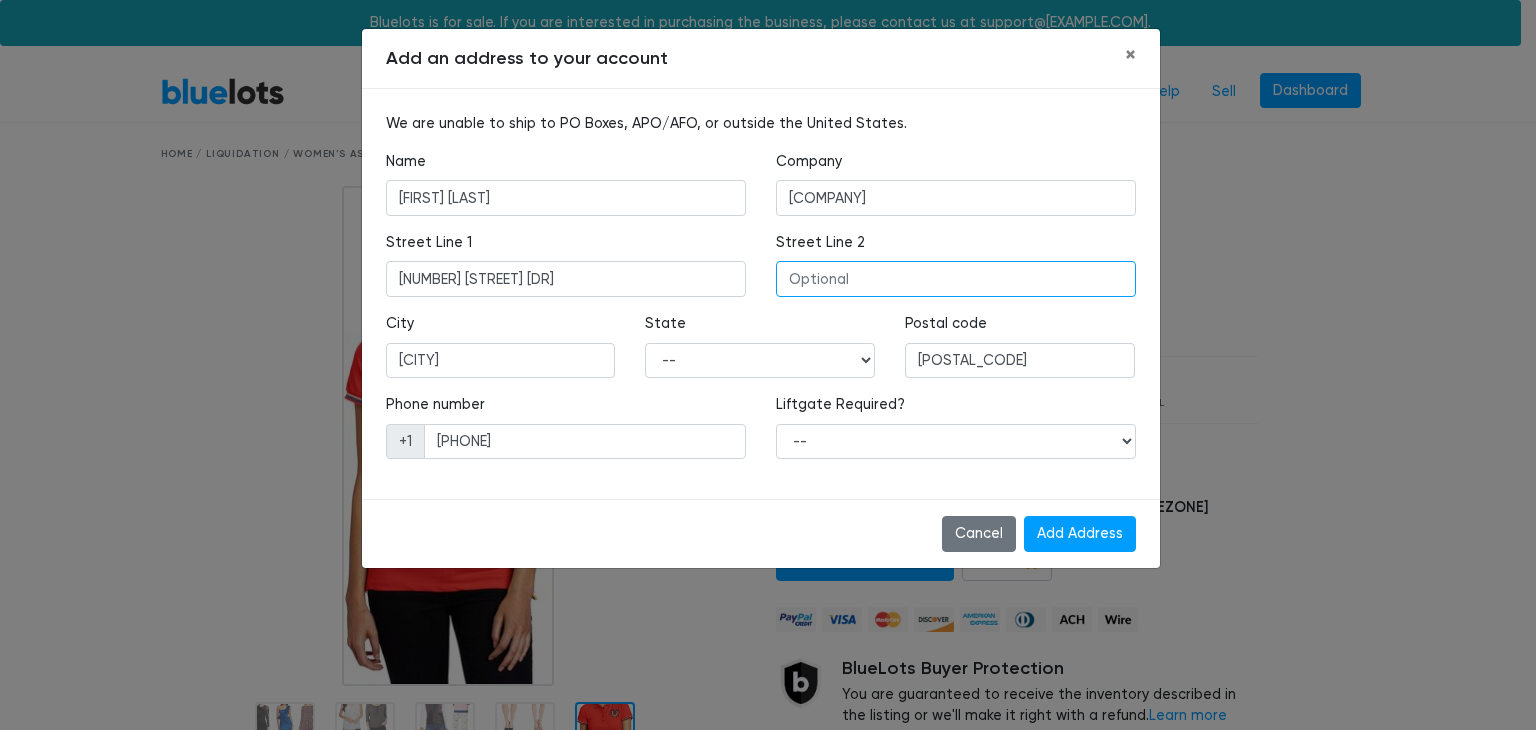 type on "Apt 1046" 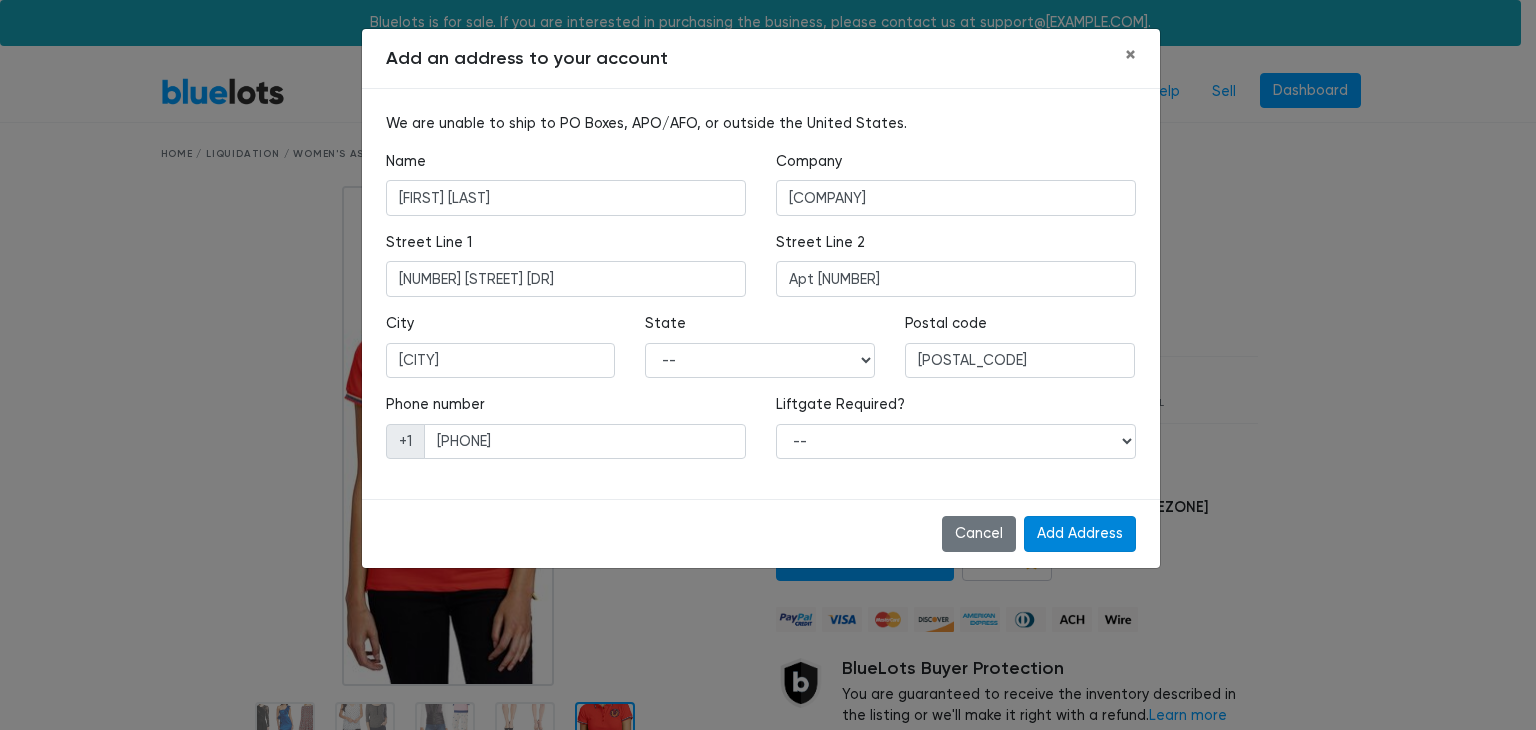 click on "Add Address" at bounding box center (1080, 534) 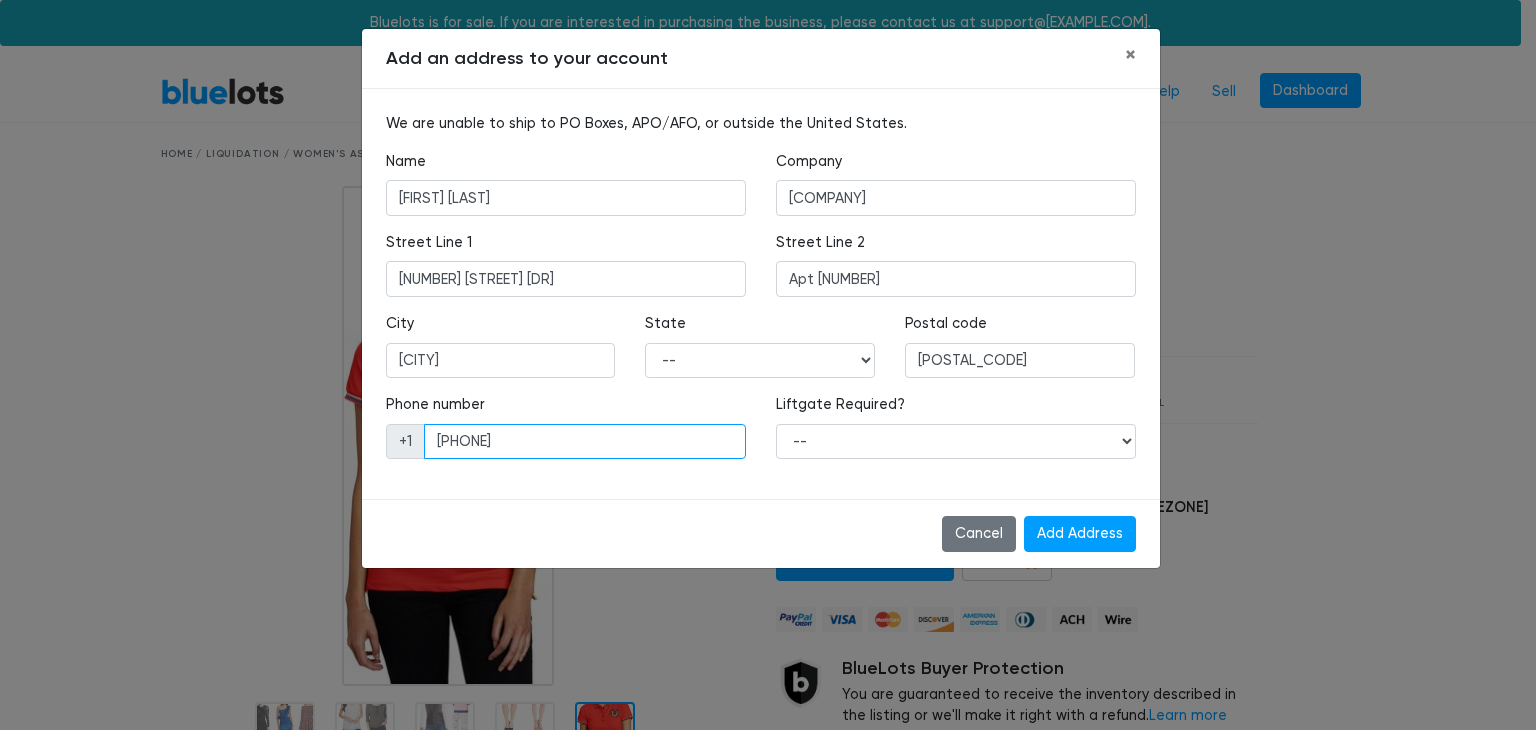 click on "702287326" at bounding box center [585, 442] 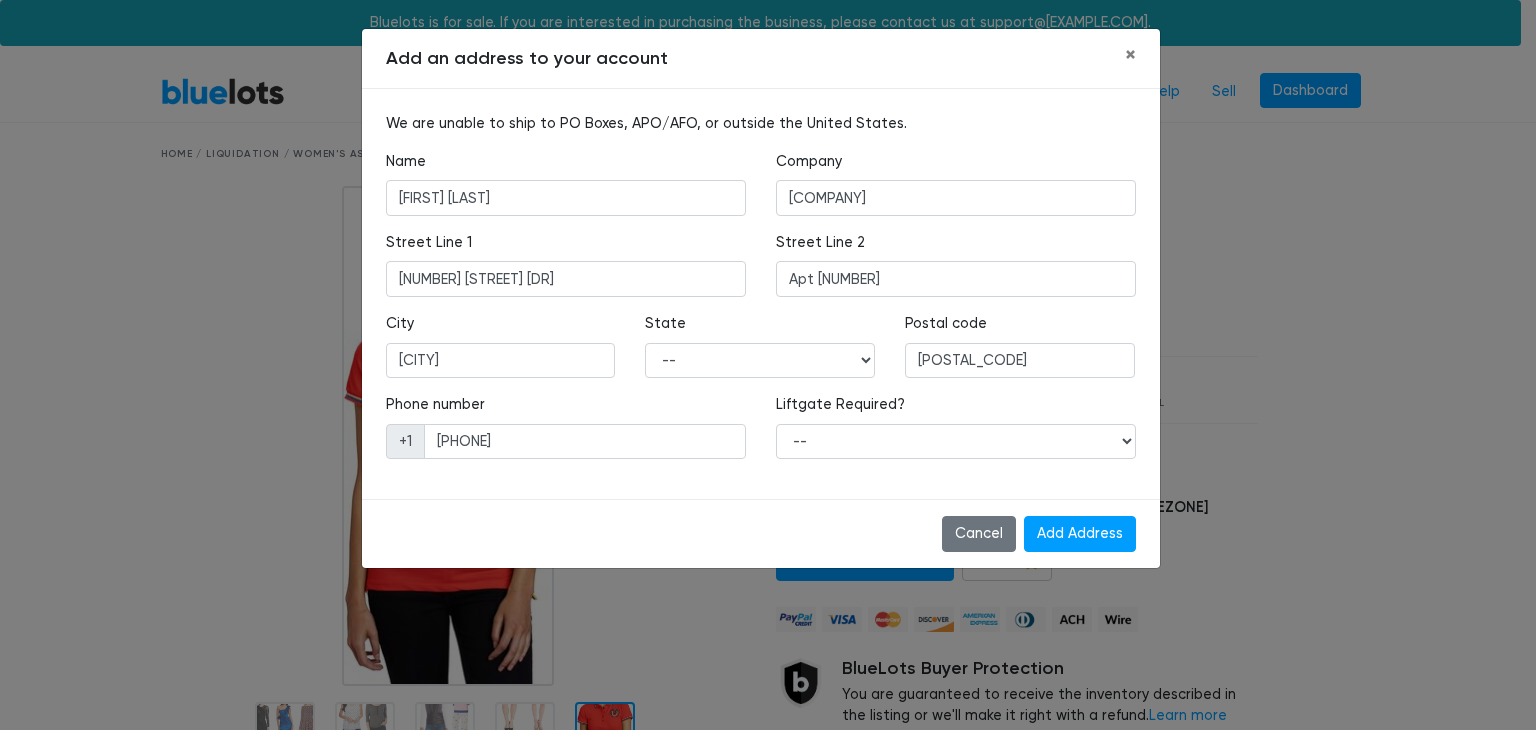 click on "Cancel
Add Address" at bounding box center (761, 533) 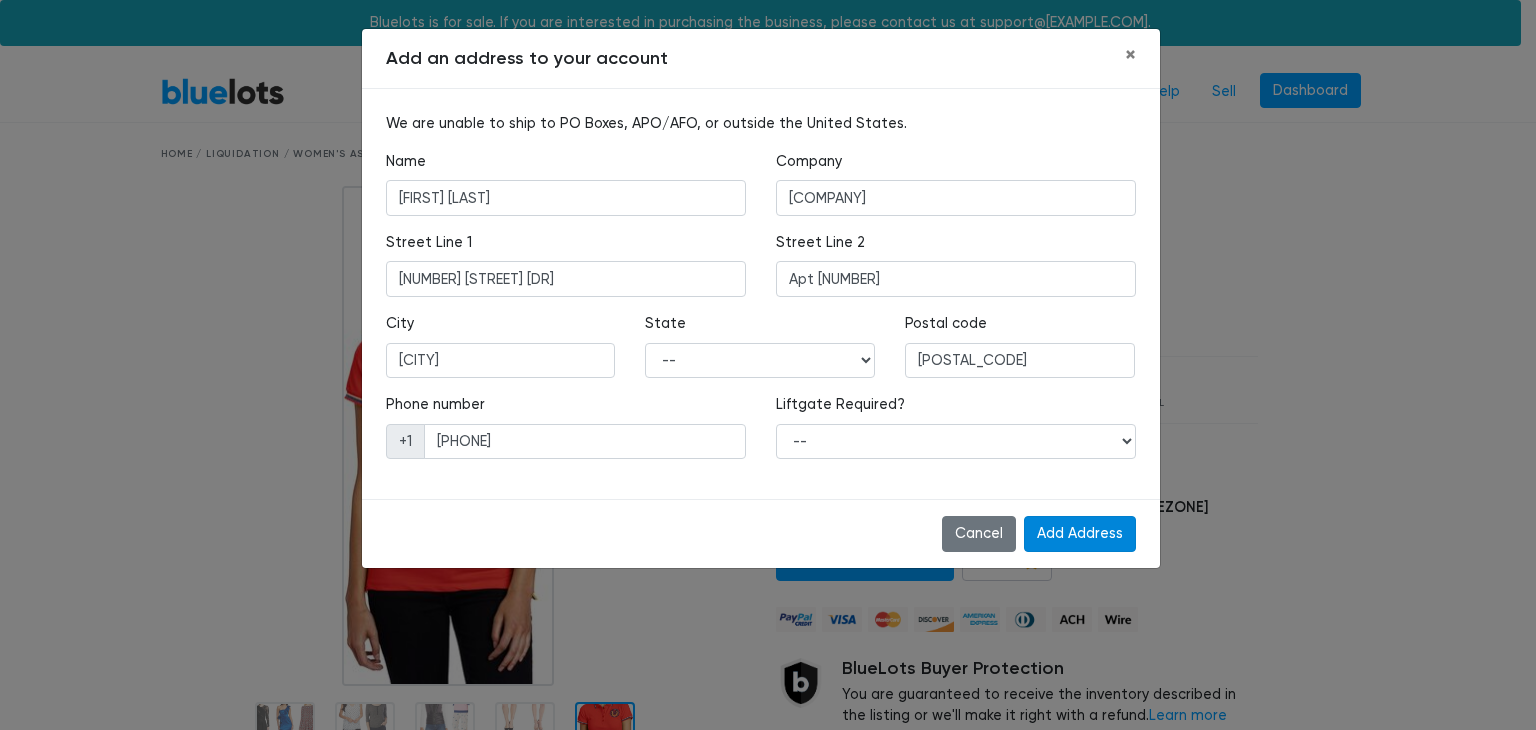 click on "Add Address" at bounding box center (1080, 534) 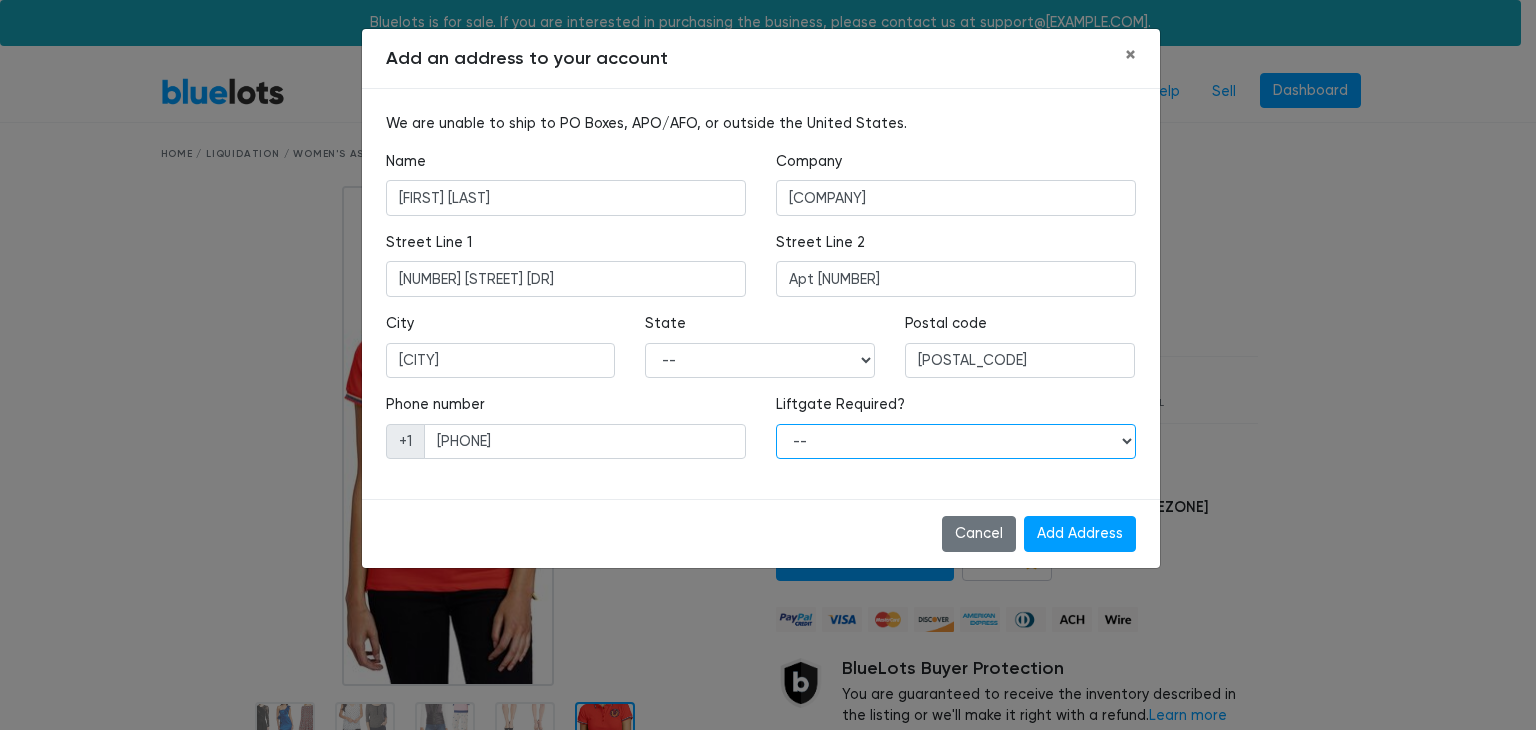 click on "--
Yes
No" at bounding box center [956, 442] 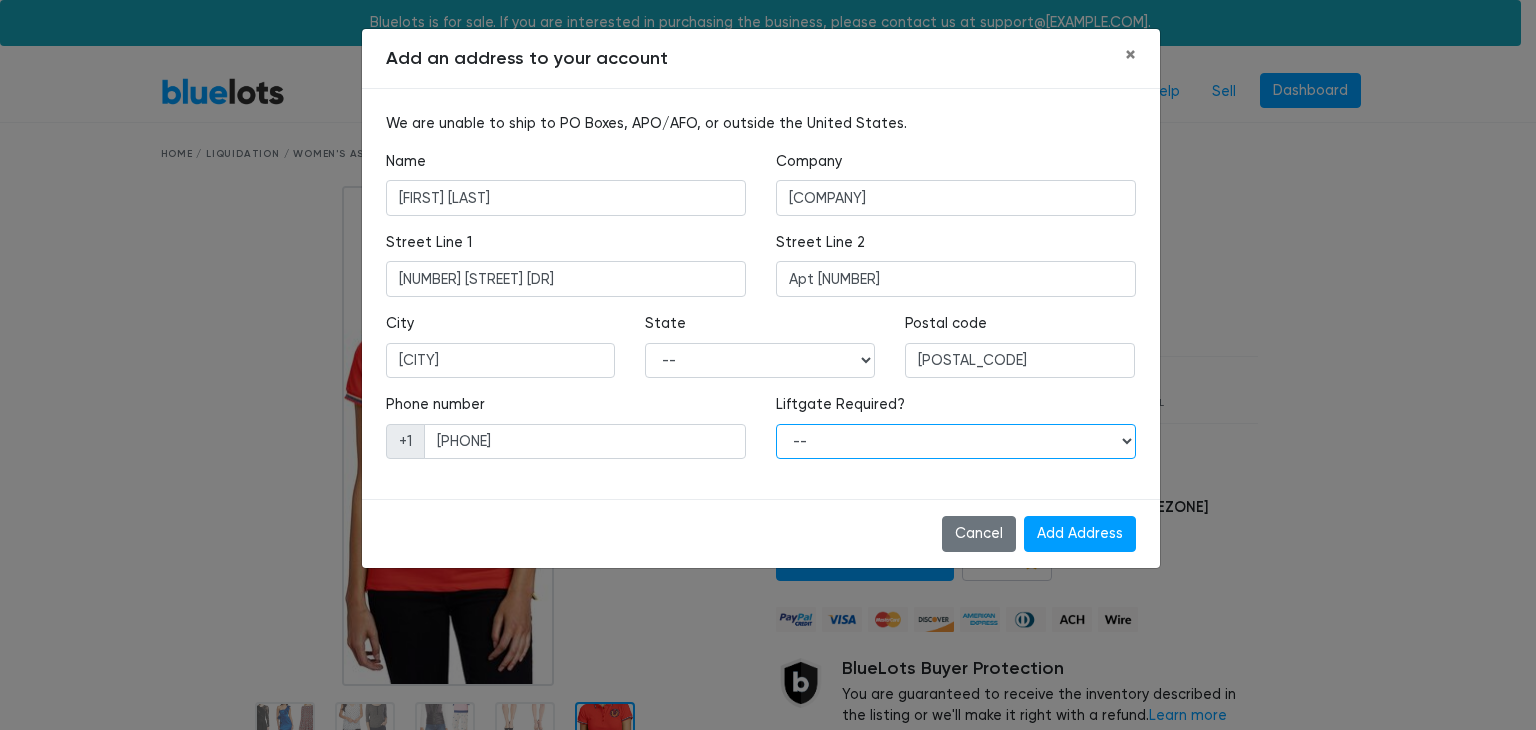 select on "1" 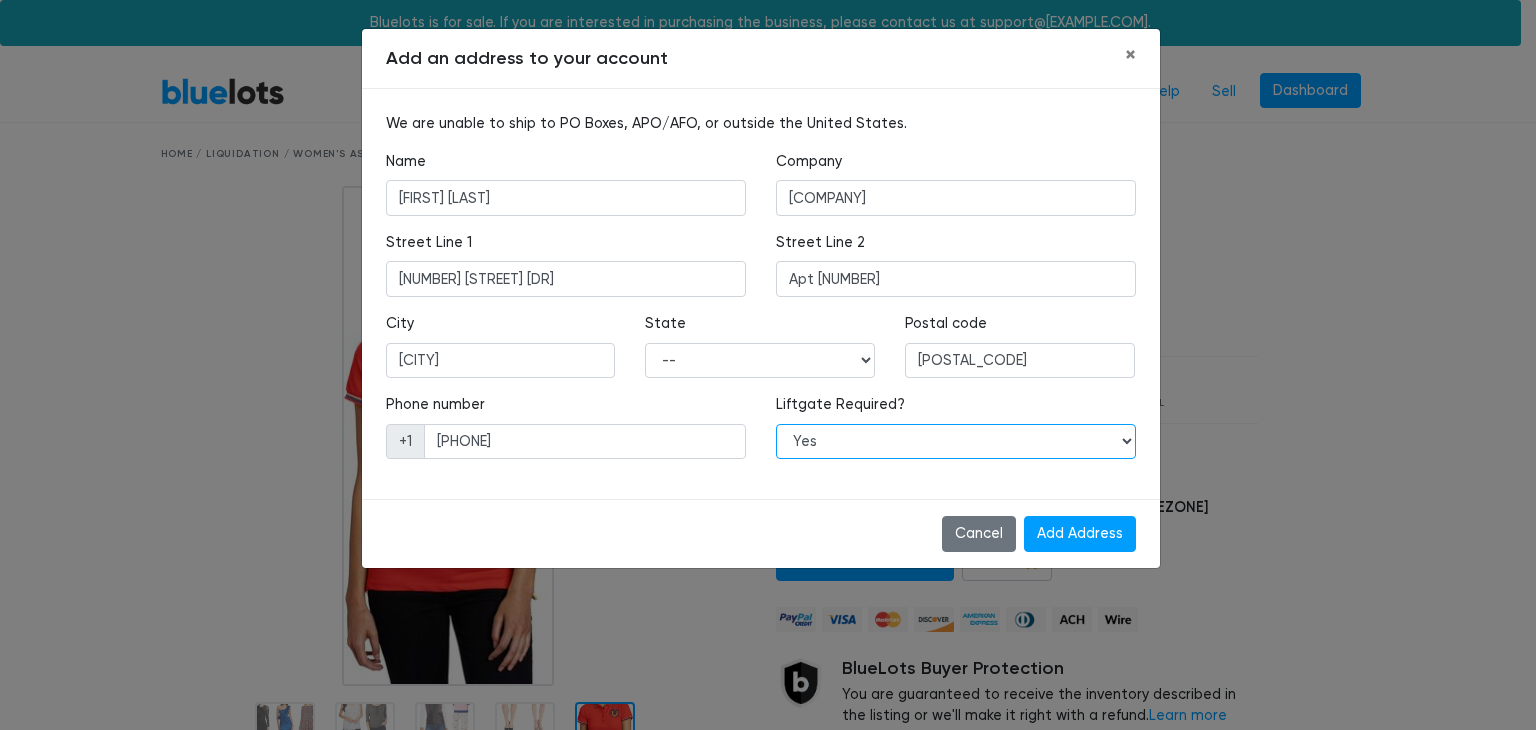 click on "--
Yes
No" at bounding box center [956, 442] 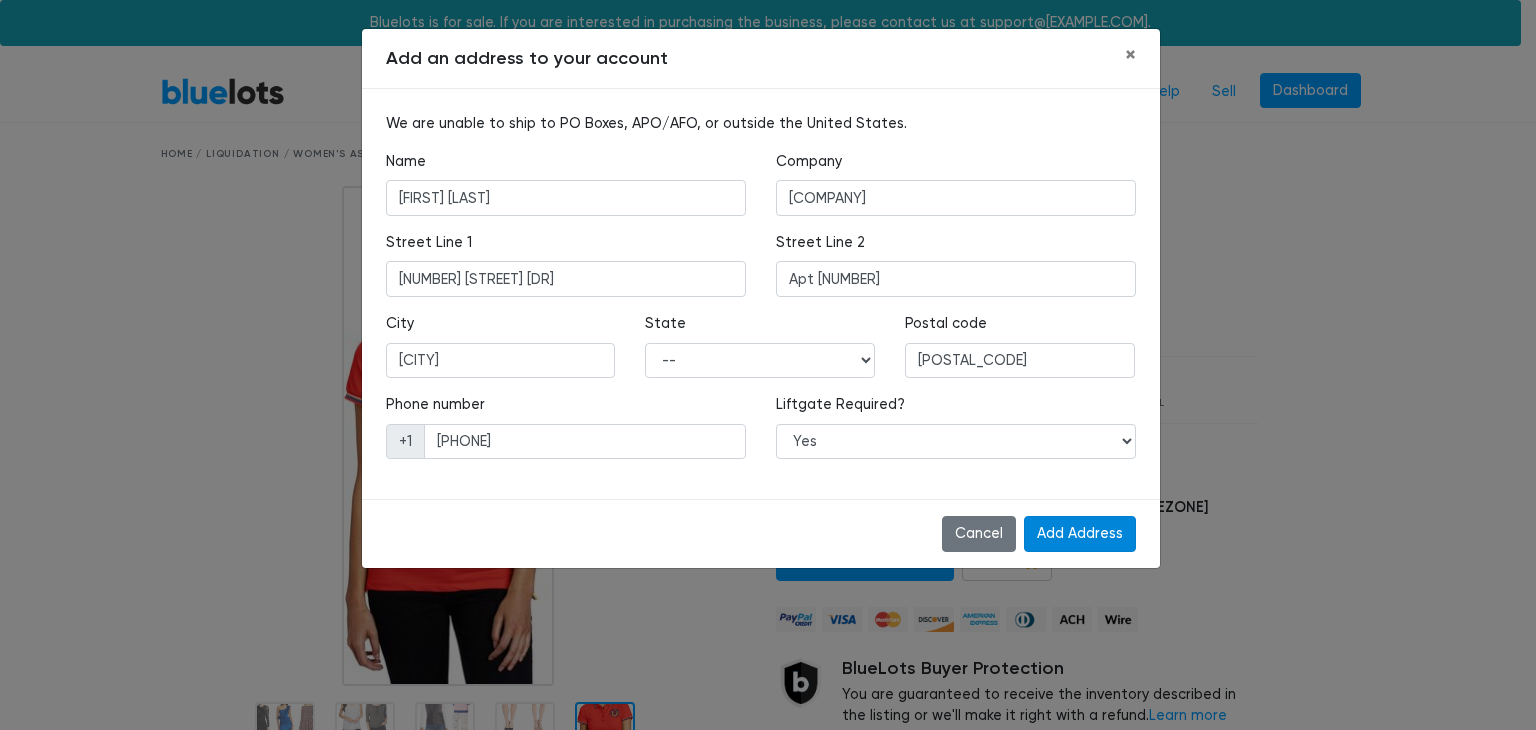 click on "Add Address" at bounding box center (1080, 534) 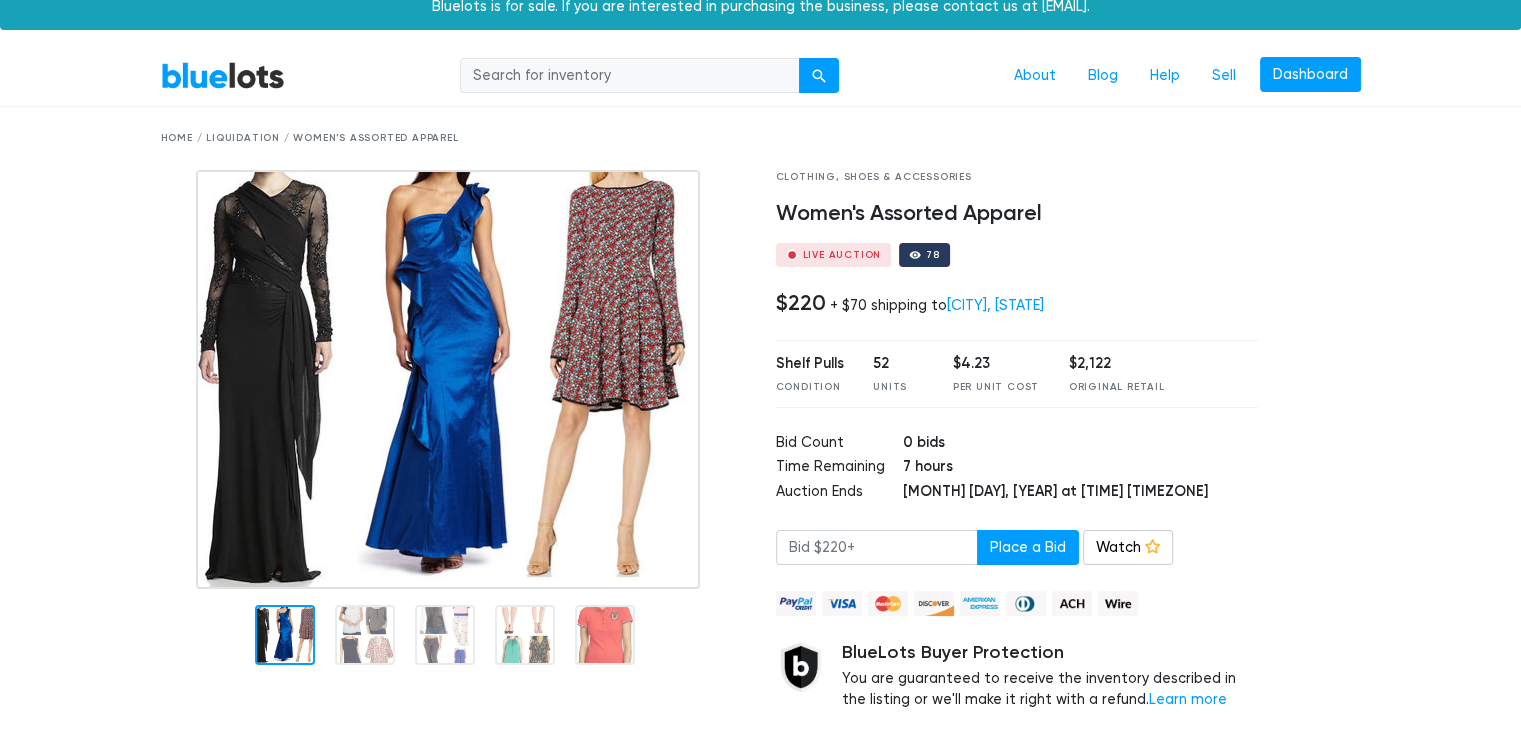 scroll, scrollTop: 0, scrollLeft: 0, axis: both 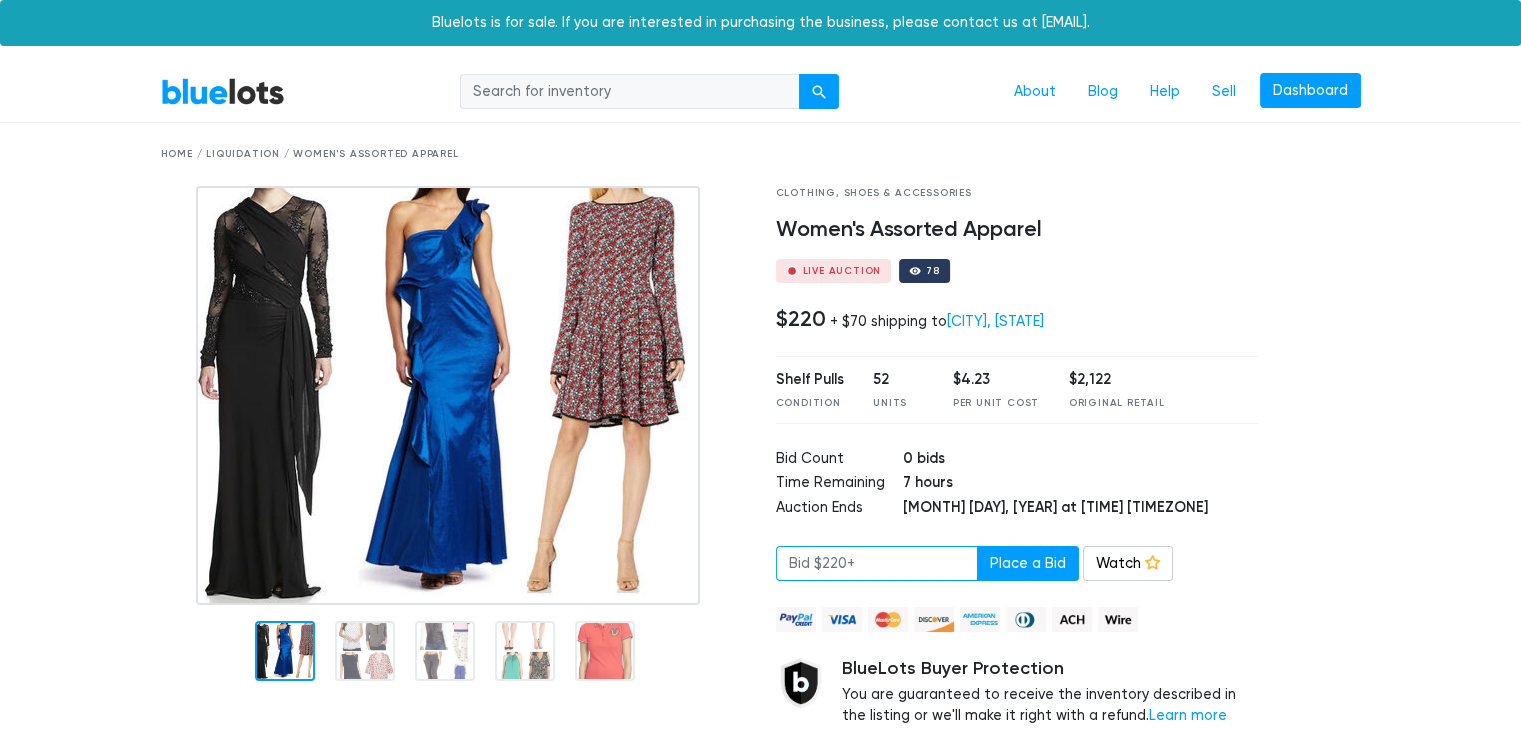 click at bounding box center [877, 564] 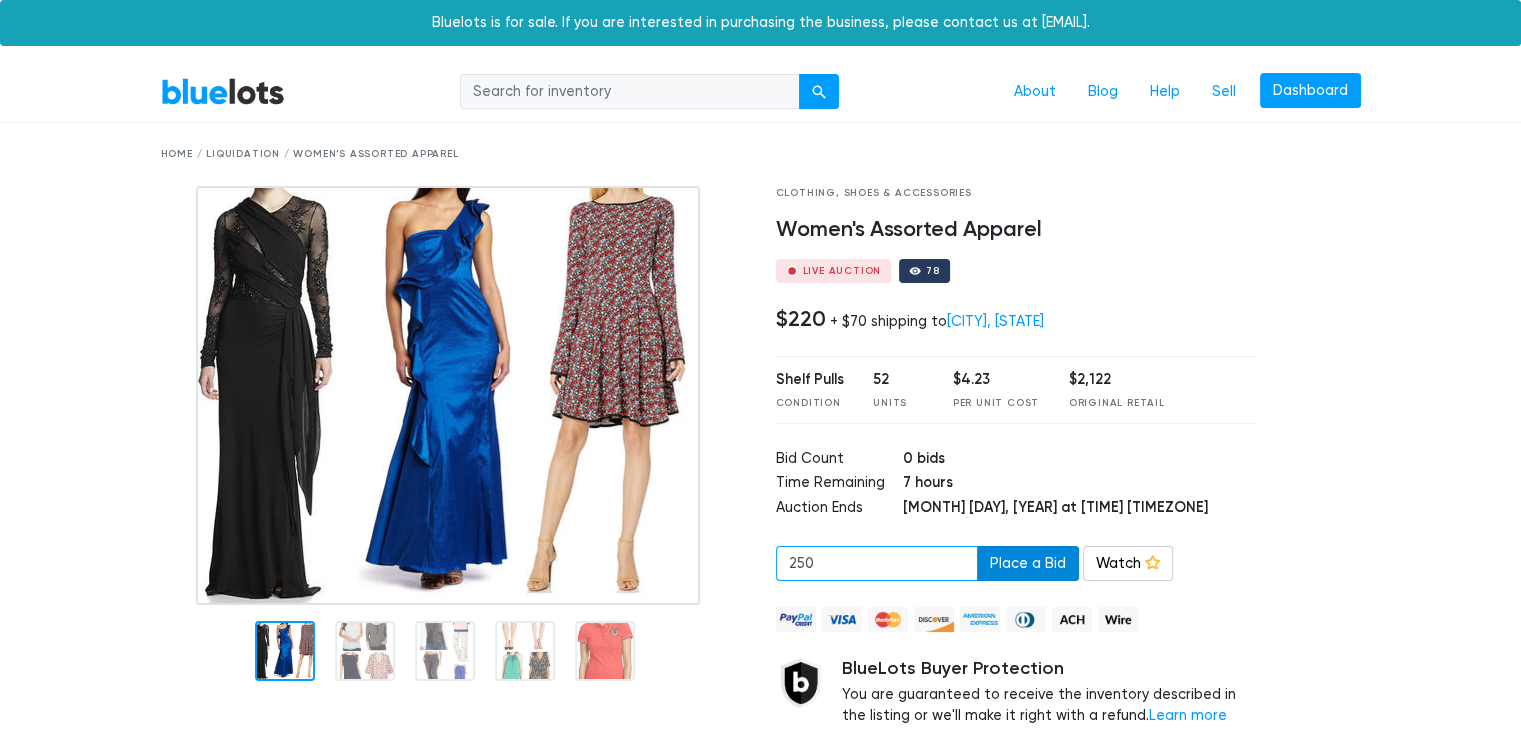 type on "250" 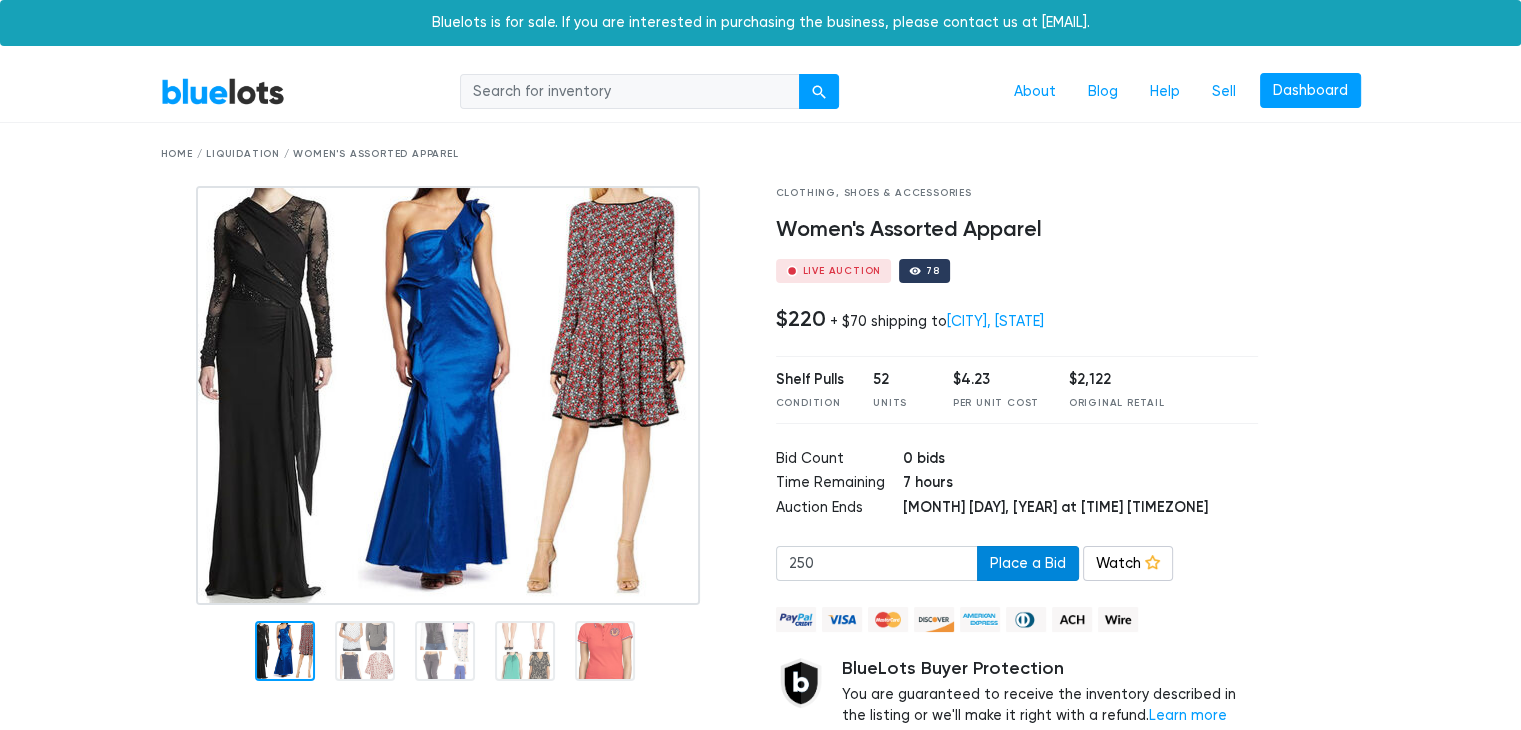 click on "Place a Bid" at bounding box center [1028, 564] 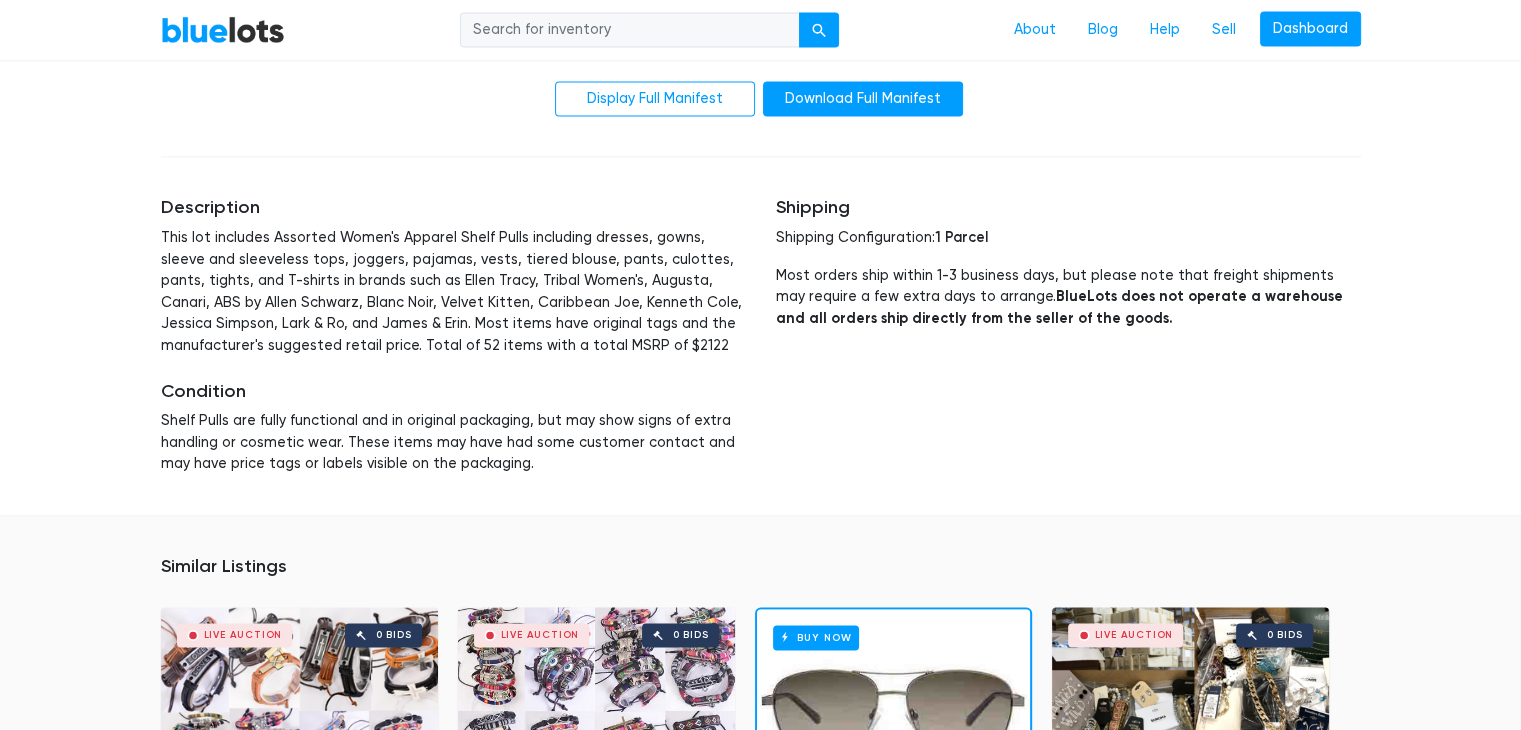 scroll, scrollTop: 2900, scrollLeft: 0, axis: vertical 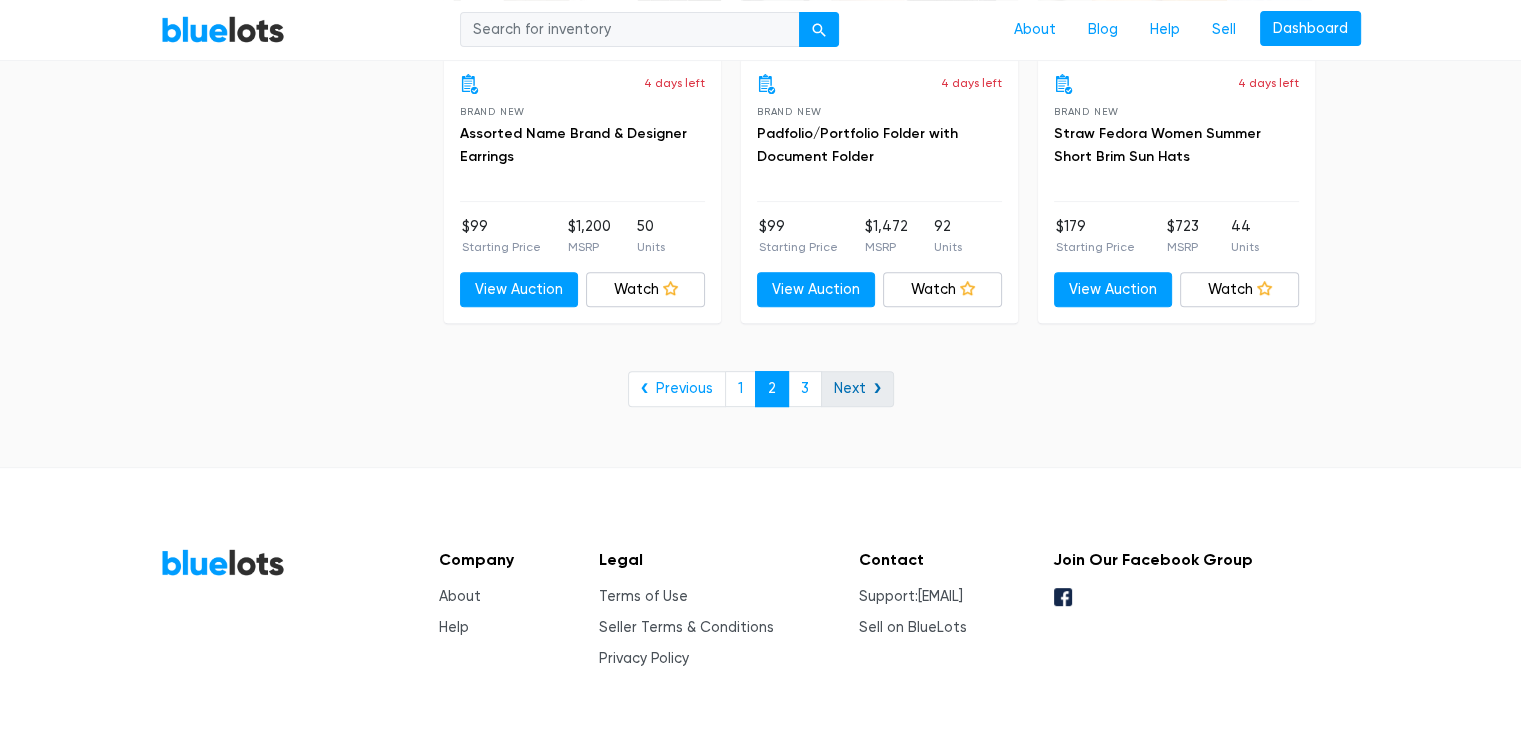 click on "Next  ❯" at bounding box center [857, 389] 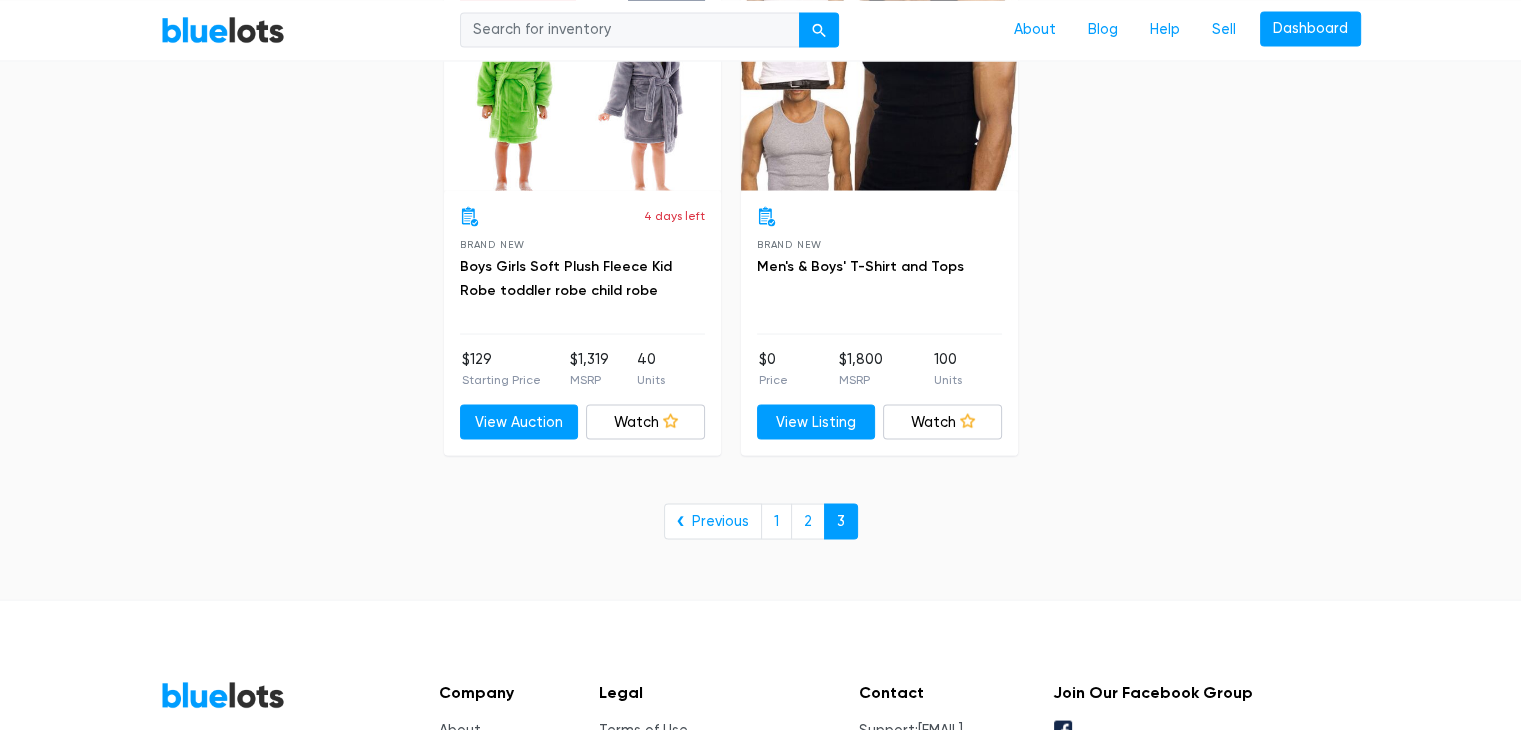 scroll, scrollTop: 3889, scrollLeft: 0, axis: vertical 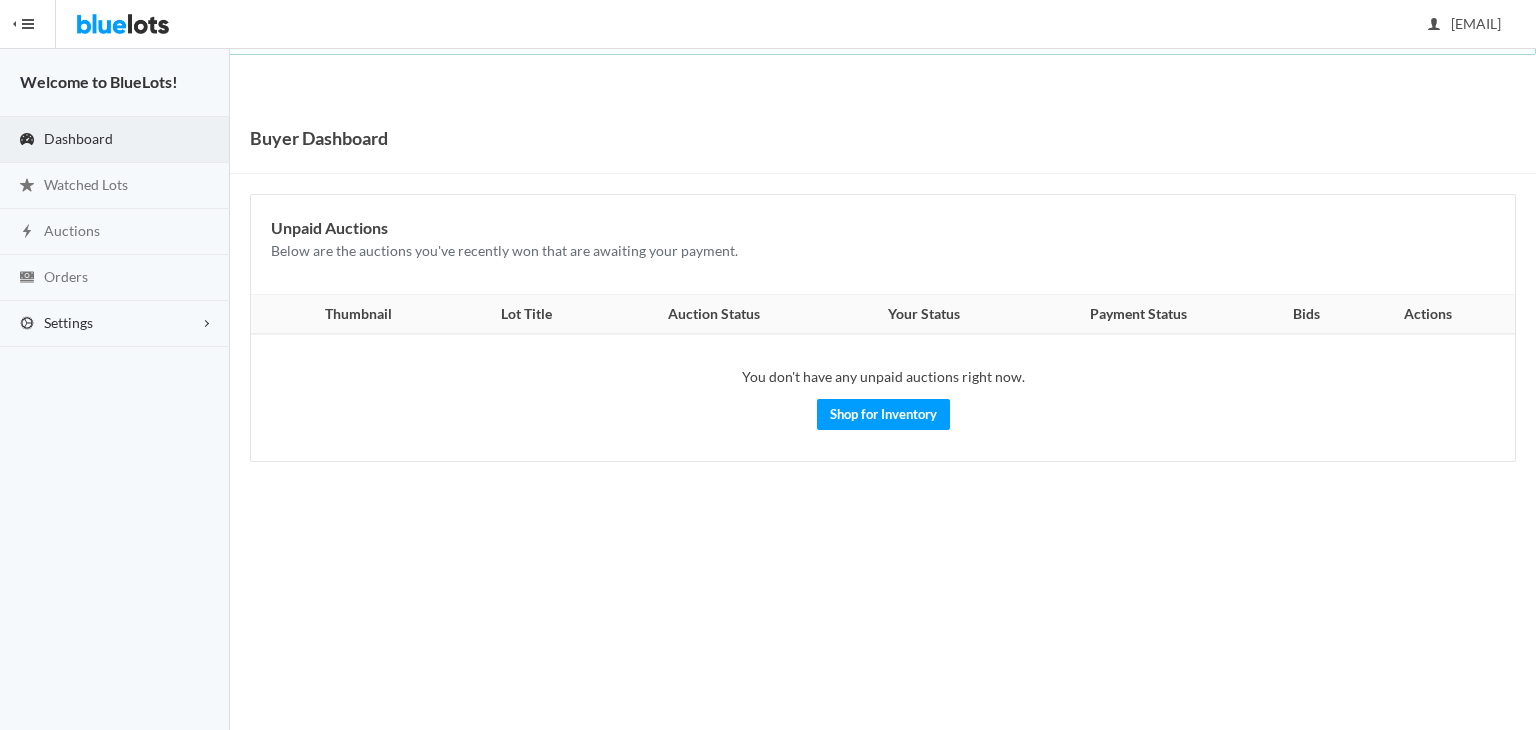 click on "Settings" at bounding box center (115, 324) 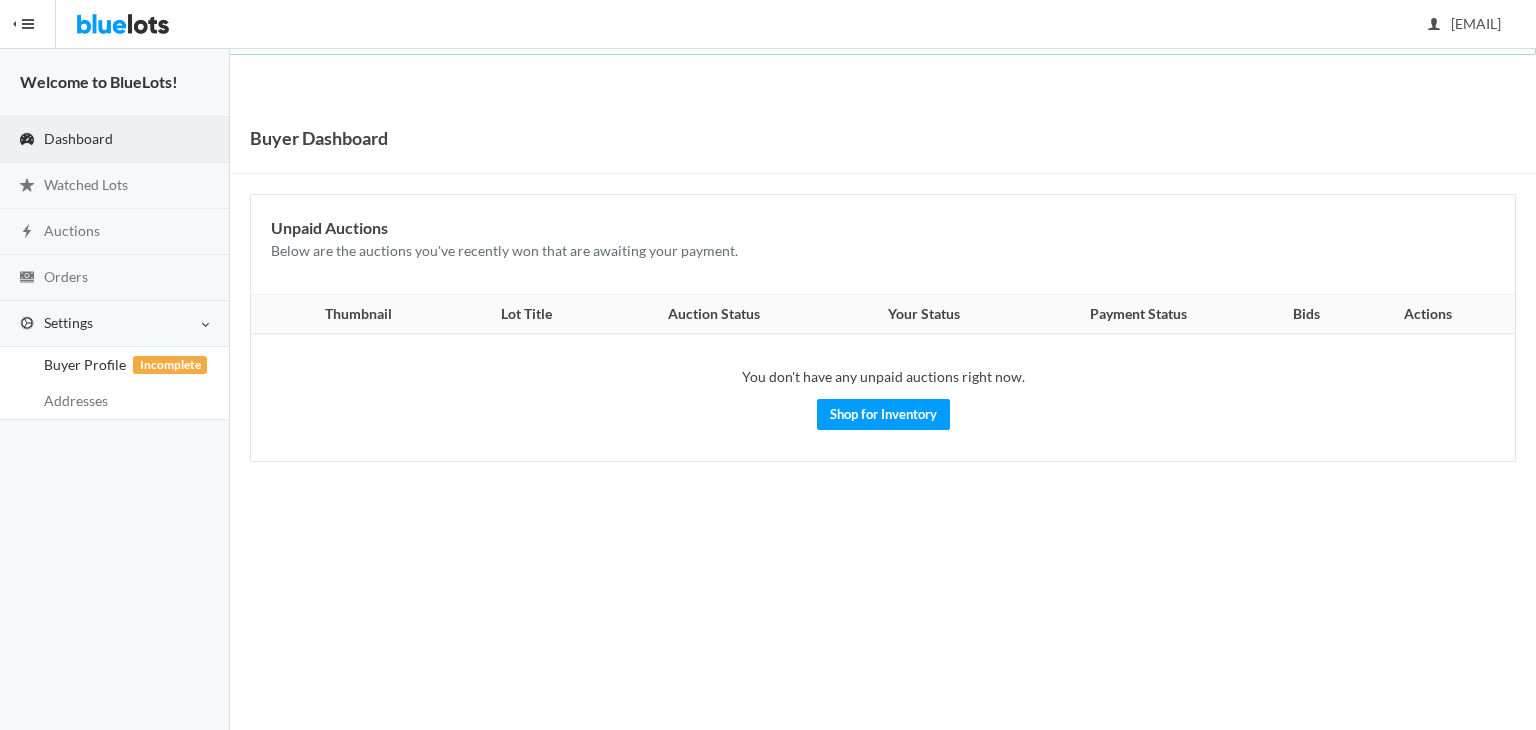 click on "Buyer Profile
Incomplete" at bounding box center [85, 364] 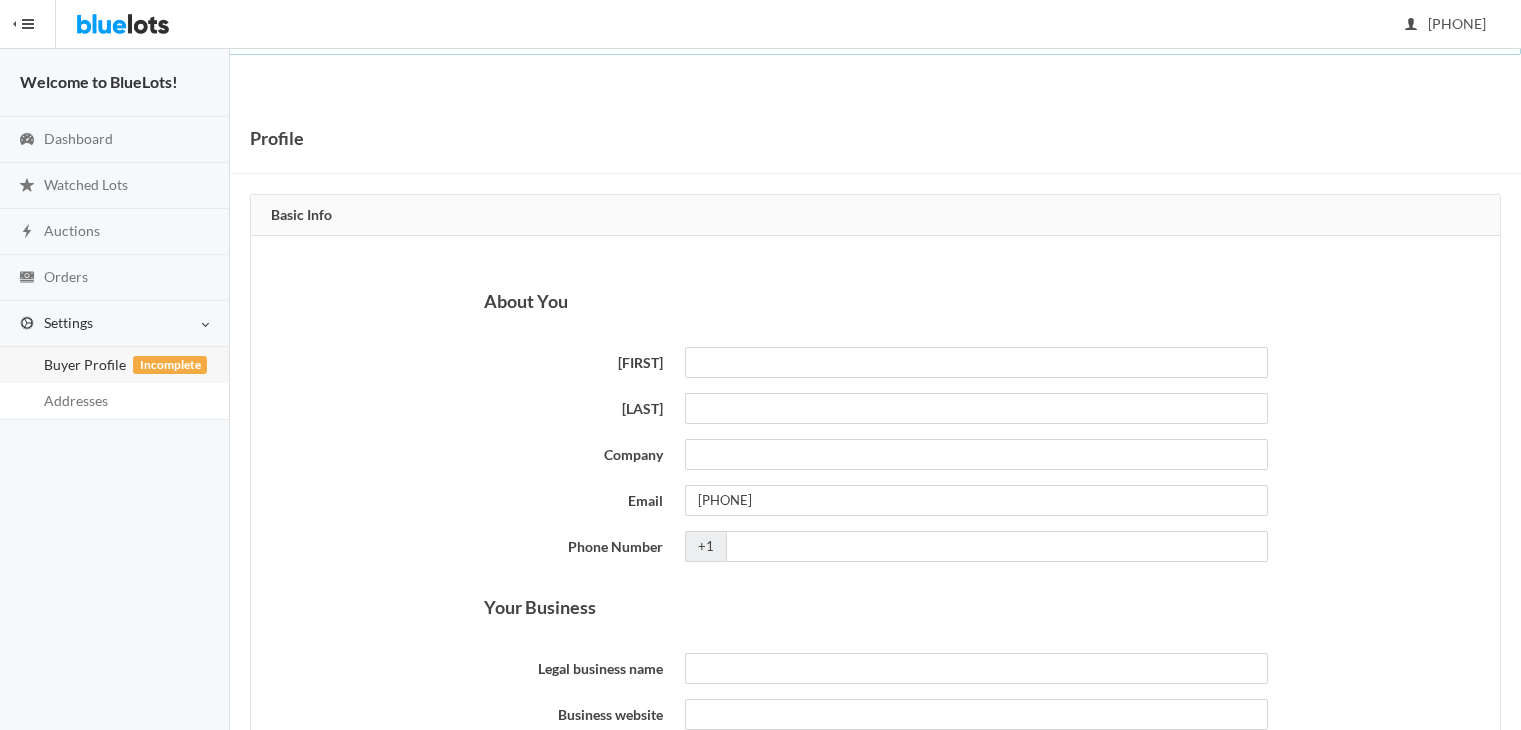 scroll, scrollTop: 0, scrollLeft: 0, axis: both 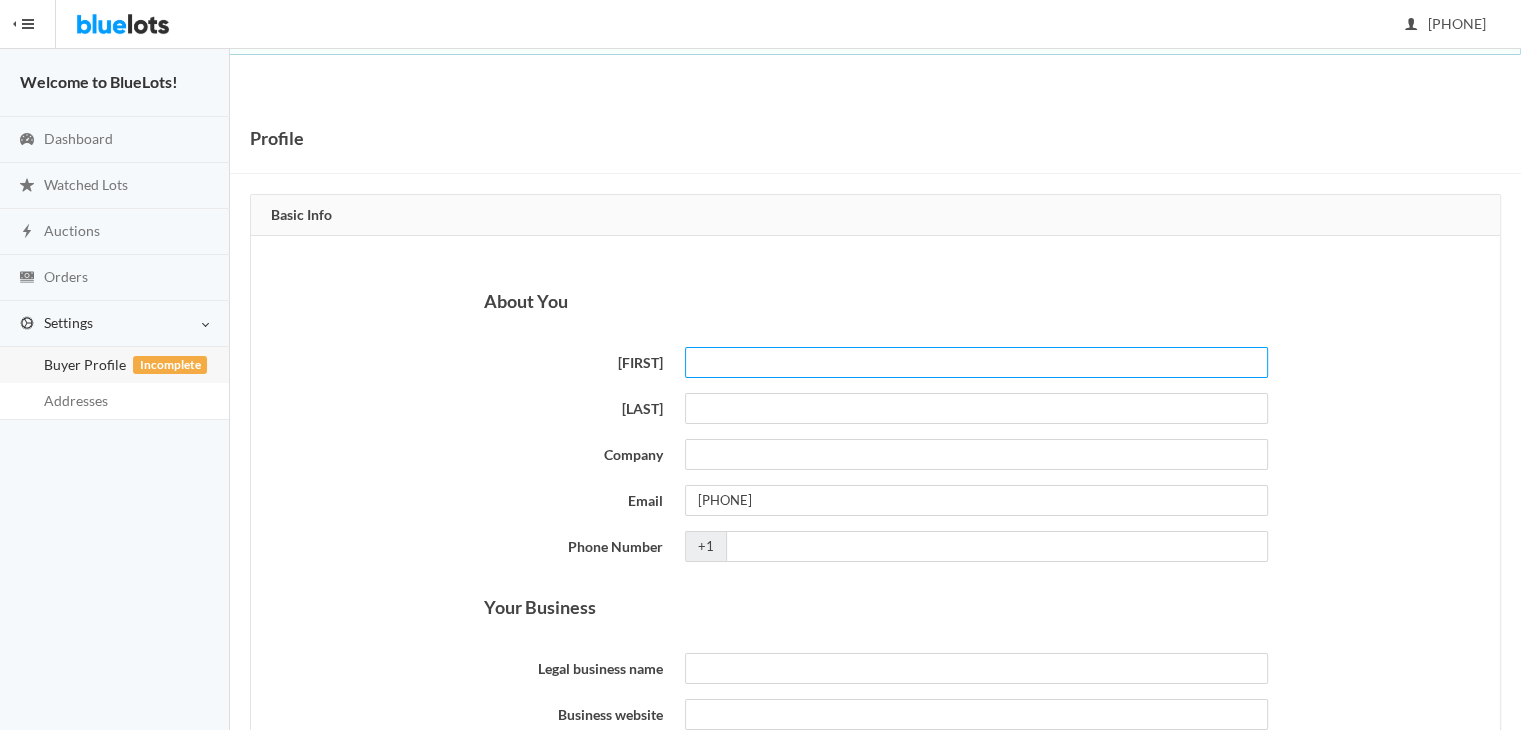click on "First name" at bounding box center [976, 362] 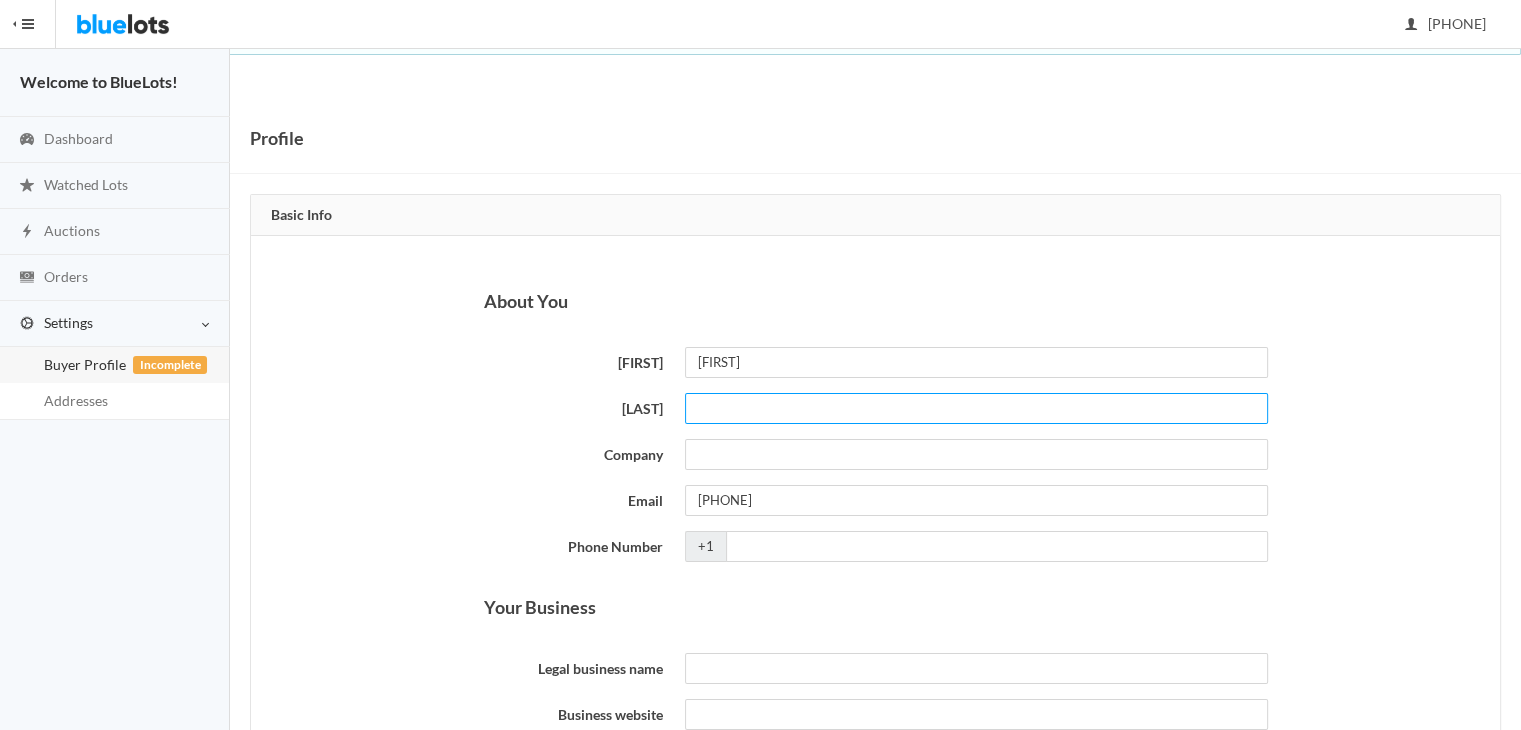 type on "Rizk" 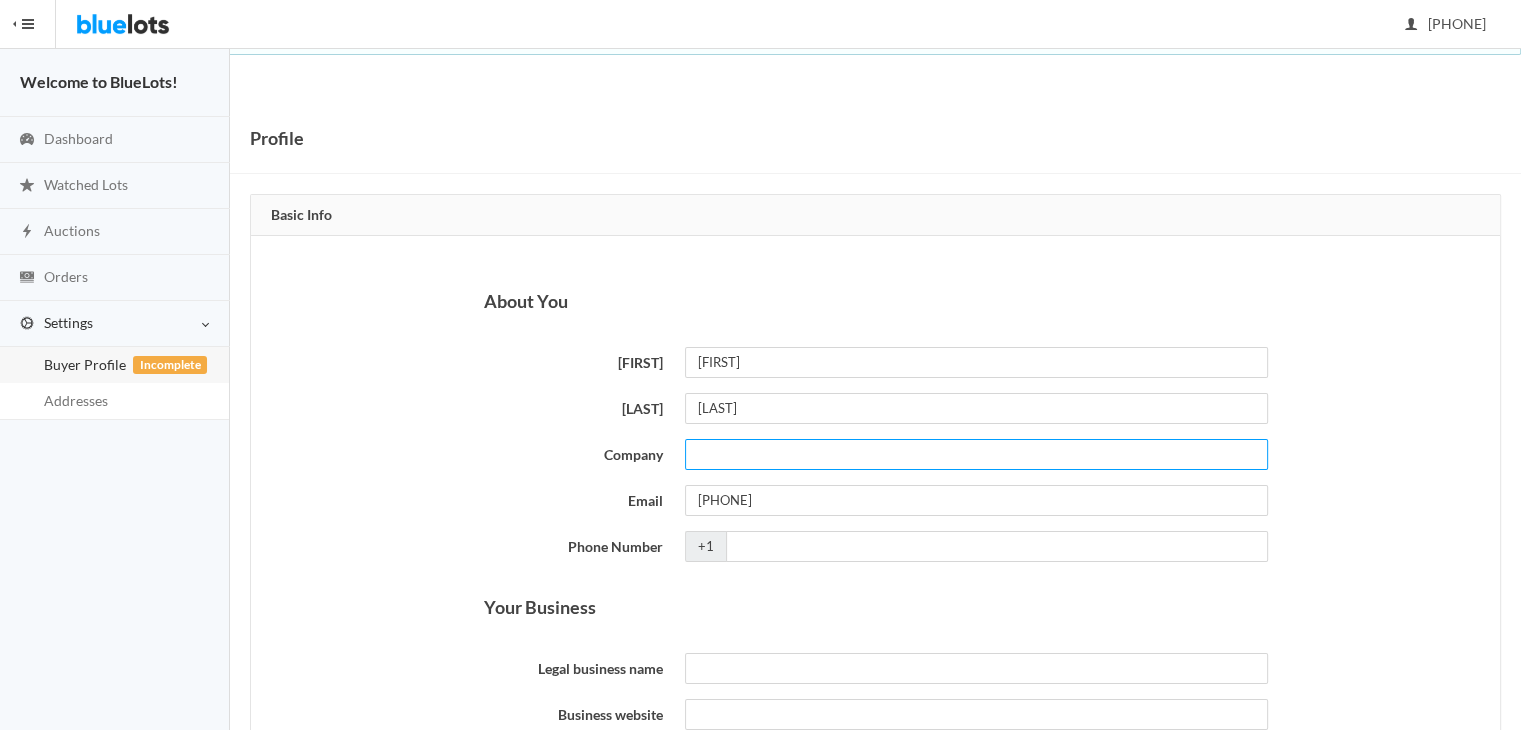 type on "MEMA STORE" 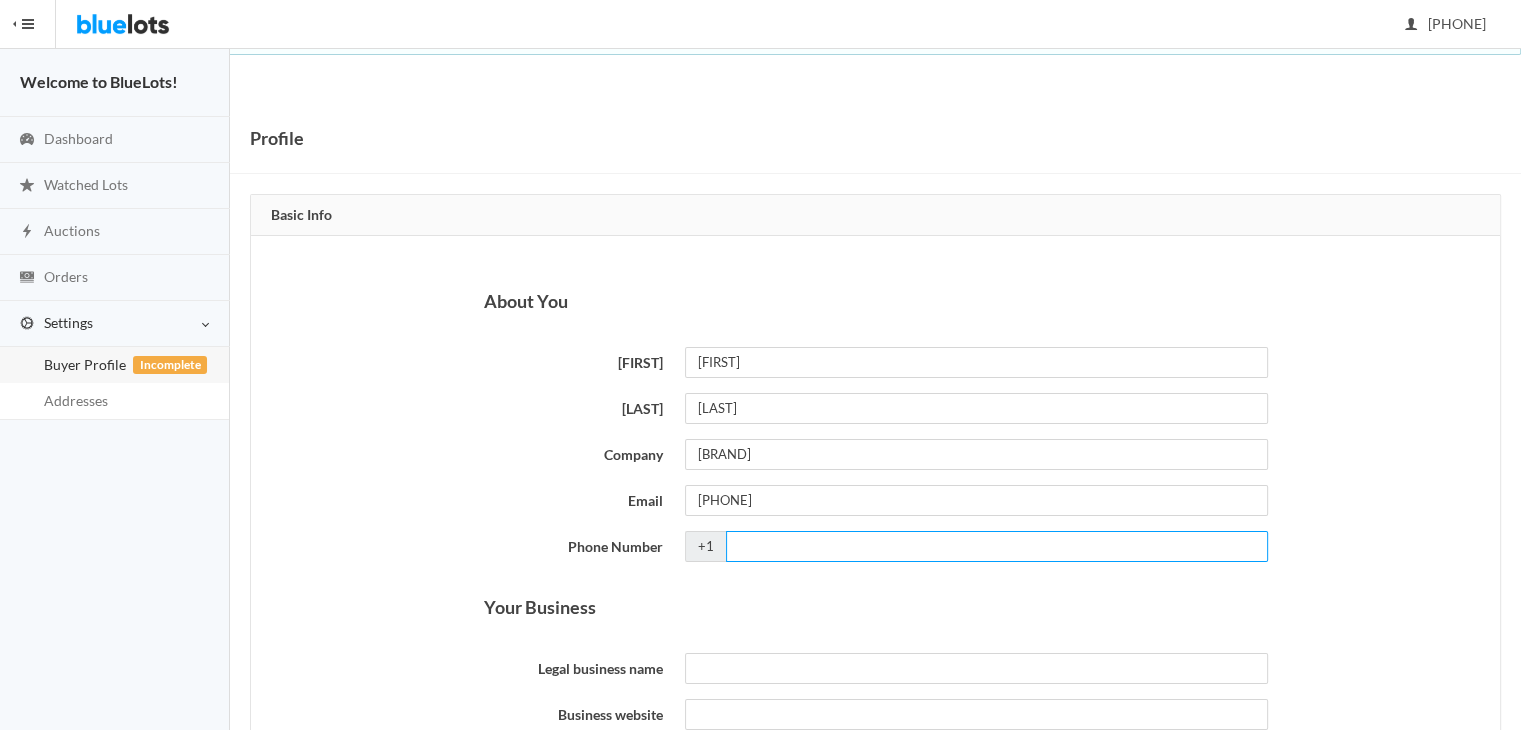 type on "7022873260" 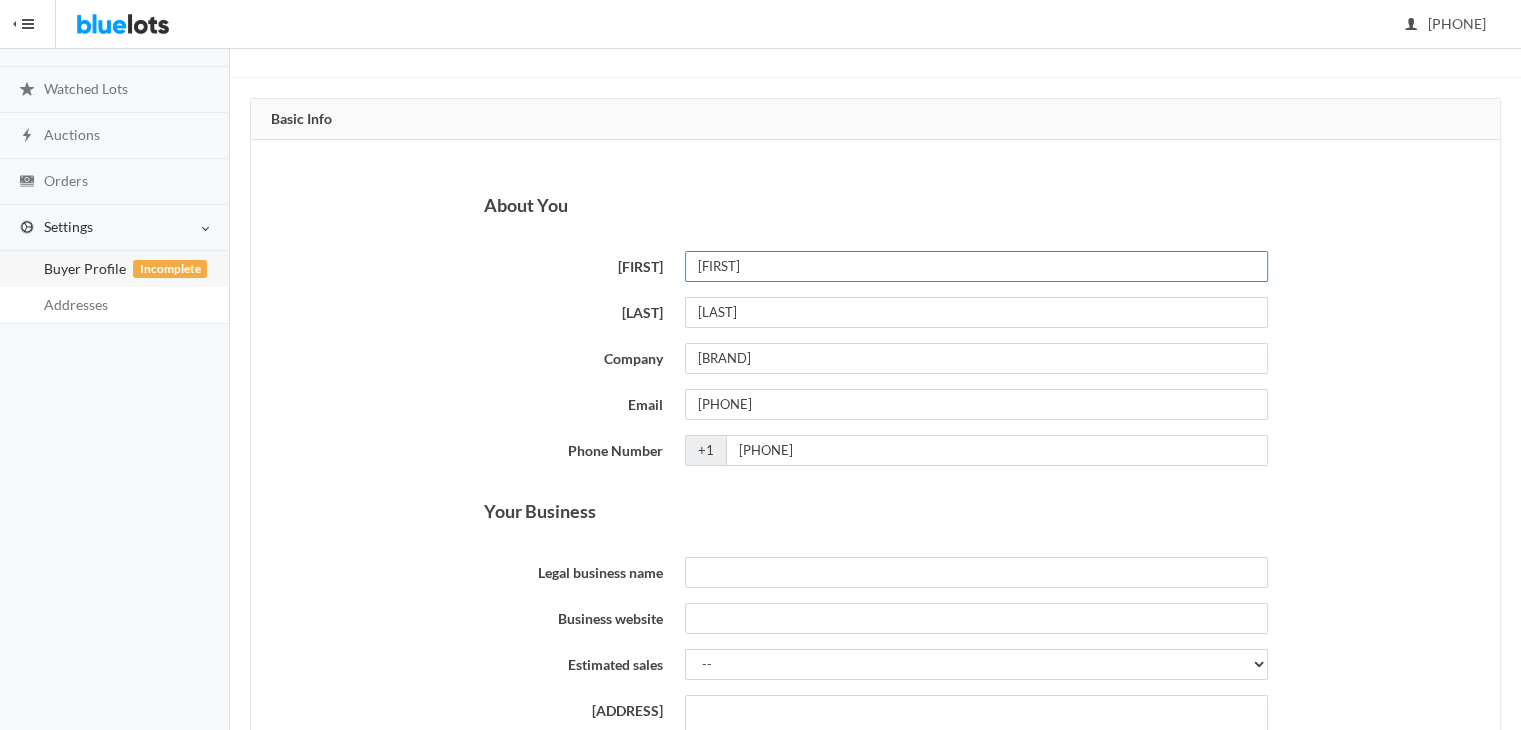 scroll, scrollTop: 200, scrollLeft: 0, axis: vertical 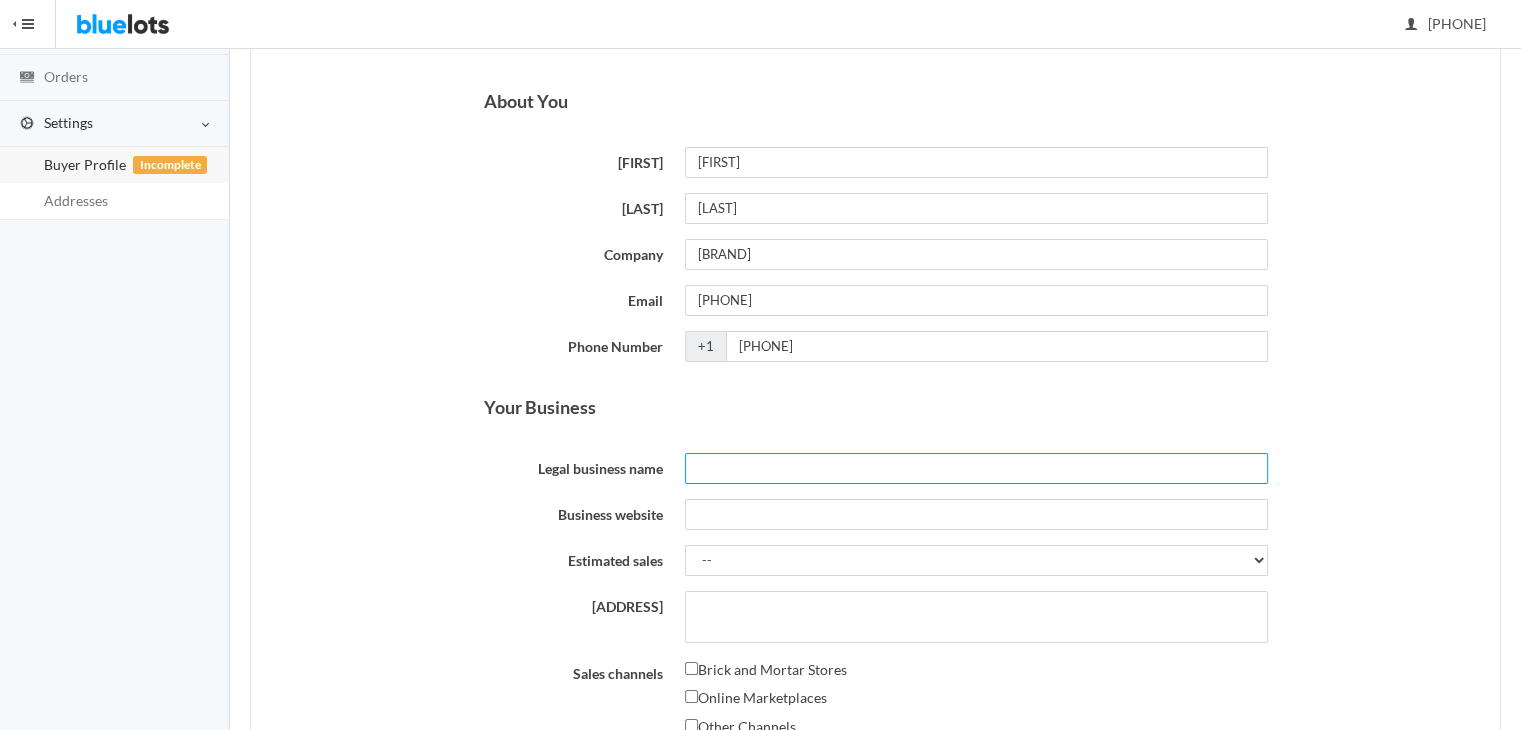 click on "Legal business name" at bounding box center [976, 468] 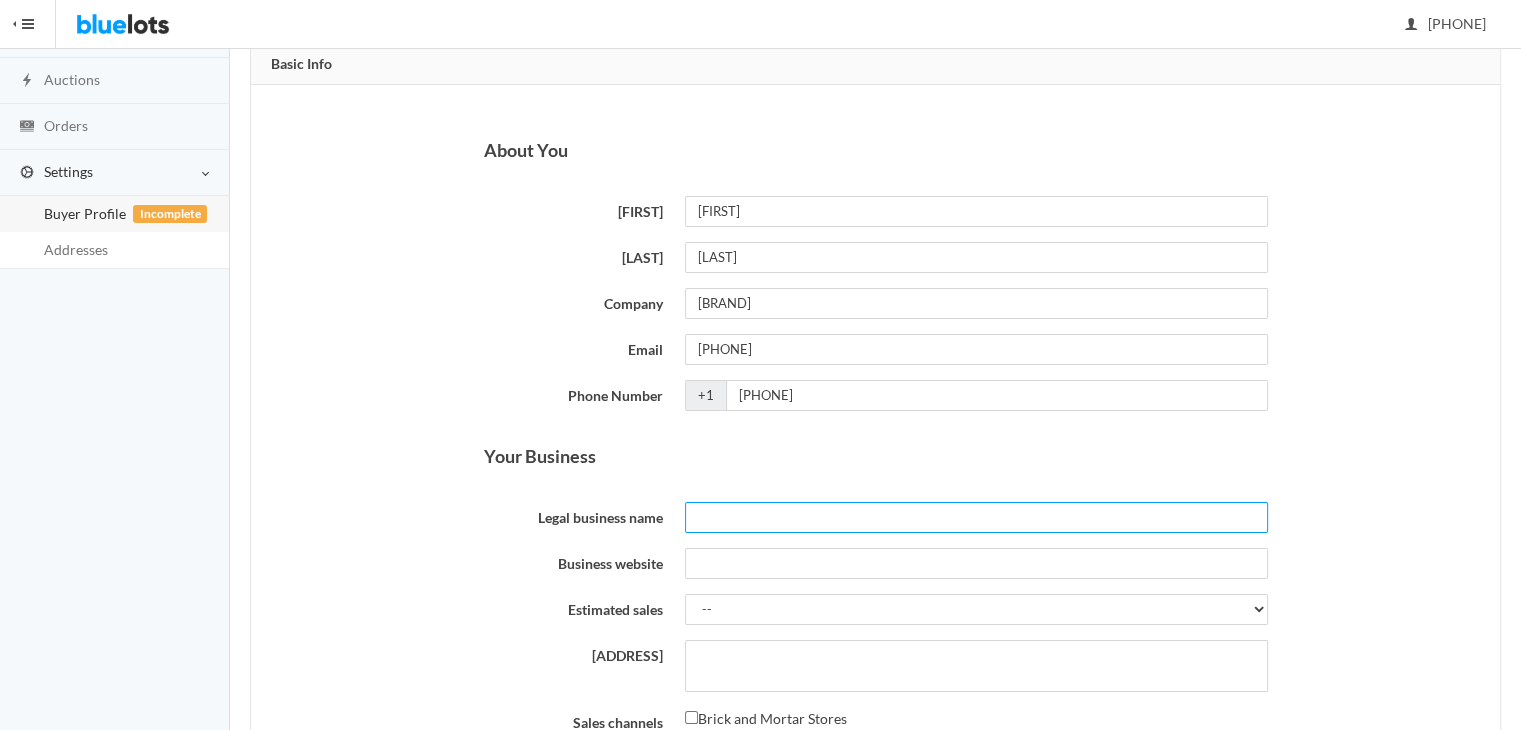 scroll, scrollTop: 0, scrollLeft: 0, axis: both 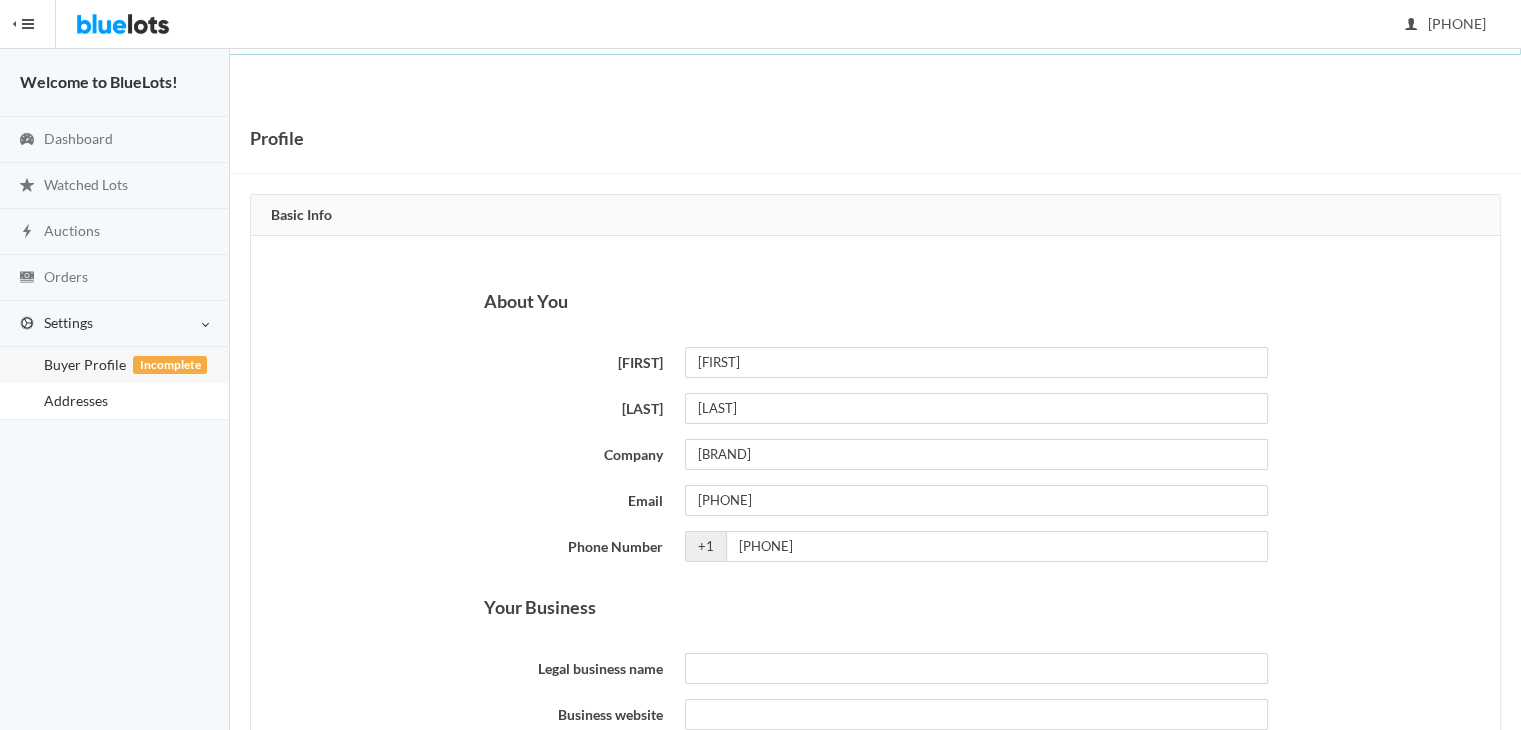 click on "Addresses" at bounding box center (76, 400) 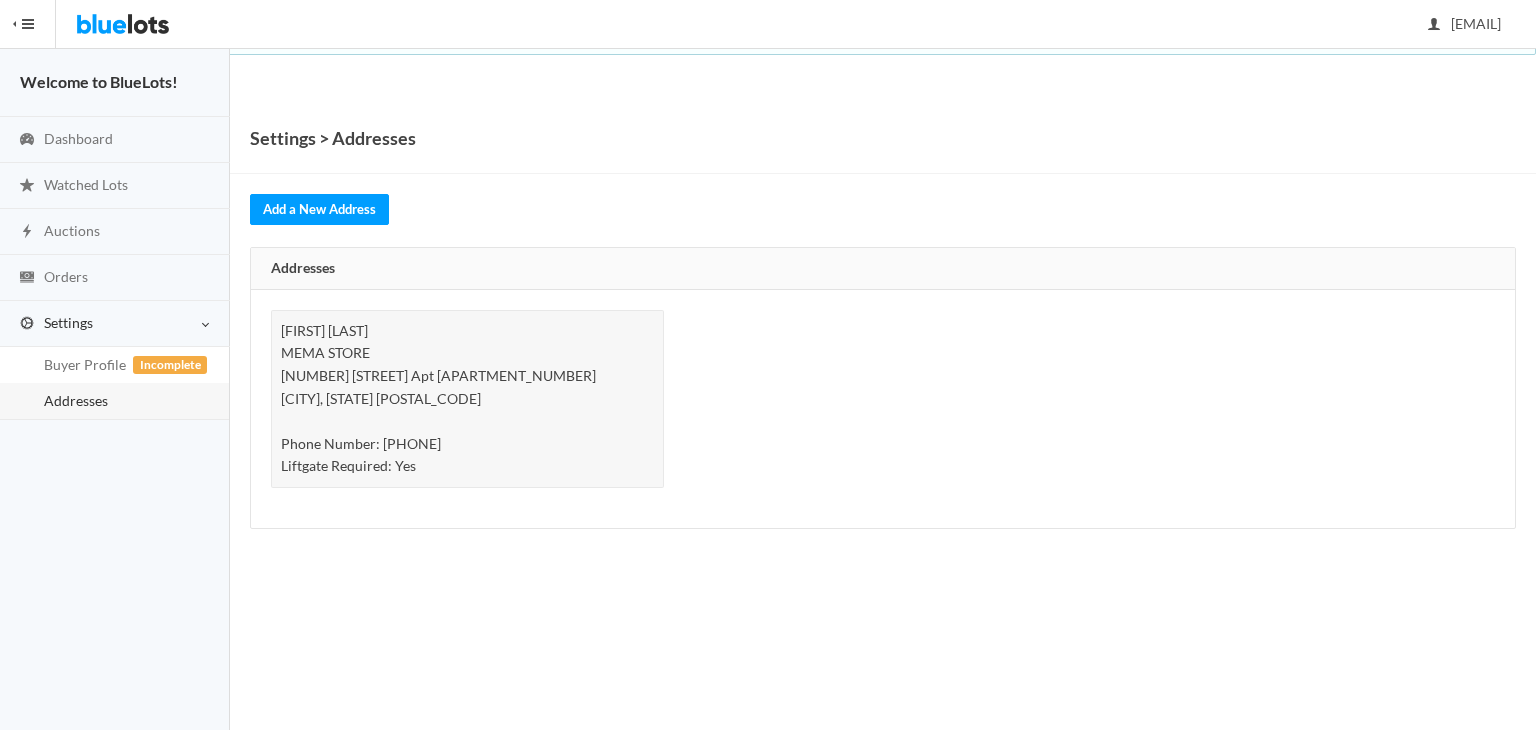 scroll, scrollTop: 0, scrollLeft: 0, axis: both 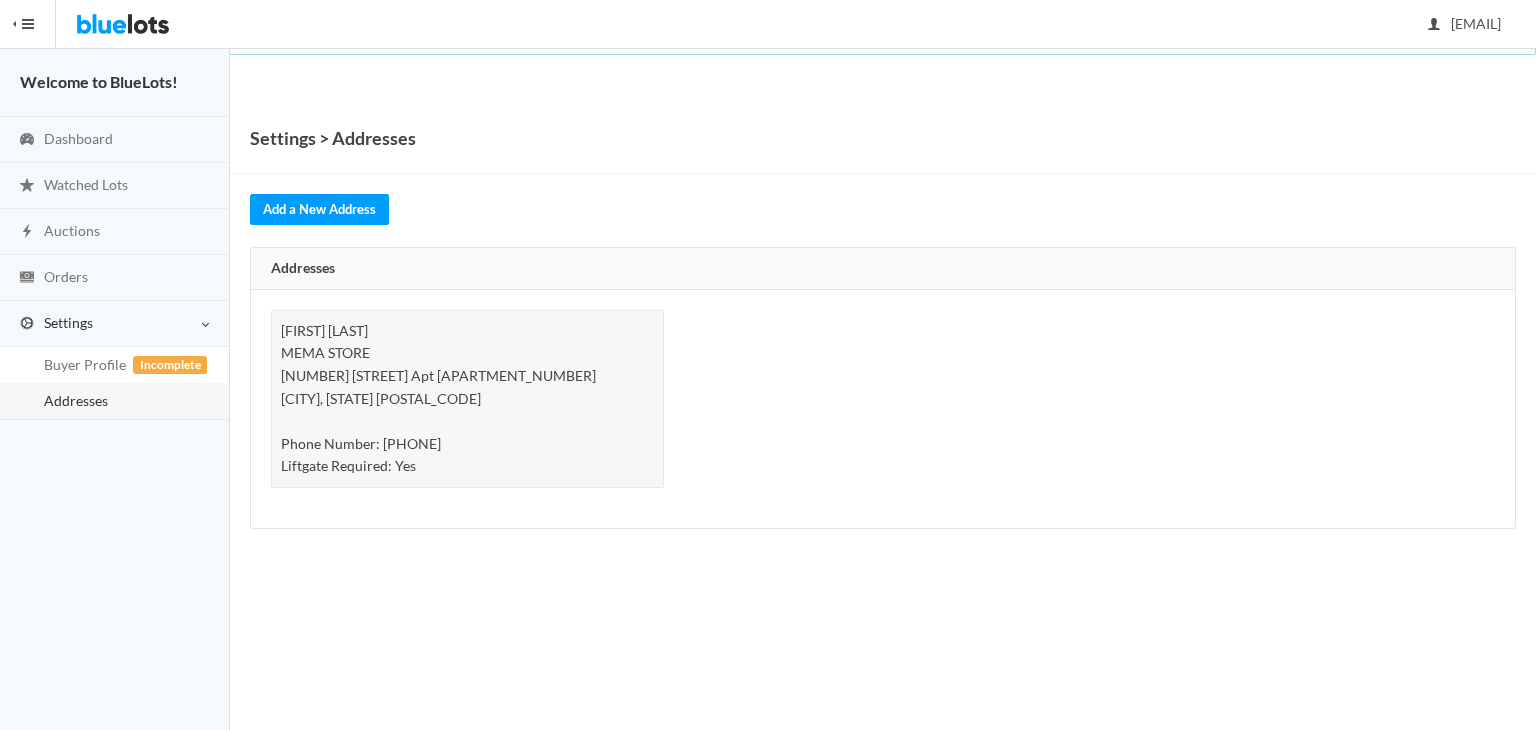 click on "[FIRST] [LAST]
MEMA STORE
[NUMBER] [STREET] Apt [APARTMENT_NUMBER]
[CITY], [STATE] [POSTAL_CODE]
Phone Number: [PHONE]
Liftgate Required: Yes" at bounding box center [467, 399] 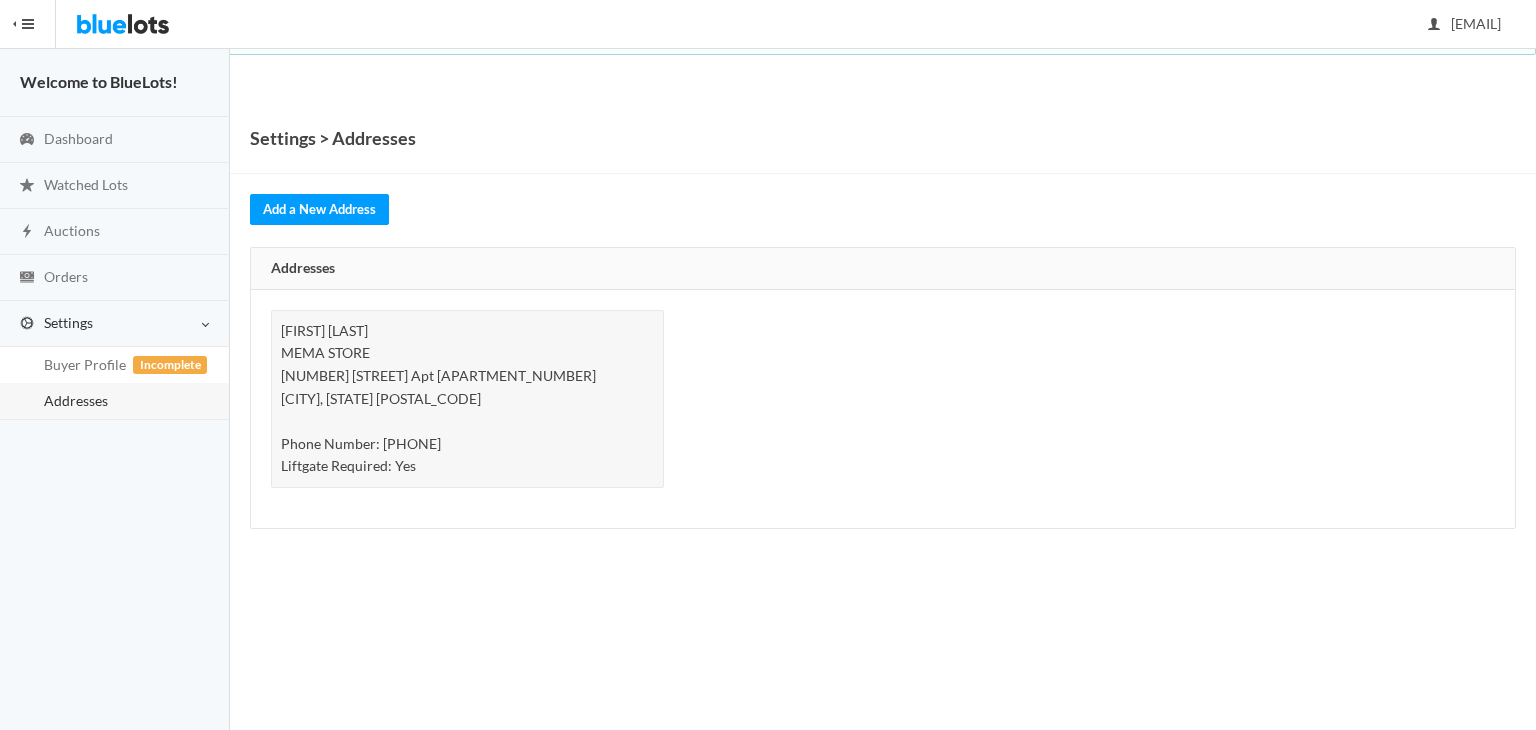 click on "Addresses" at bounding box center [114, 401] 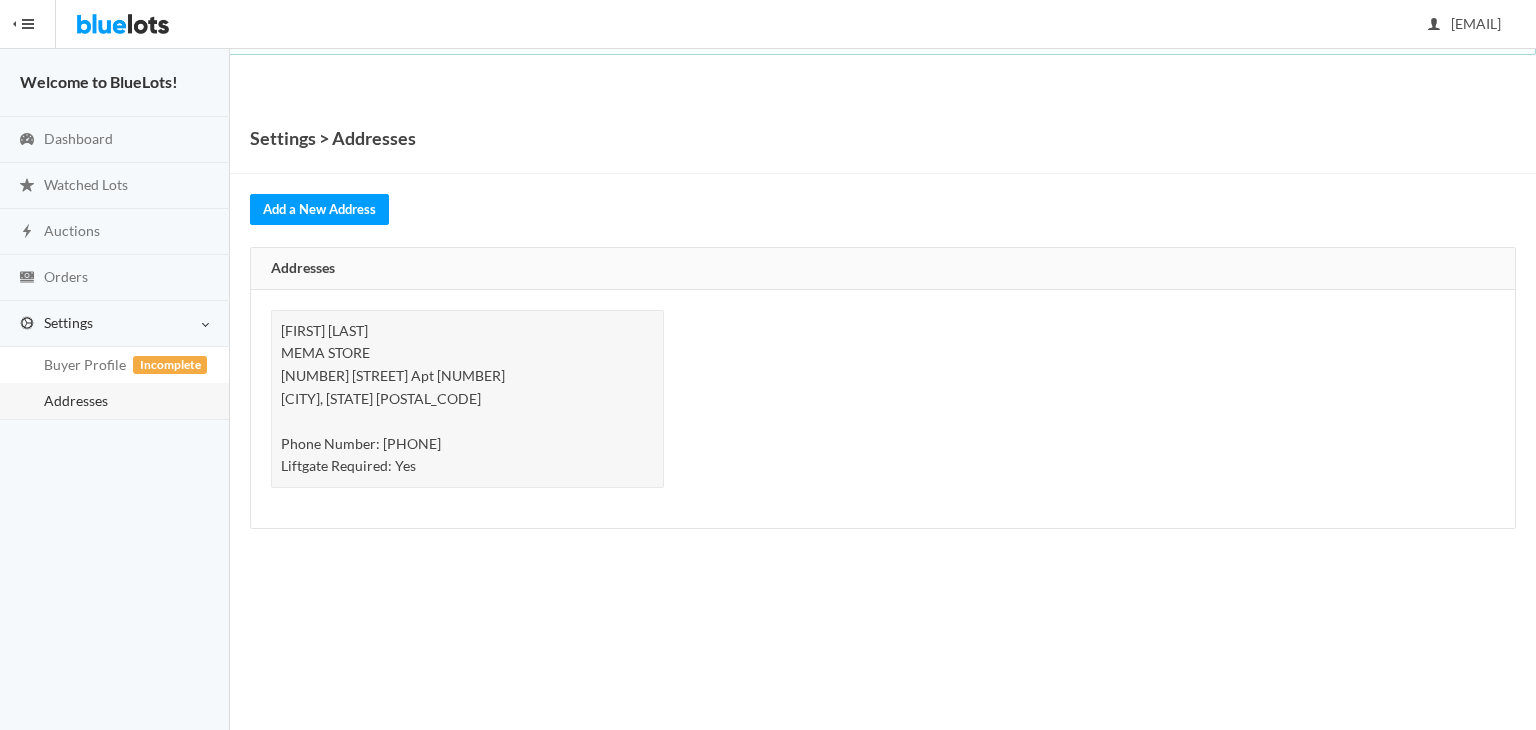 scroll, scrollTop: 0, scrollLeft: 0, axis: both 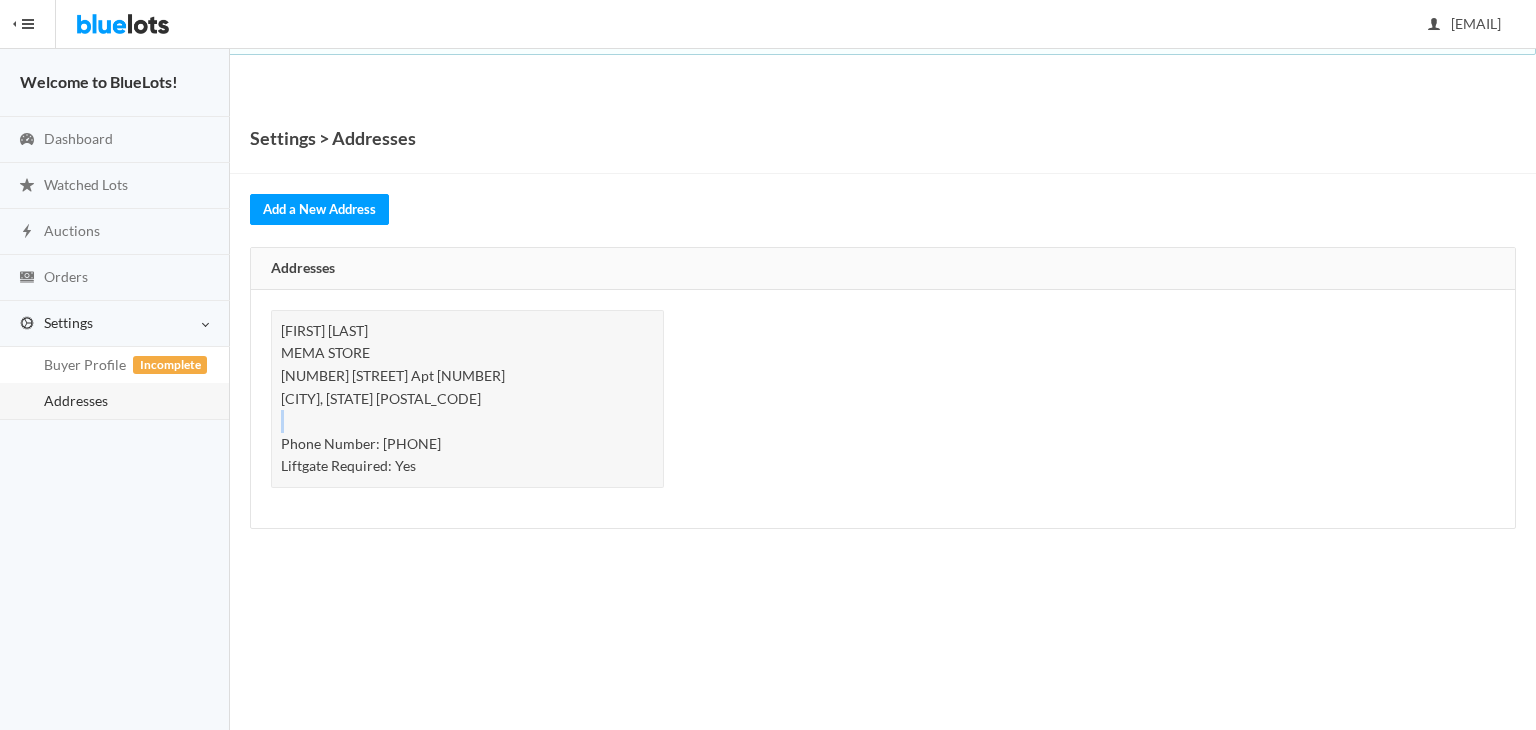 click on "Rimon Rizk
MEMA STORE
230 Bailey Island Dr Apt 1046
Henderson, NV 89074-8081
Phone Number: (702) 287-3269
Liftgate Required: Yes" at bounding box center (467, 399) 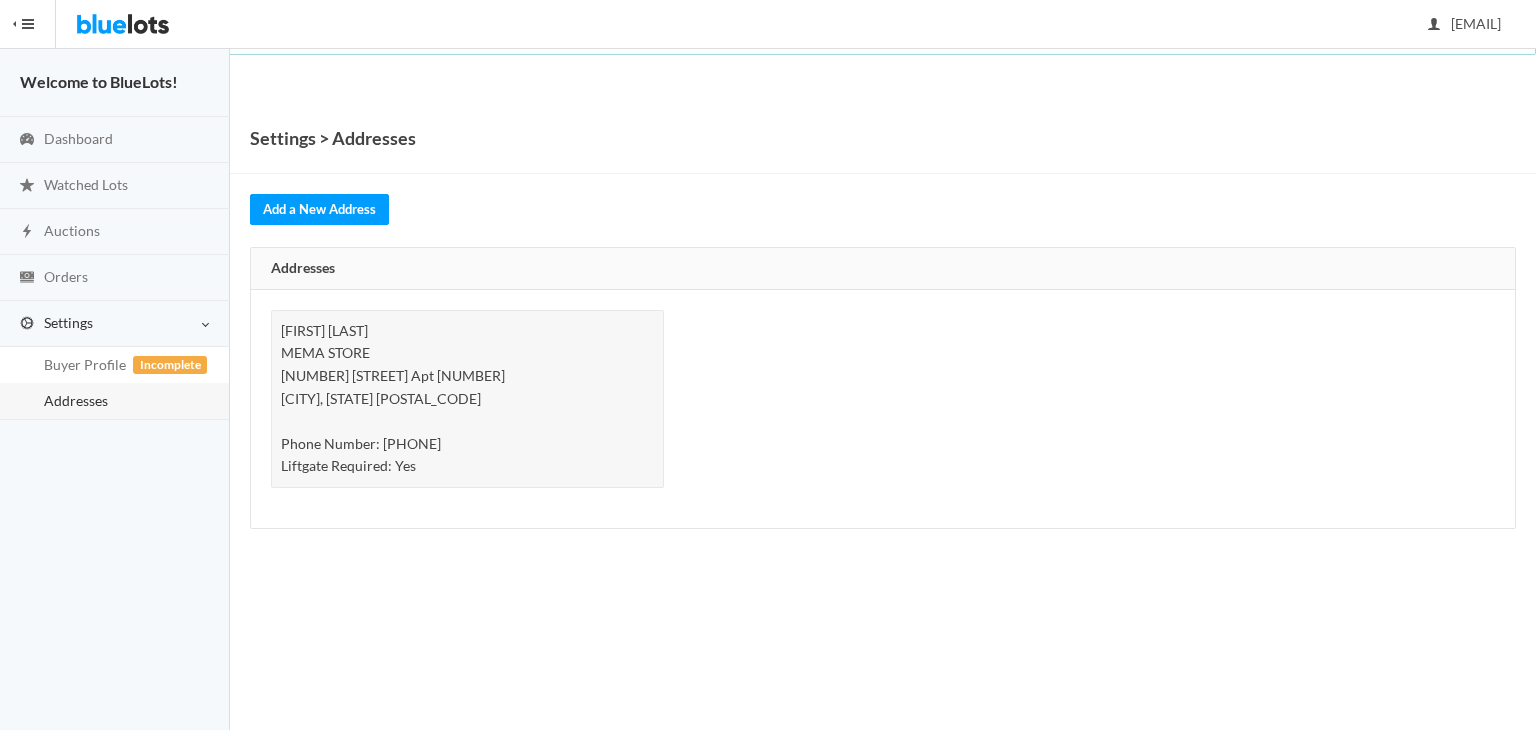 click on "Rimon Rizk
MEMA STORE
230 Bailey Island Dr Apt 1046
Henderson, NV 89074-8081
Phone Number: (702) 287-3269
Liftgate Required: Yes" at bounding box center [467, 399] 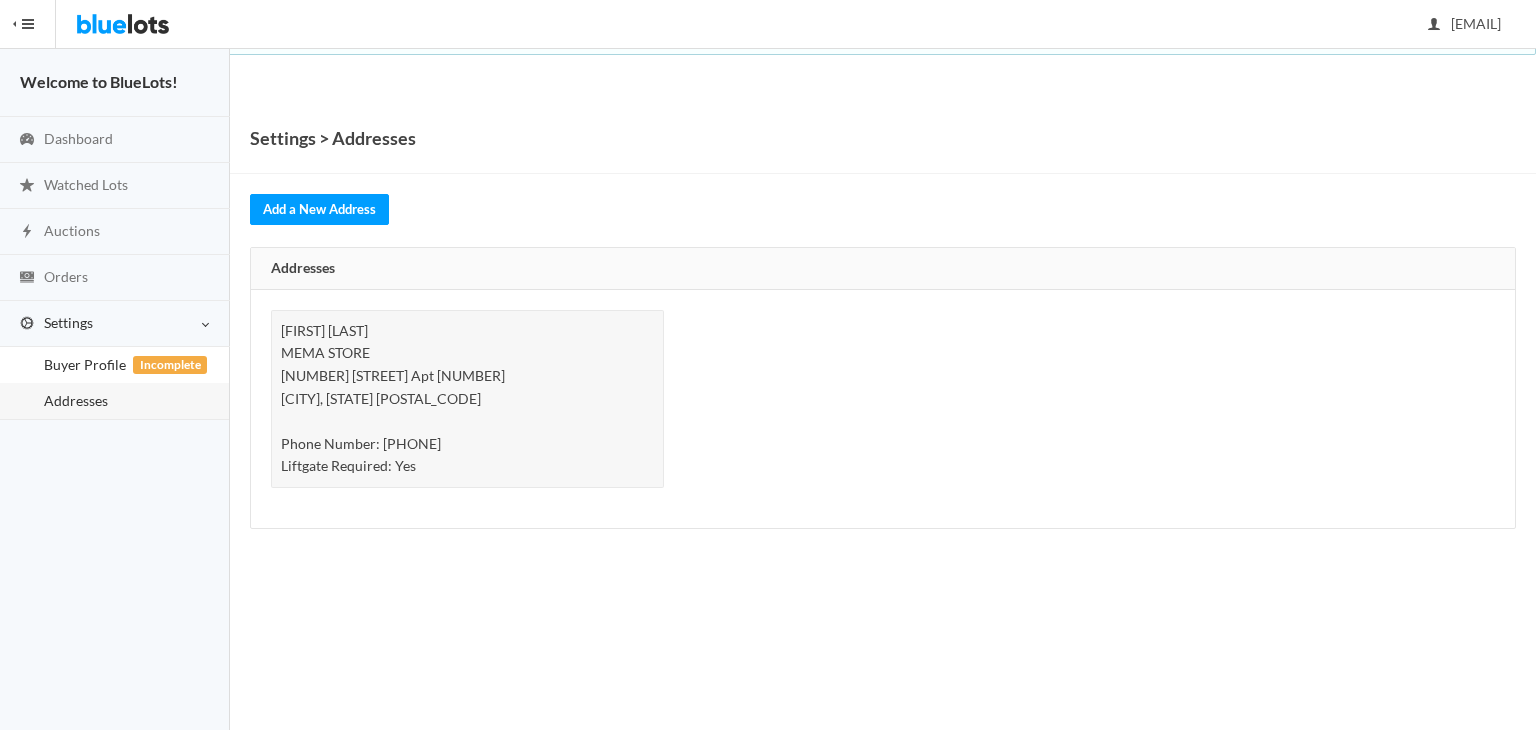click on "Buyer Profile
Incomplete" at bounding box center [85, 364] 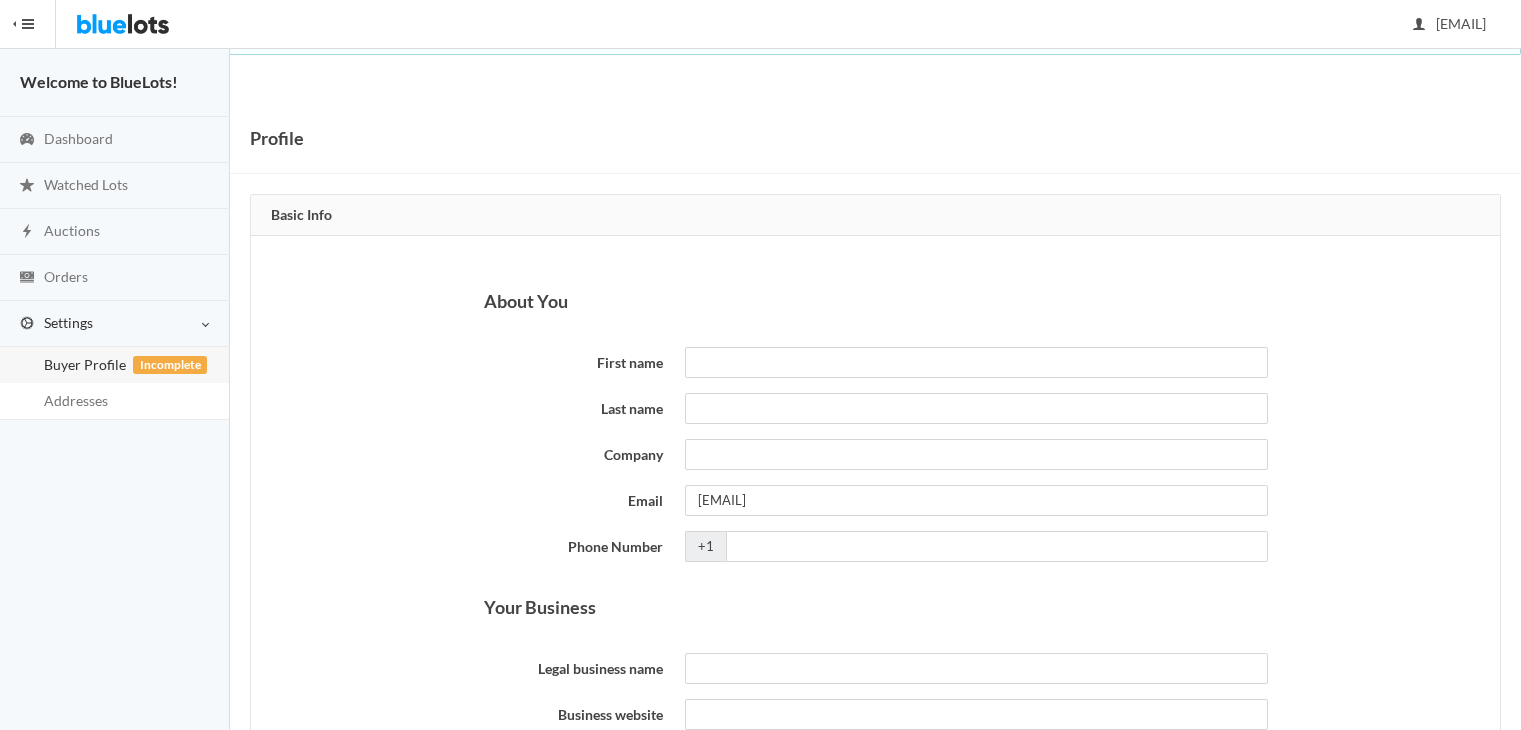 scroll, scrollTop: 0, scrollLeft: 0, axis: both 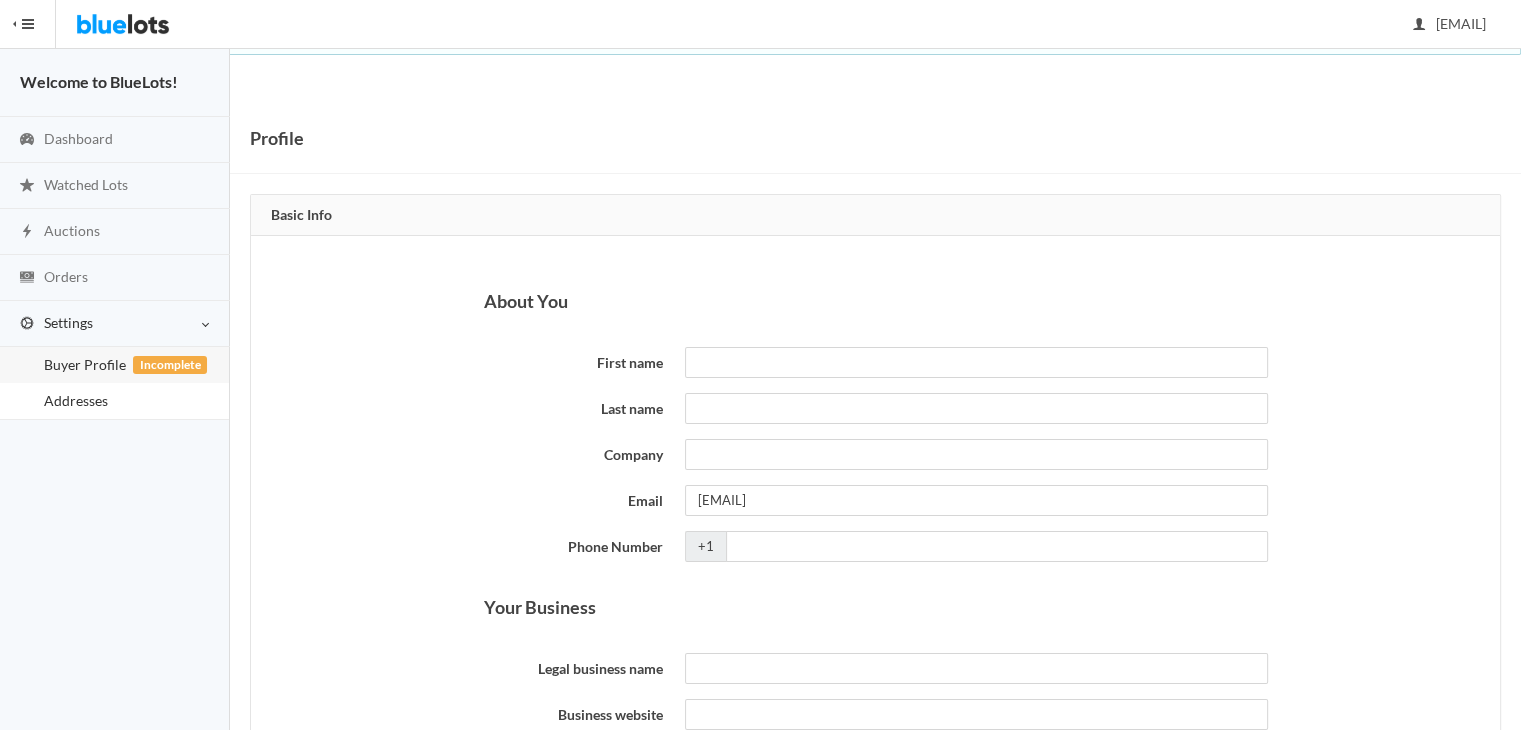 click on "Addresses" at bounding box center [76, 400] 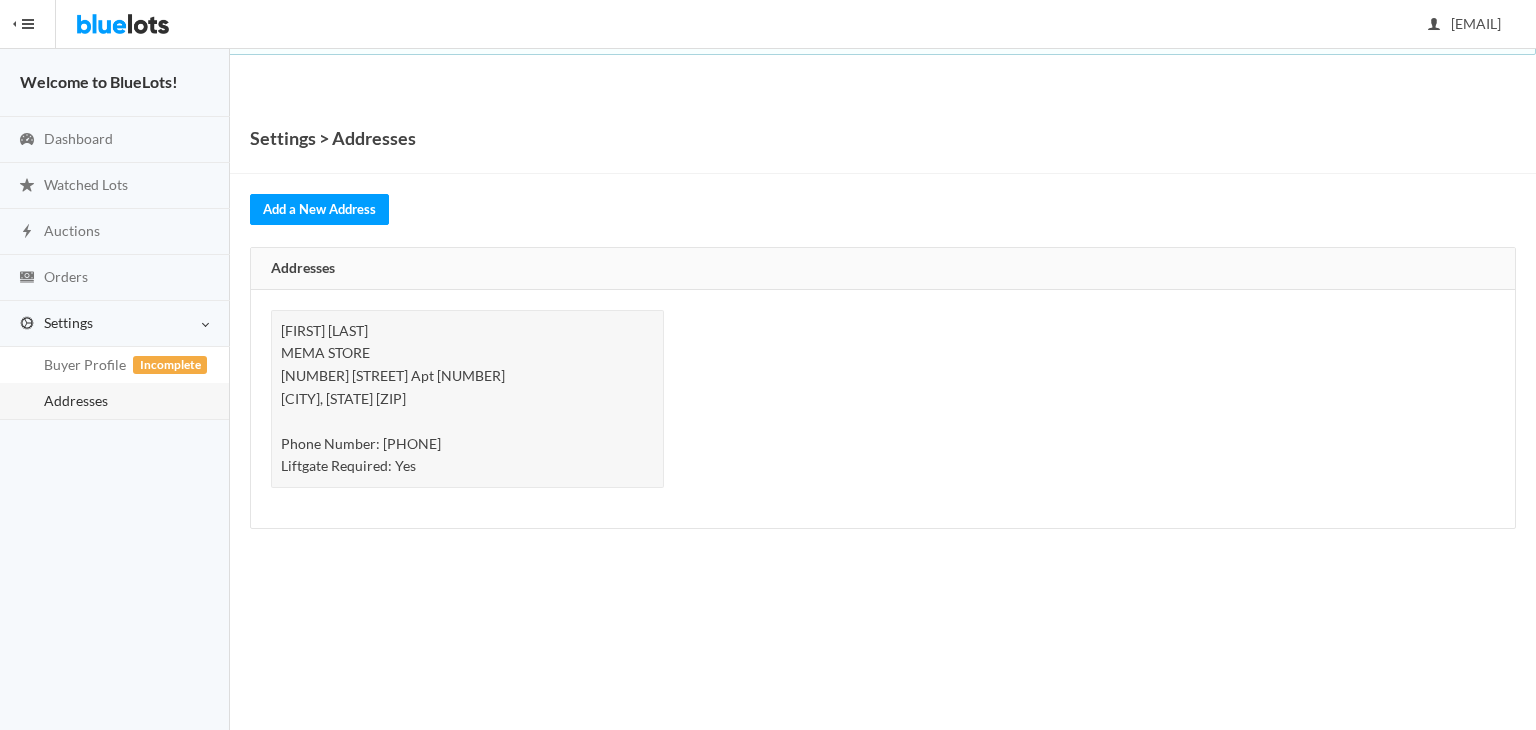 scroll, scrollTop: 0, scrollLeft: 0, axis: both 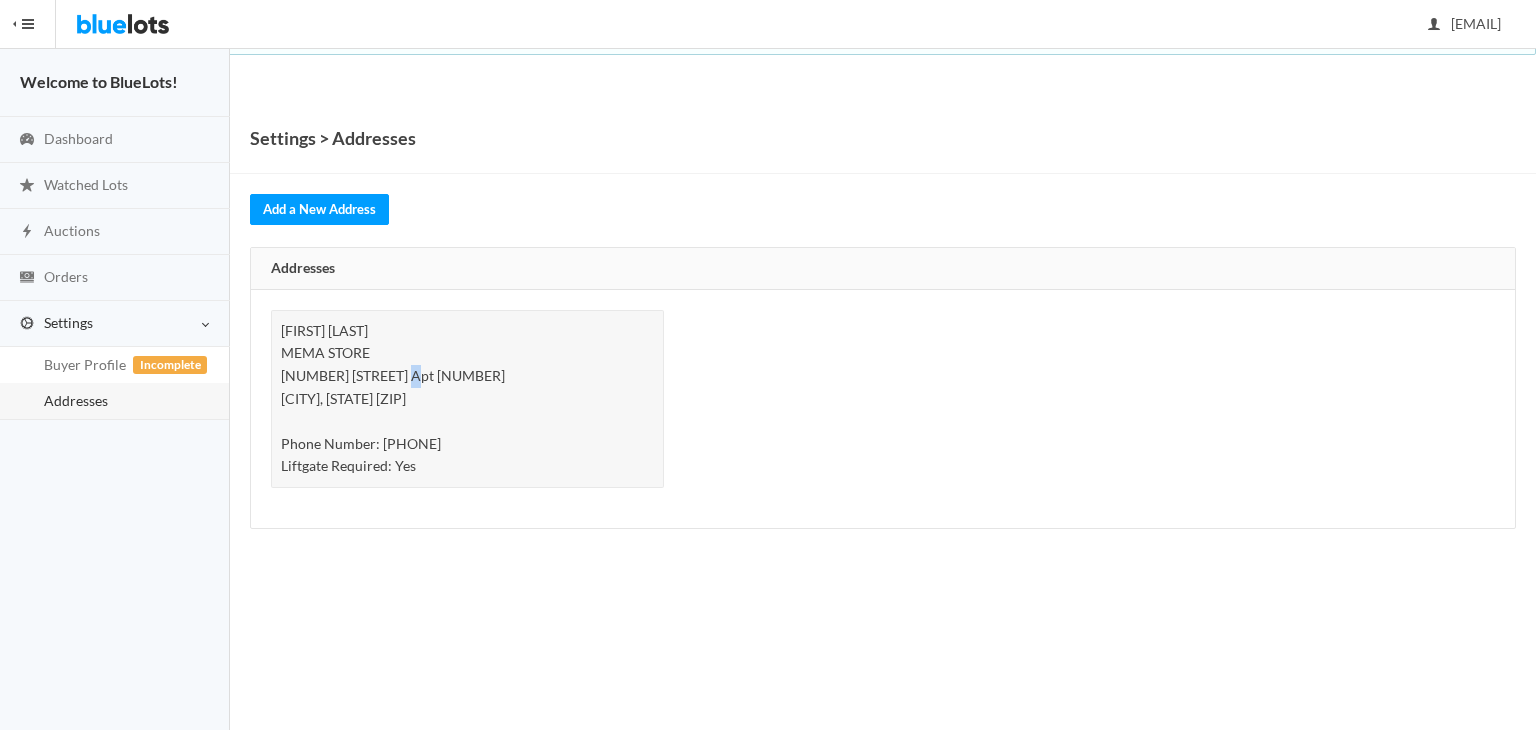 click on "[FIRST] [LAST]
MEMA STORE
[NUMBER] [STREET] Apt [NUMBER]
[CITY], [STATE] [ZIP]
Phone Number: [PHONE]
Liftgate Required: Yes" at bounding box center [467, 399] 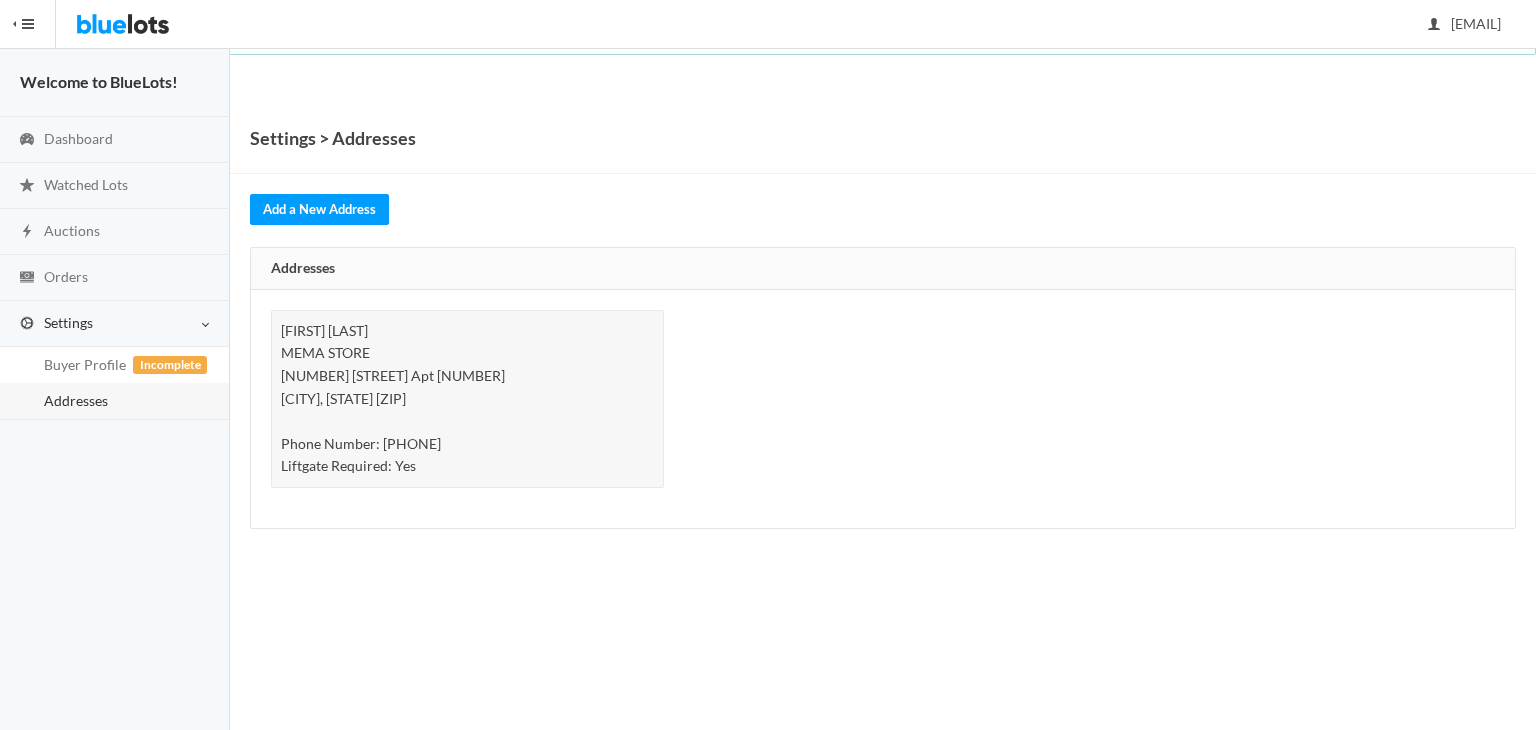 click on "[FIRST] [LAST]
MEMA STORE
[NUMBER] [STREET] Apt [NUMBER]
[CITY], [STATE] [ZIP]
Phone Number: [PHONE]
Liftgate Required: Yes" at bounding box center (467, 399) 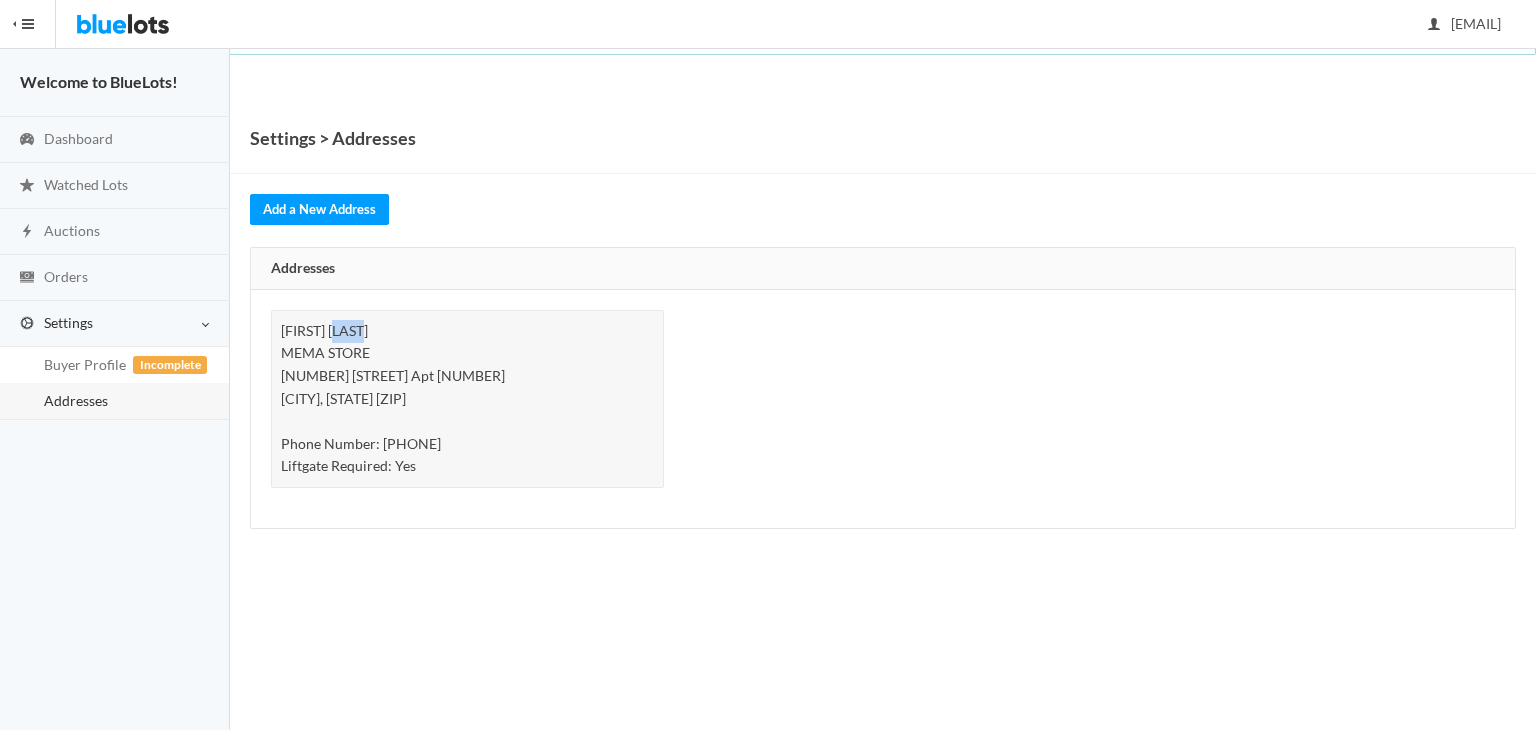 click on "[FIRST] [LAST]
MEMA STORE
[NUMBER] [STREET] Apt [NUMBER]
[CITY], [STATE] [ZIP]
Phone Number: [PHONE]
Liftgate Required: Yes" at bounding box center [467, 399] 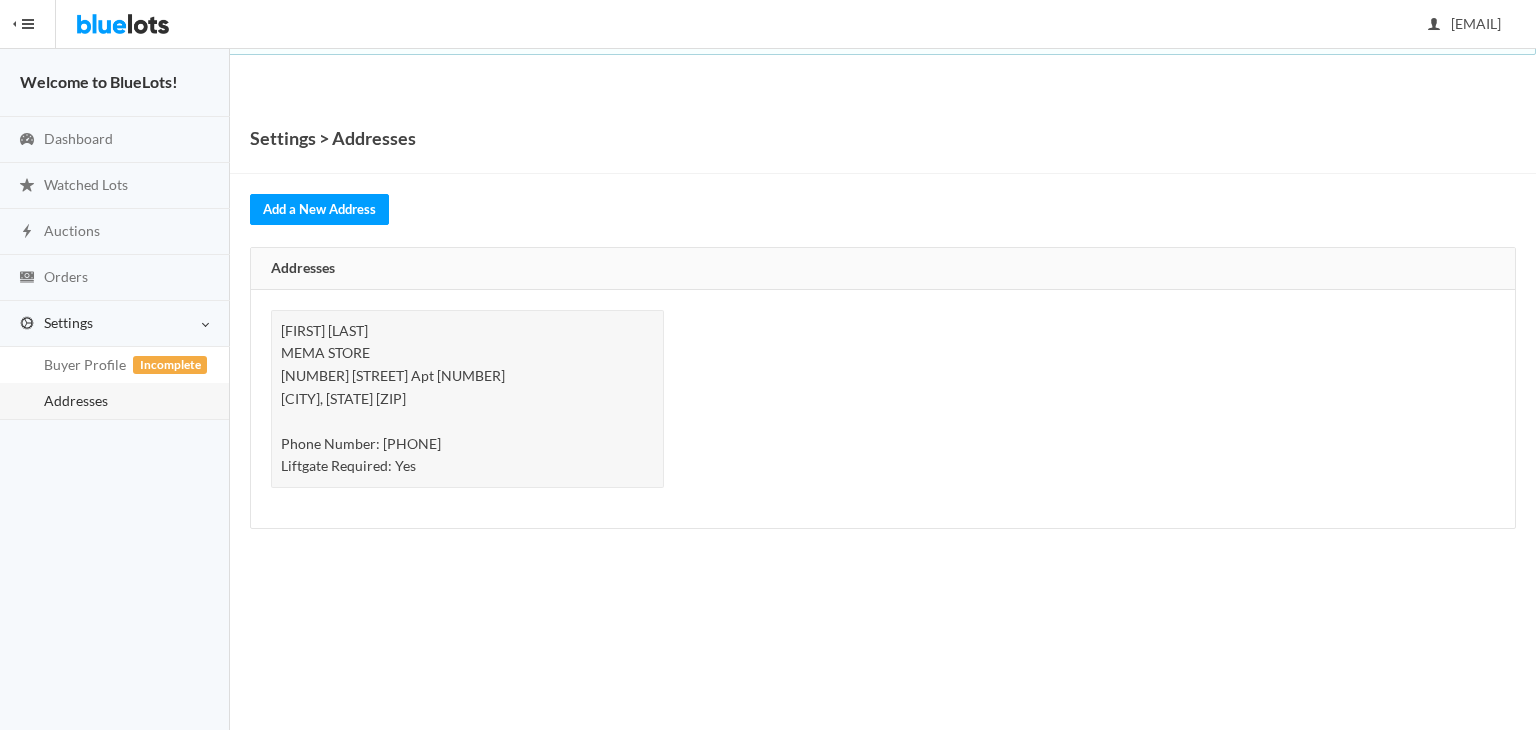 click on "[FIRST] [LAST]
MEMA STORE
[NUMBER] [STREET] Apt [NUMBER]
[CITY], [STATE] [ZIP]
Phone Number: [PHONE]
Liftgate Required: Yes" at bounding box center (467, 399) 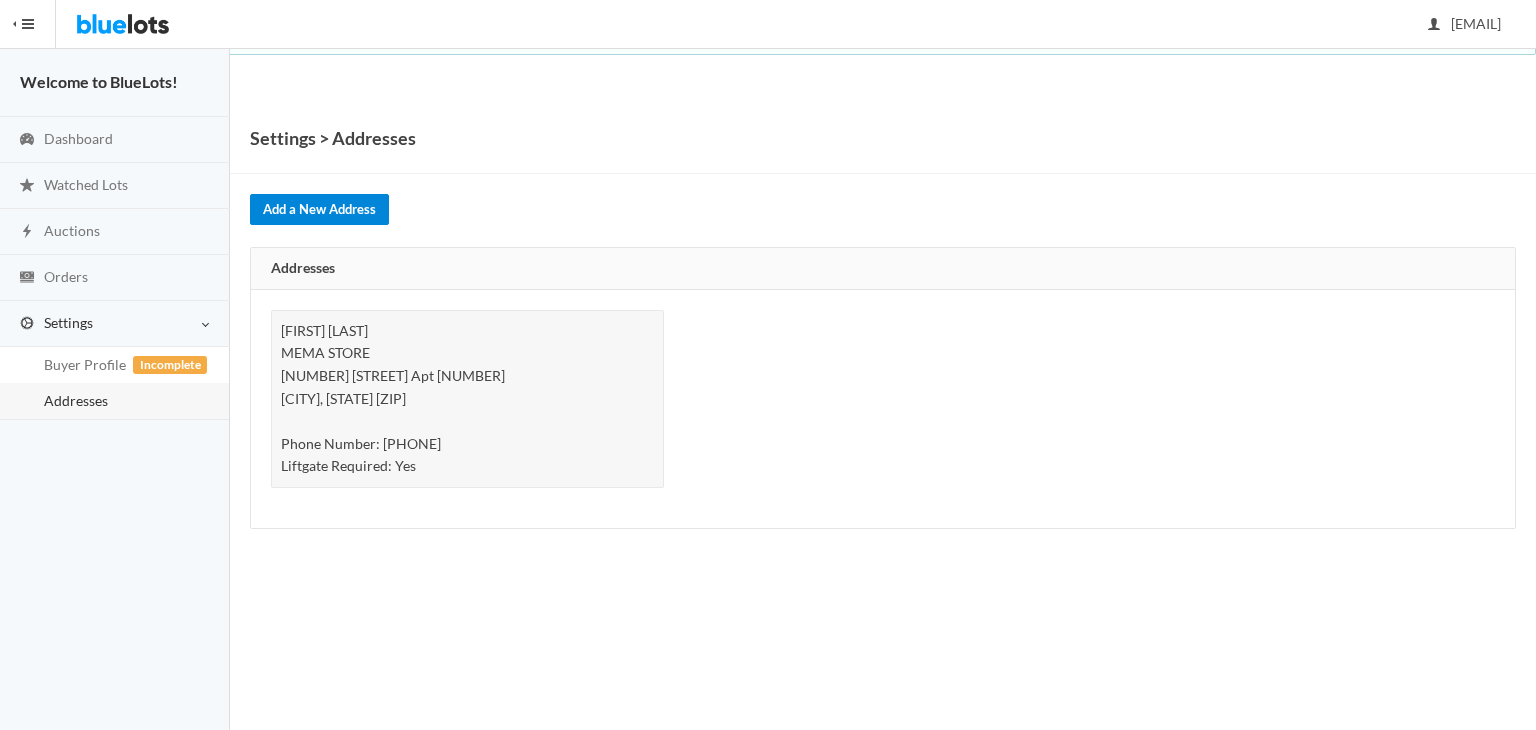 click on "Add a New Address" at bounding box center [319, 209] 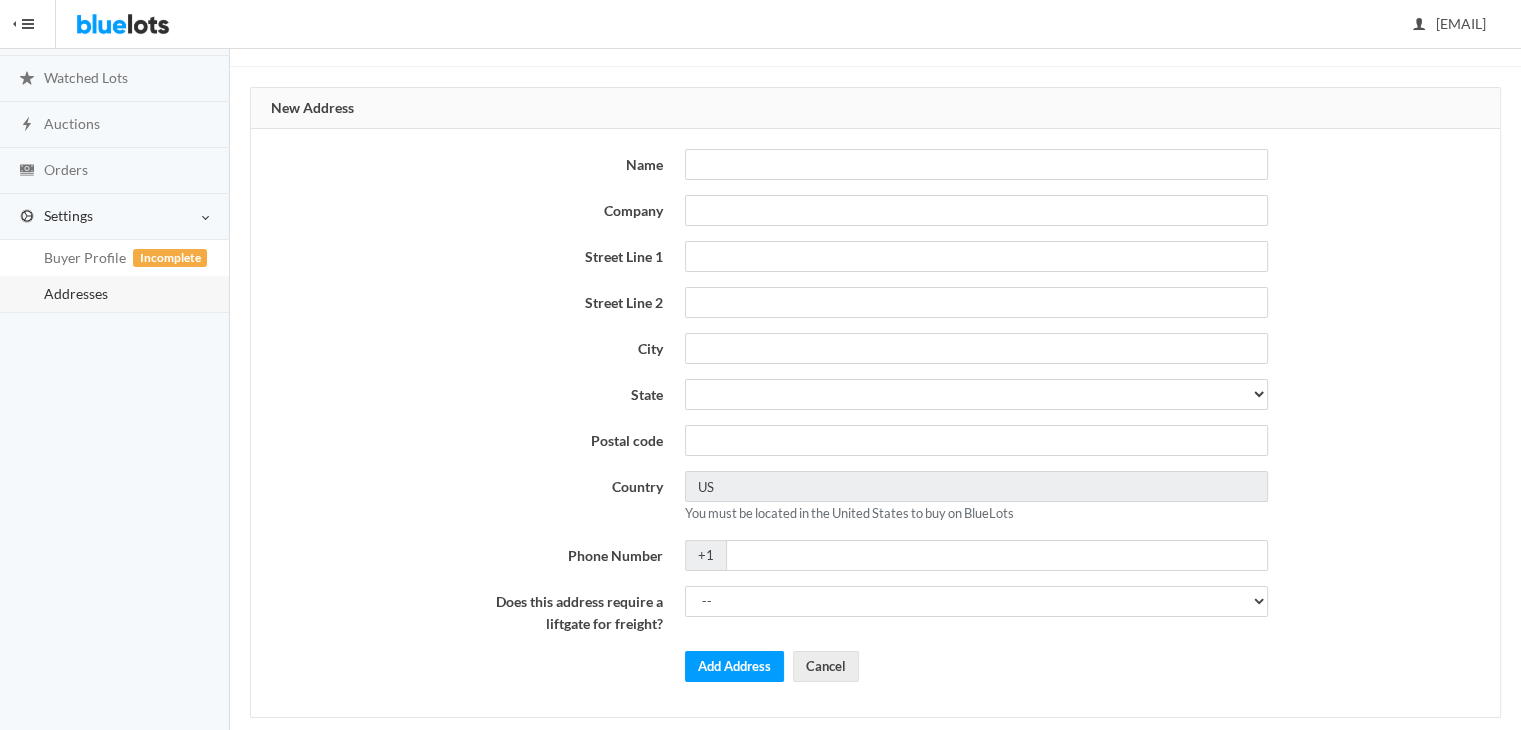 scroll, scrollTop: 133, scrollLeft: 0, axis: vertical 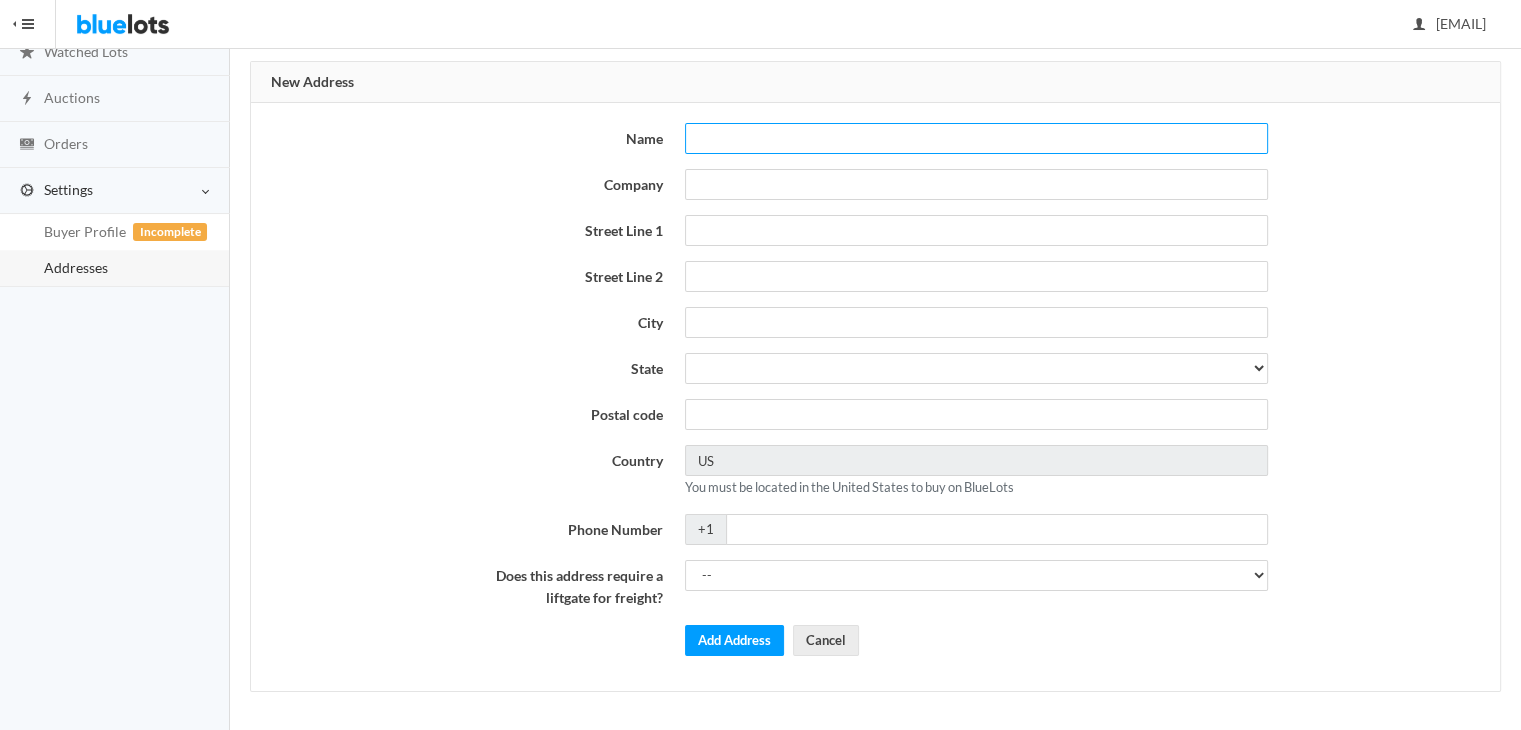 click at bounding box center [976, 138] 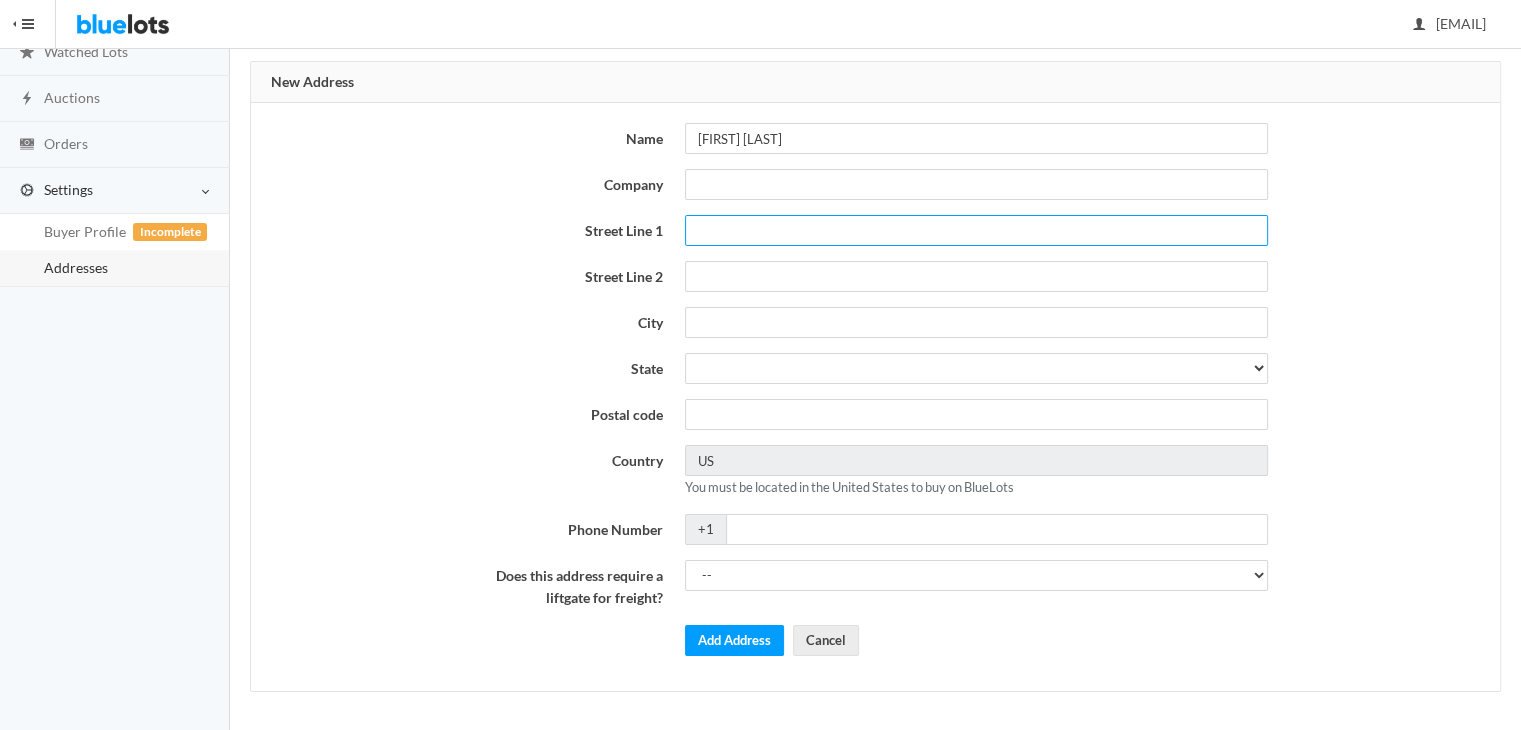 type on "[NUMBER] [STREET]" 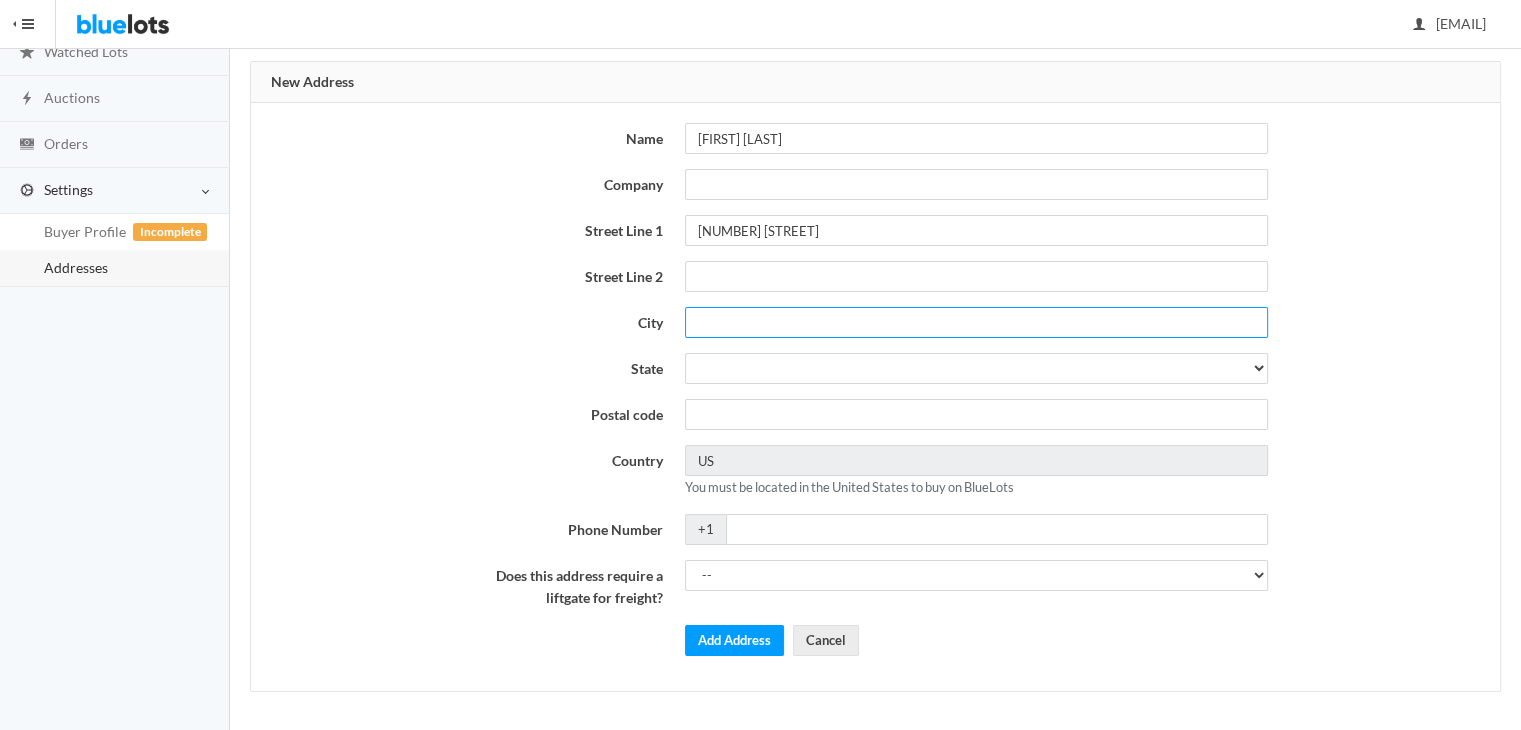 type on "[CITY]" 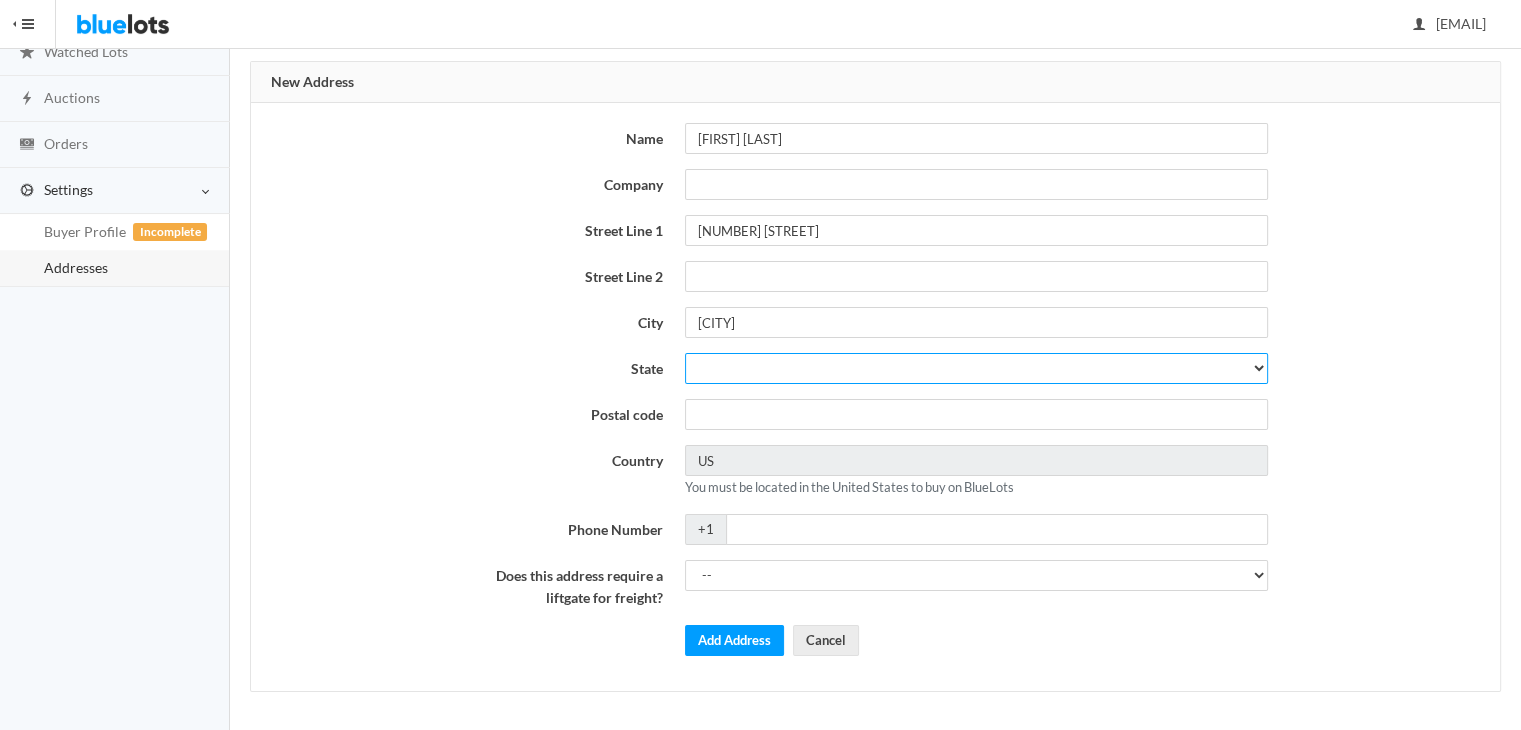 select on "[STATE]" 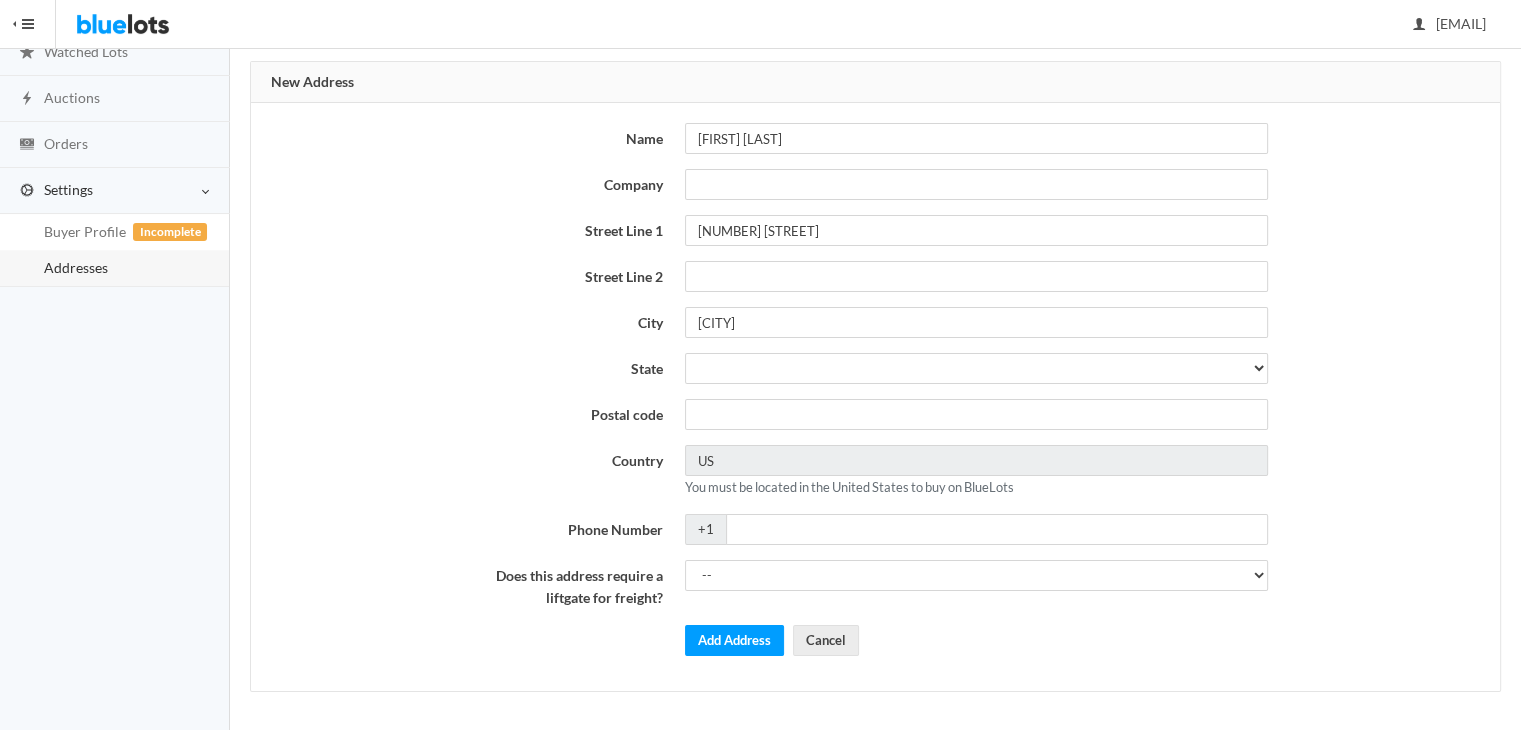 type on "[POSTAL_CODE]" 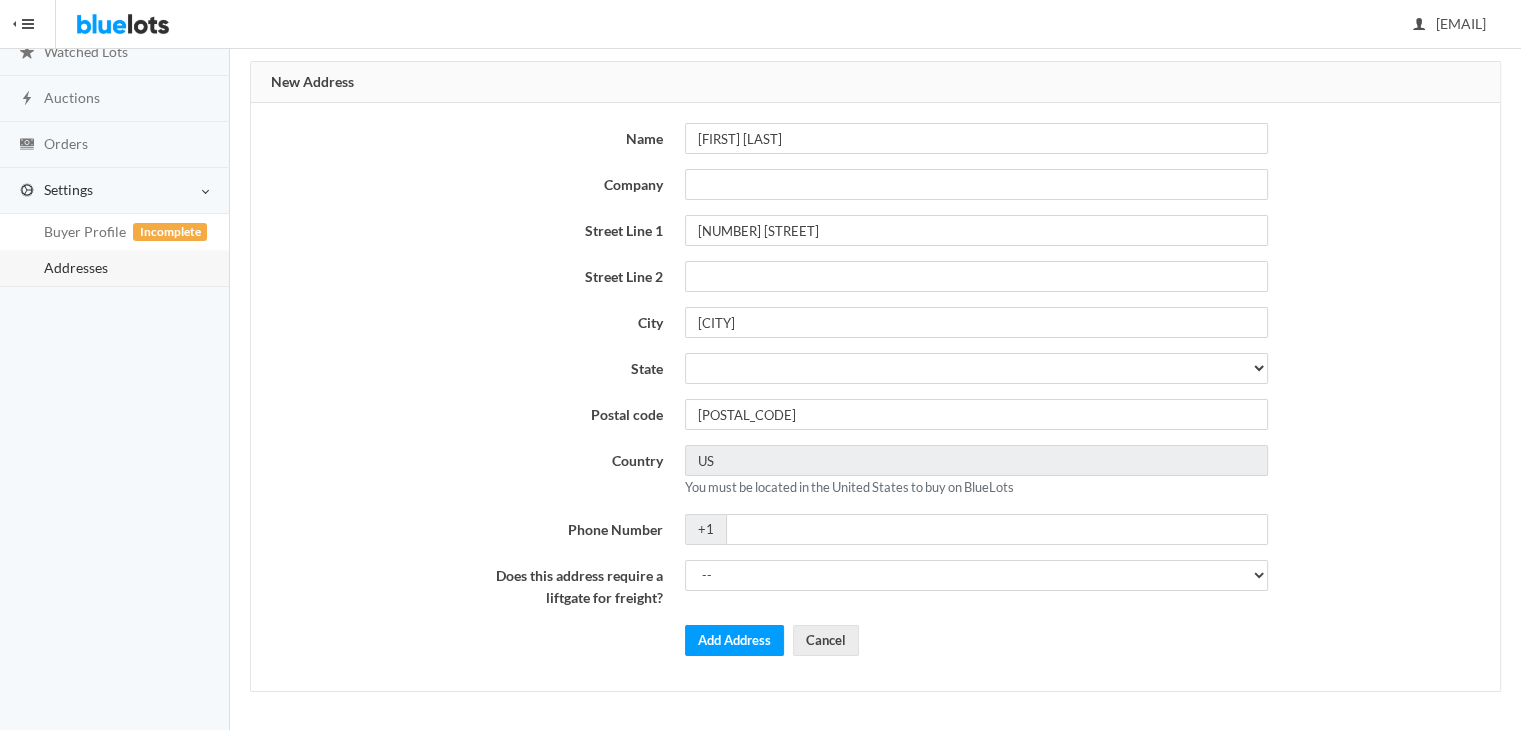 type on "[PHONE]" 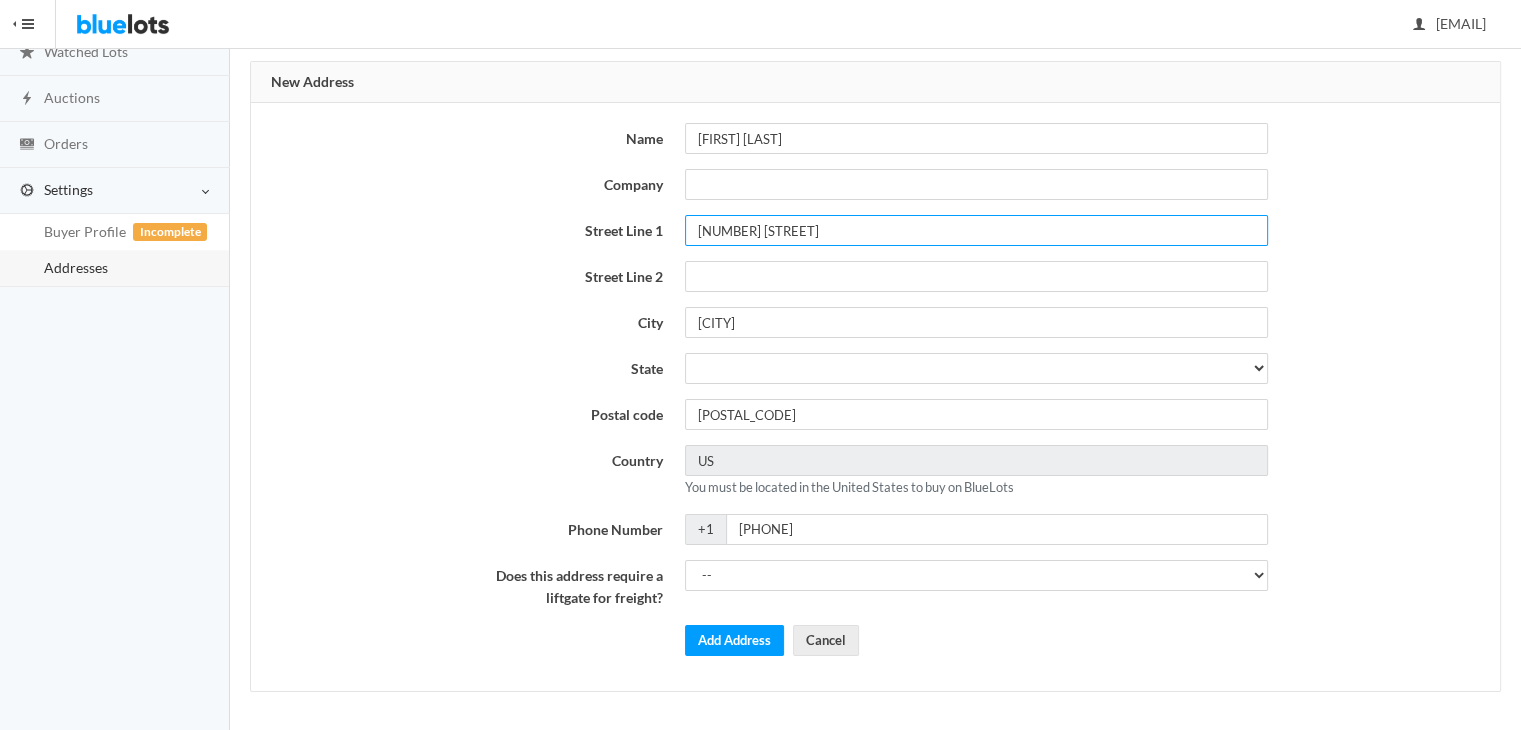 click on "1816 metalic ct" at bounding box center (976, 230) 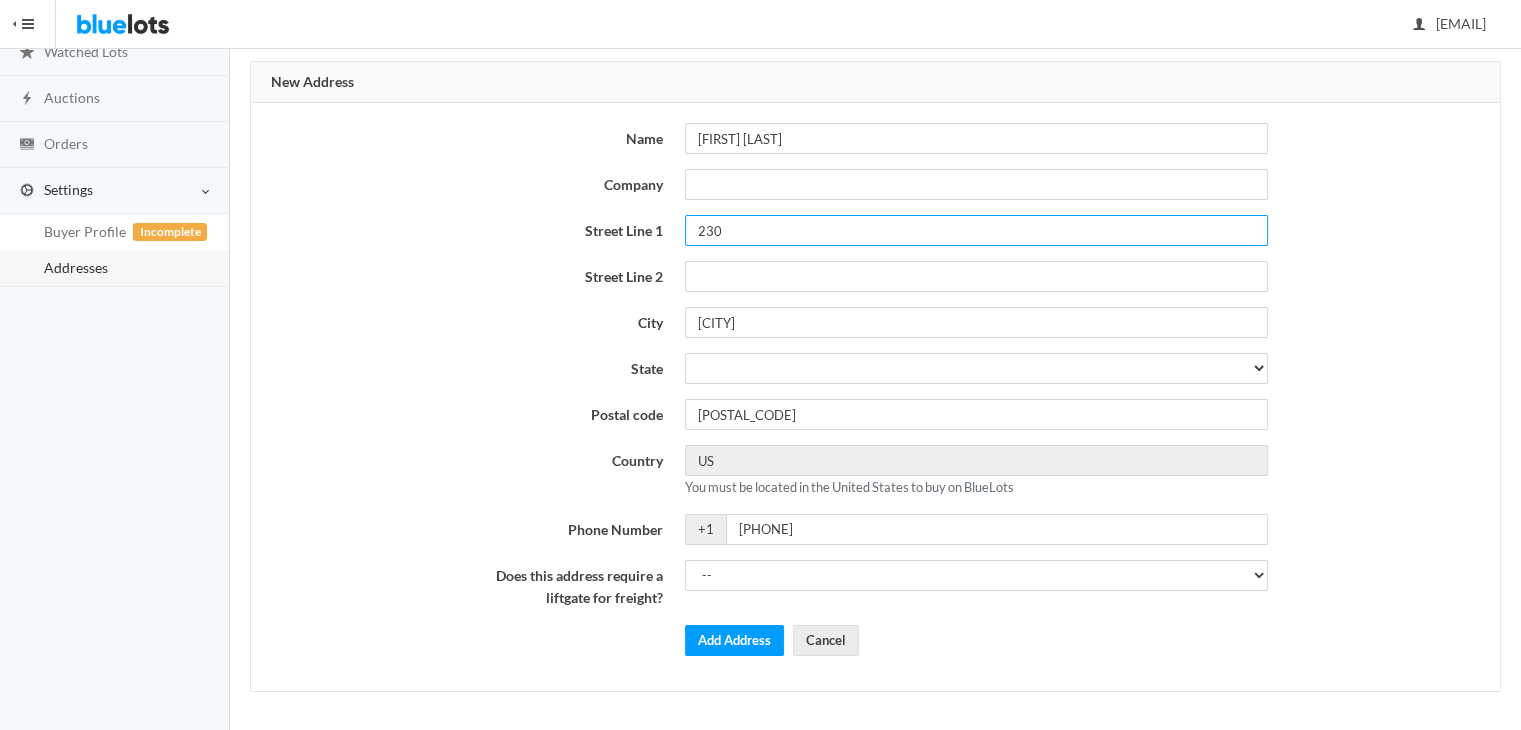 type on "230 bailey island dr" 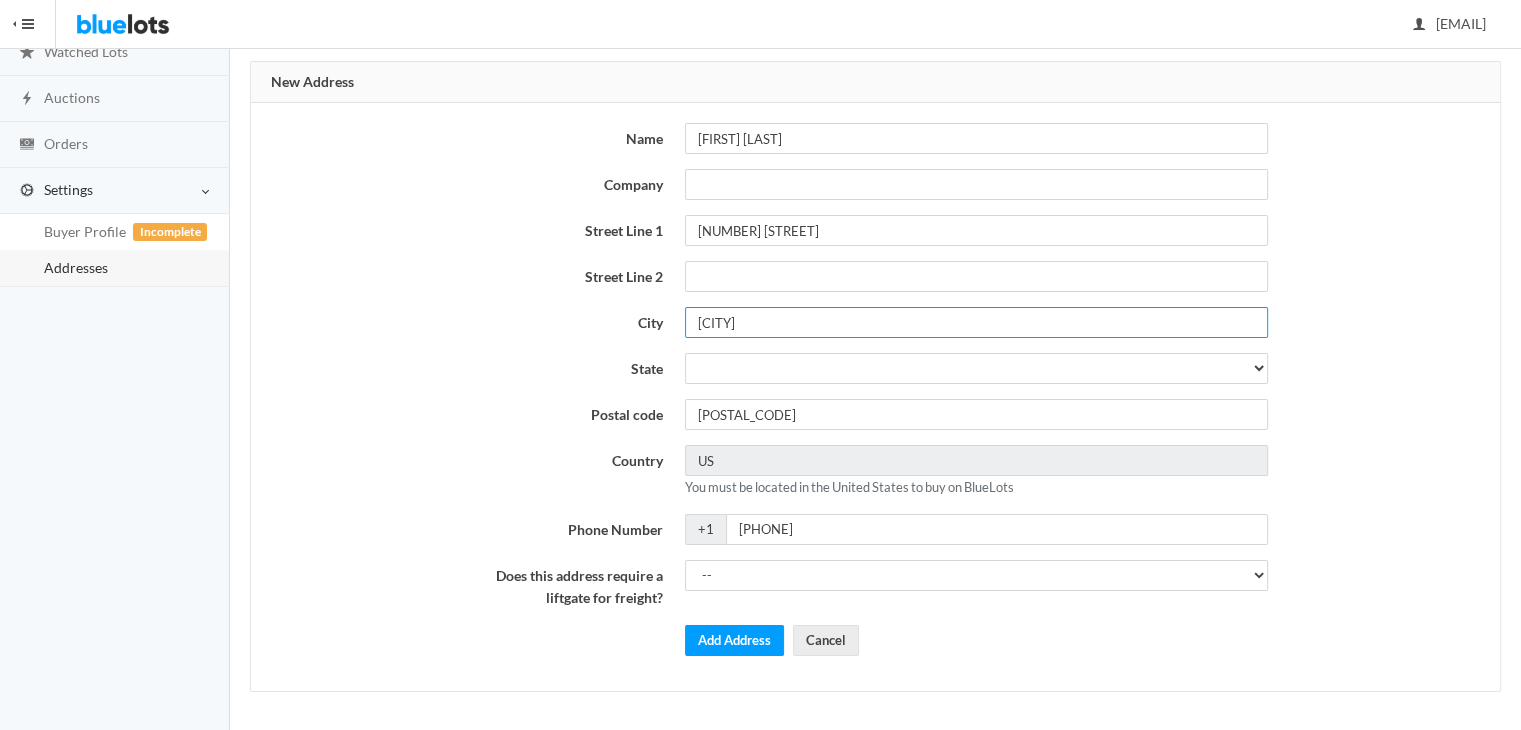 click on "las vegas" at bounding box center (976, 322) 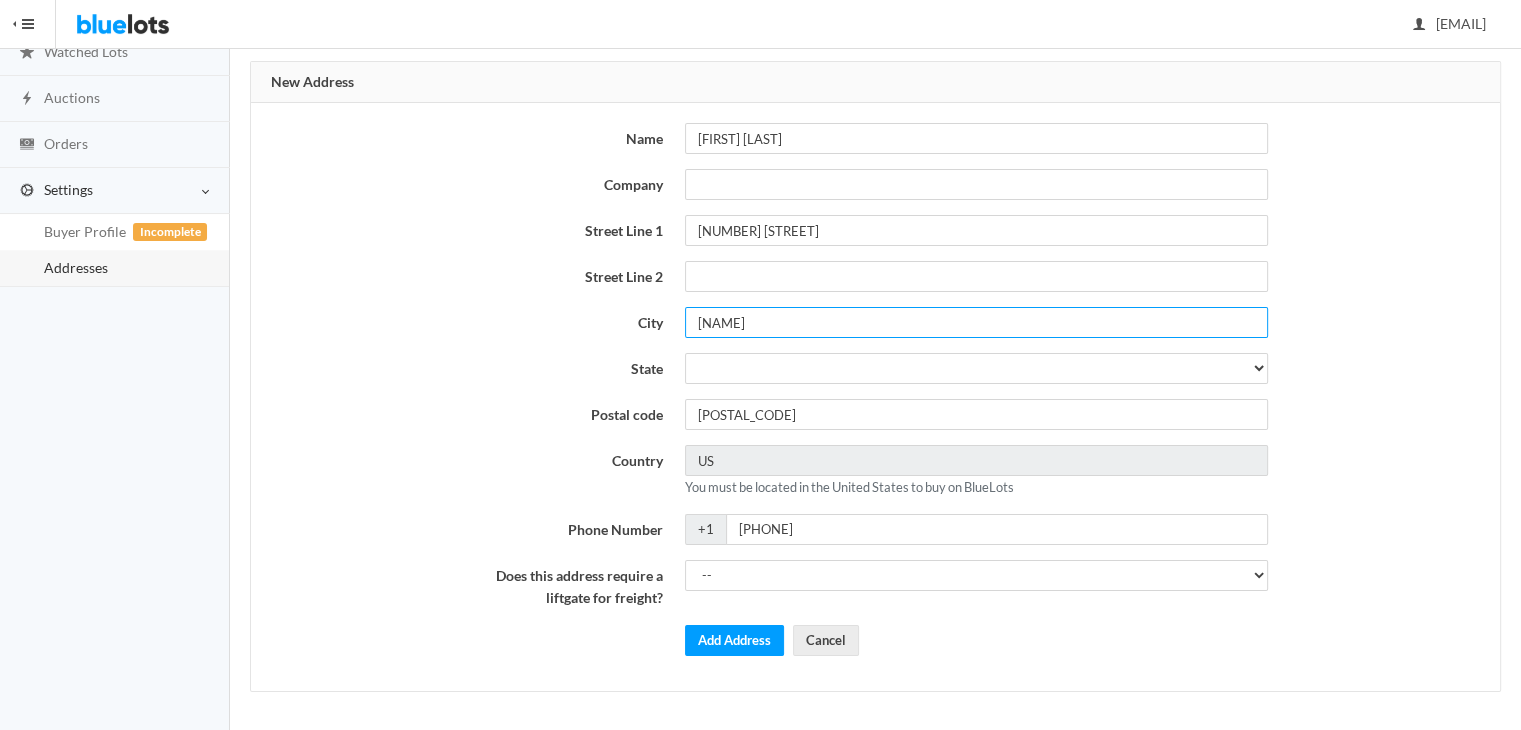 type on "henderson" 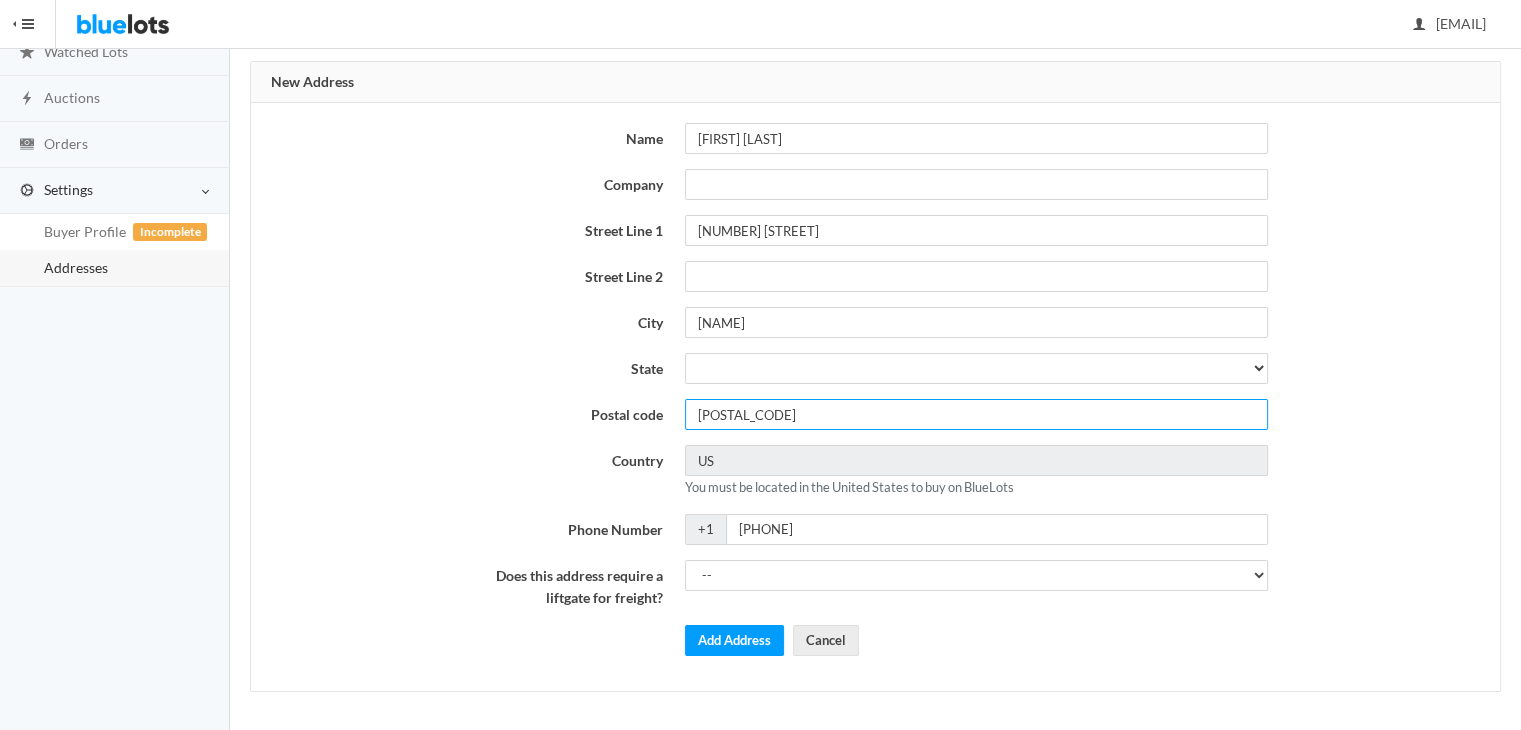 click on "89183" at bounding box center [976, 414] 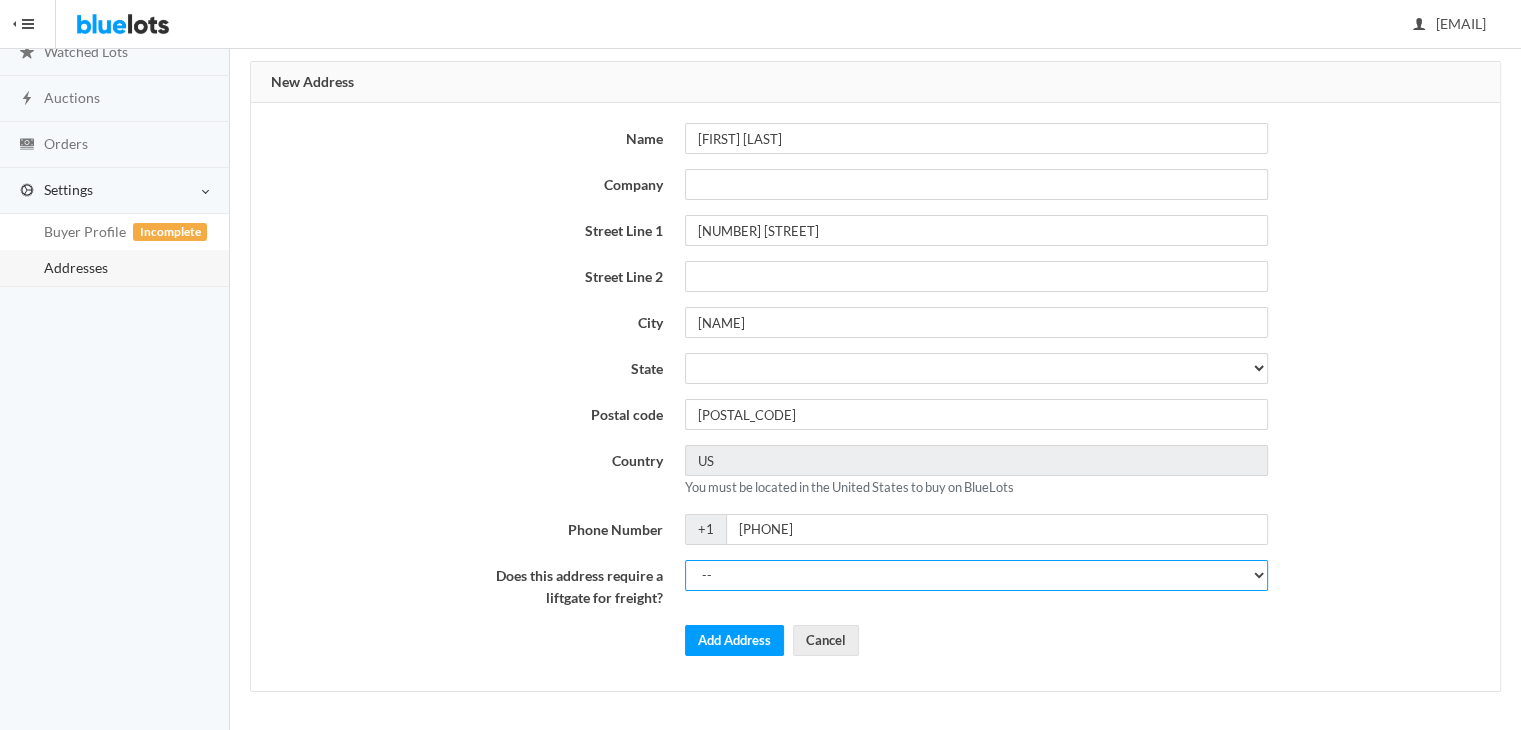 click on "--
Yes
No" at bounding box center (976, 575) 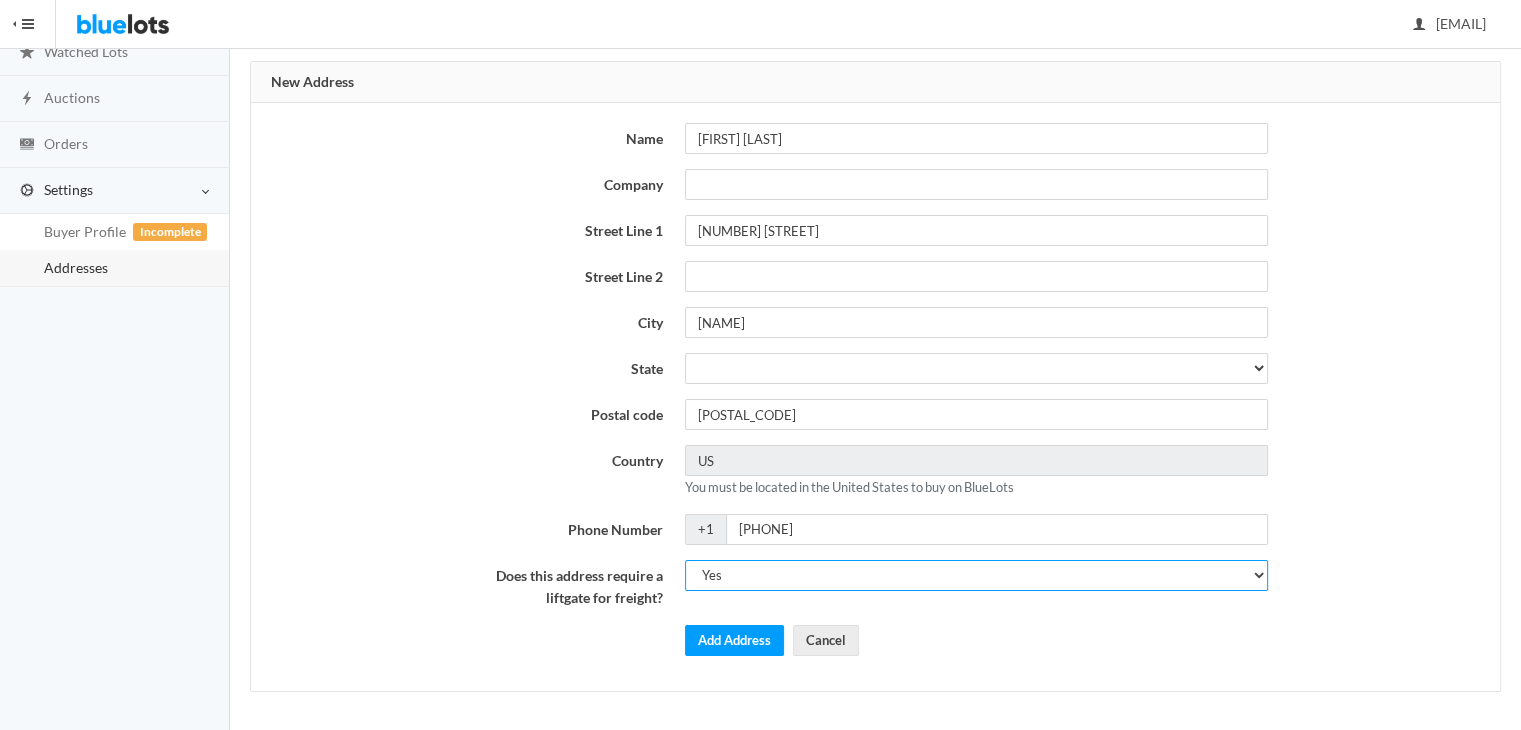 click on "--
Yes
No" at bounding box center (976, 575) 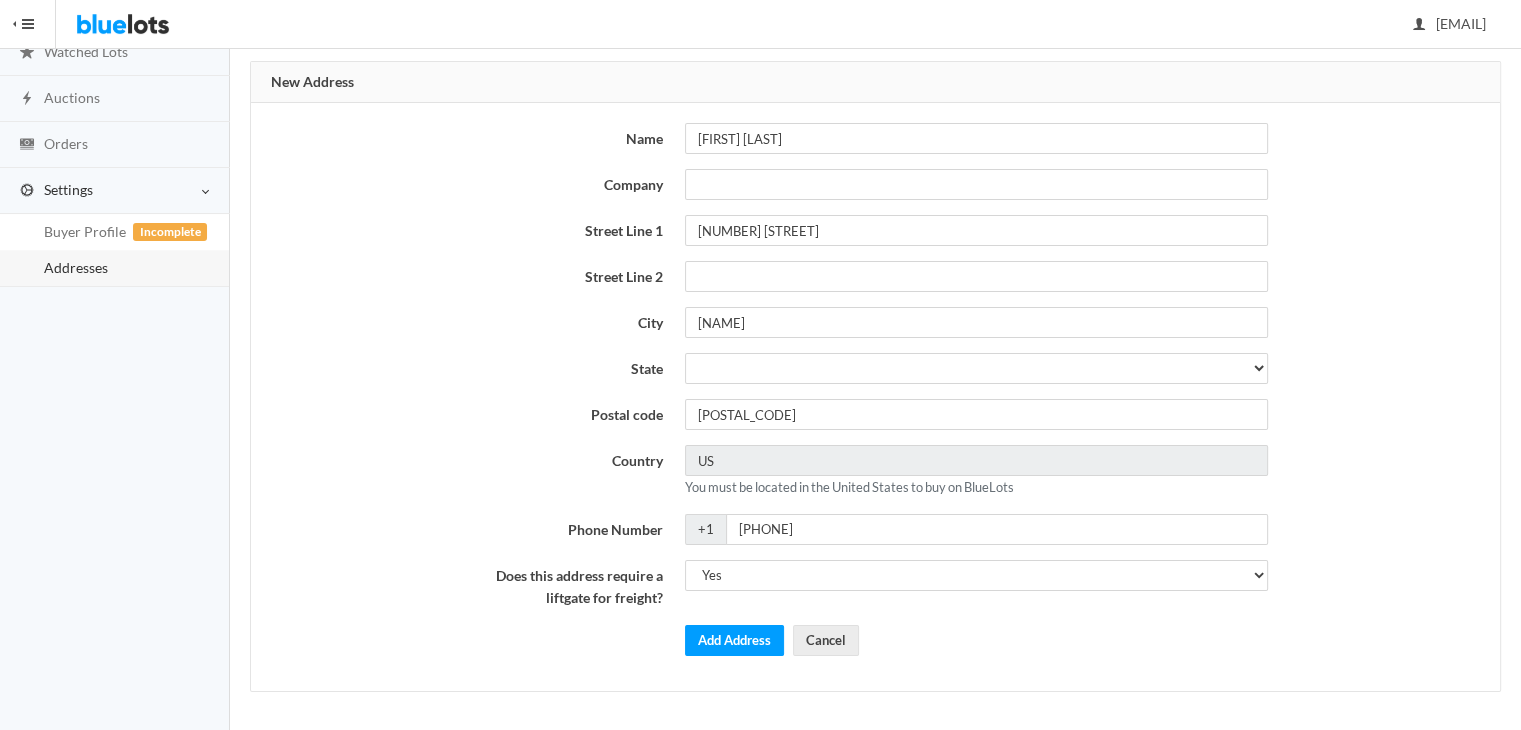 click on "Name
Rimon Rizk
Company
Street Line 1
230 bailey island dr
Street Line 2
City
henderson
State
Alabama
Alaska
Arizona
Arkansas
California
Colorado
Connecticut
Delaware
District of Columbia
Florida
Georgia
Hawaii
Idaho
Illinois
Indiana
Iowa
Kansas
Kentucky
Louisiana
Maine
Maryland
Massachusetts
Michigan
Minnesota
Mississippi
Missouri
Montana
Nebraska
Nevada
New Hampshire
New Jersey
New Mexico
New York
North Carolina
North Dakota
Ohio
Oklahoma
Oregon
Pennsylvania
Rhode Island
South Carolina
South Dakota
Tennessee
Texas
Utah
Vermont" at bounding box center [876, 397] 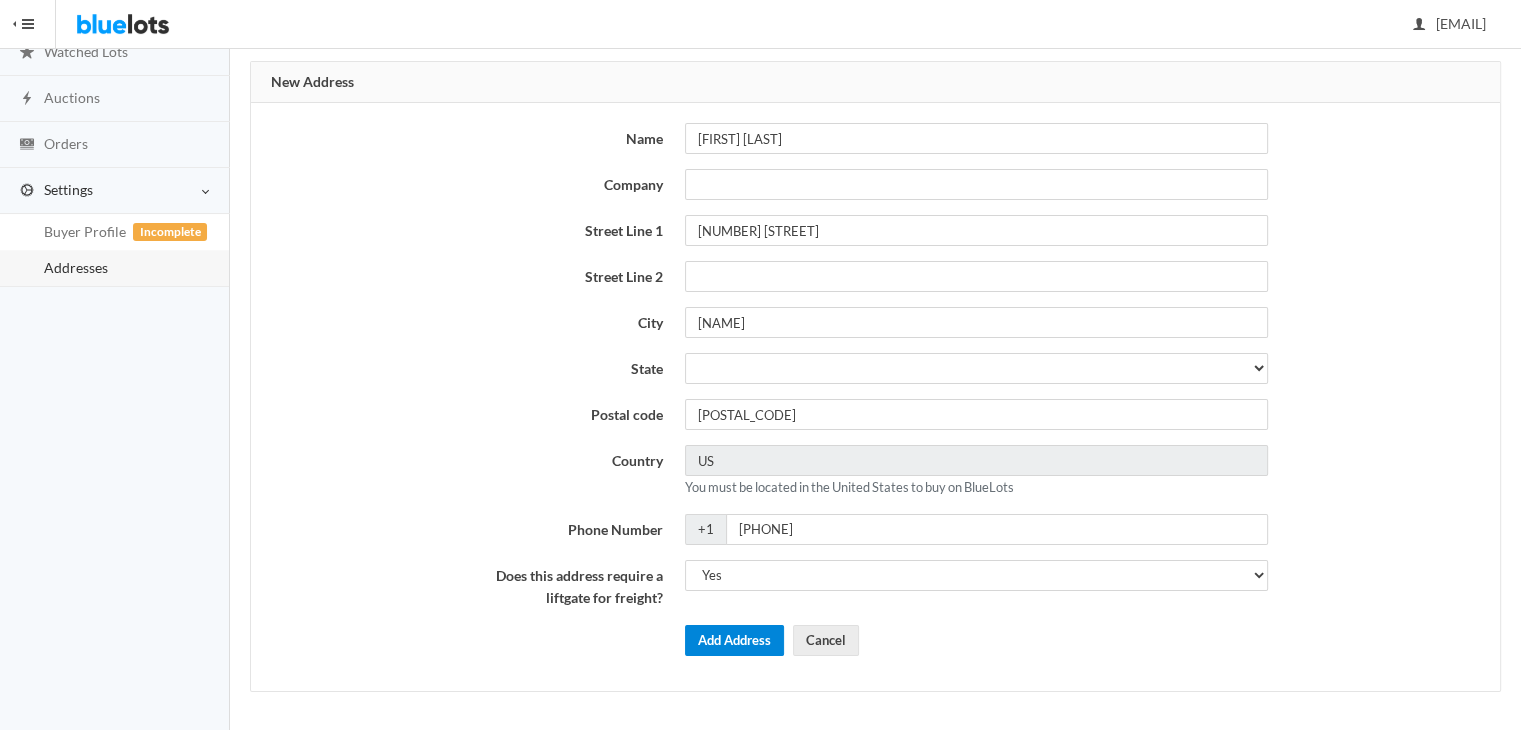 click on "Add Address" at bounding box center [734, 640] 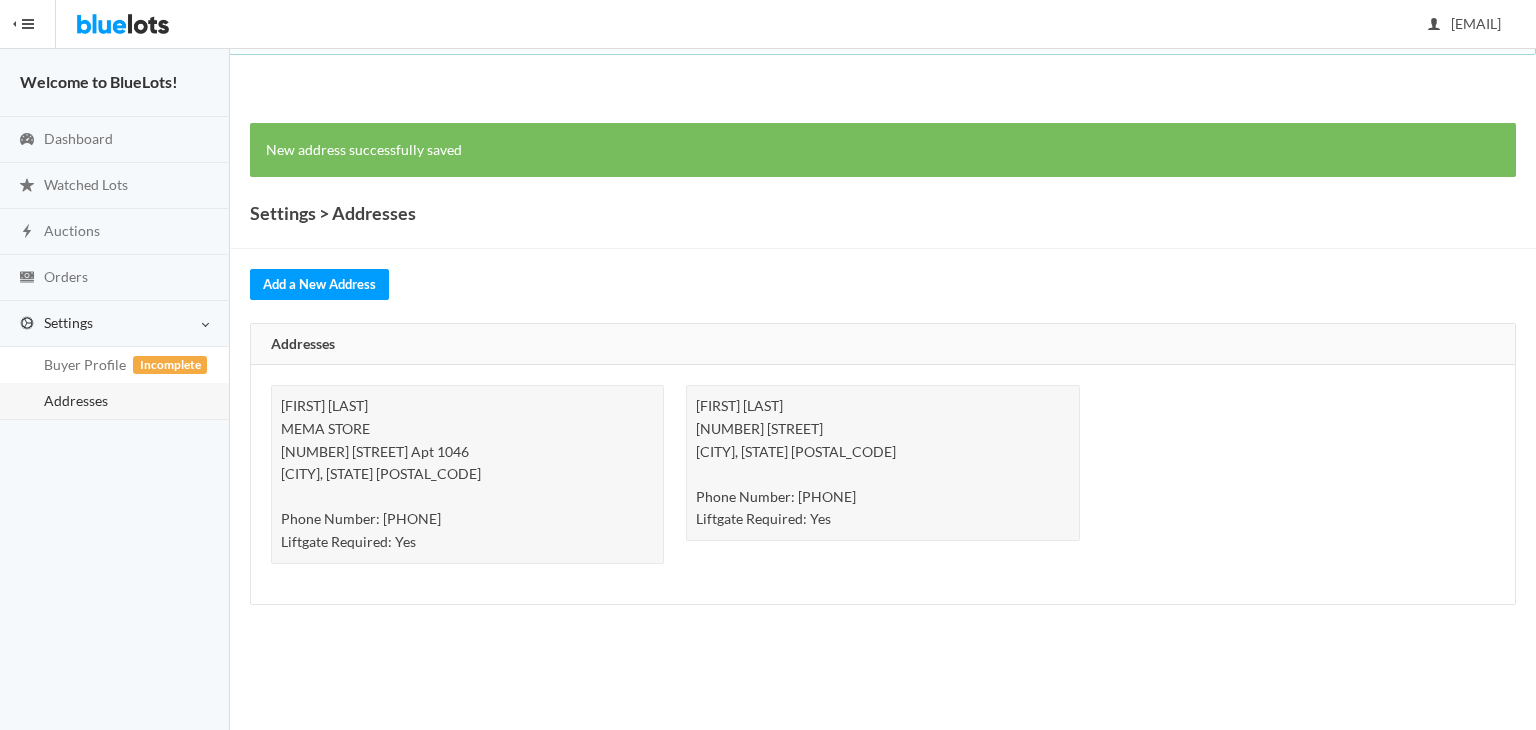 scroll, scrollTop: 0, scrollLeft: 0, axis: both 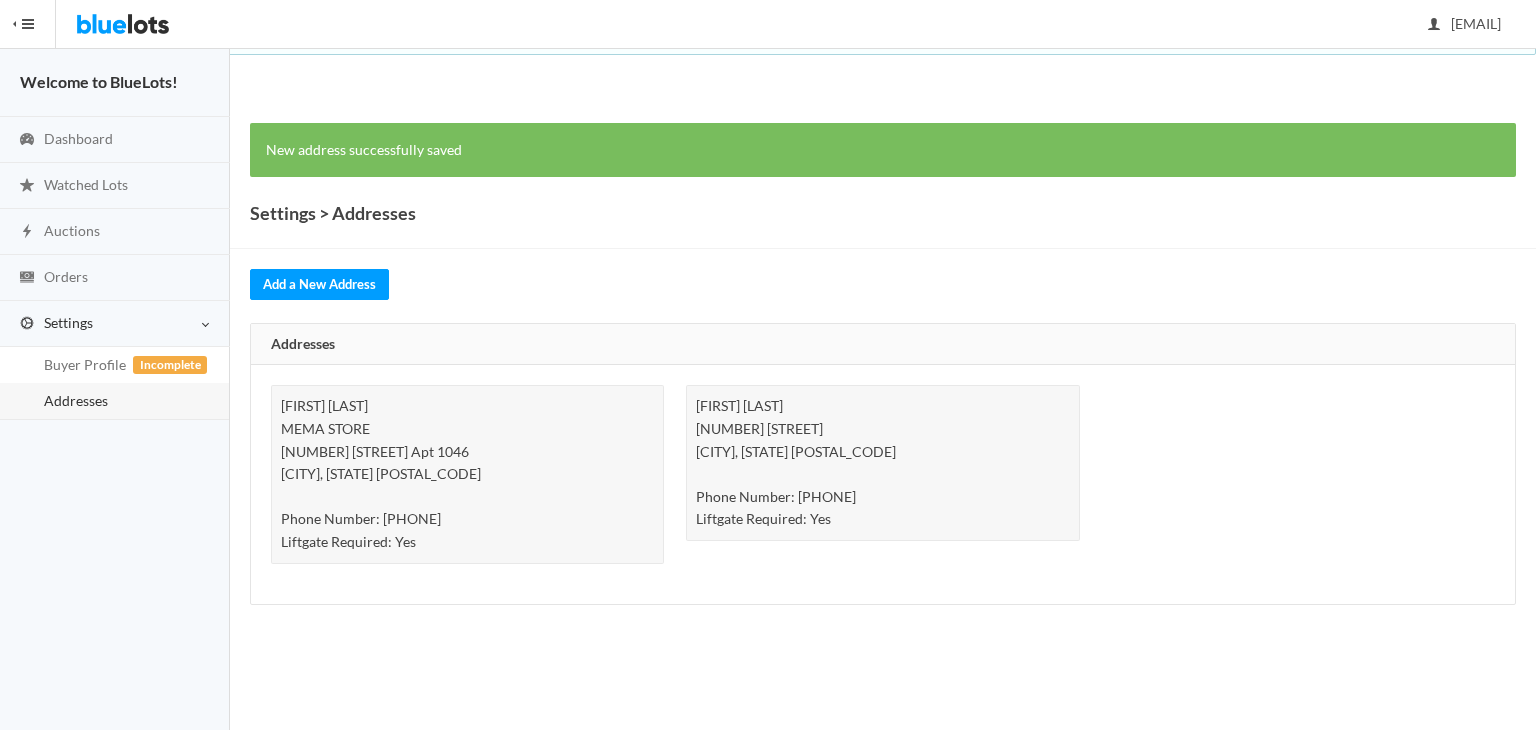 click on "[FIRST] [LAST]
[NUMBER] [STREET]
[CITY], [STATE] [POSTAL_CODE]
Phone Number: [PHONE]
Liftgate Required: Yes" at bounding box center [882, 463] 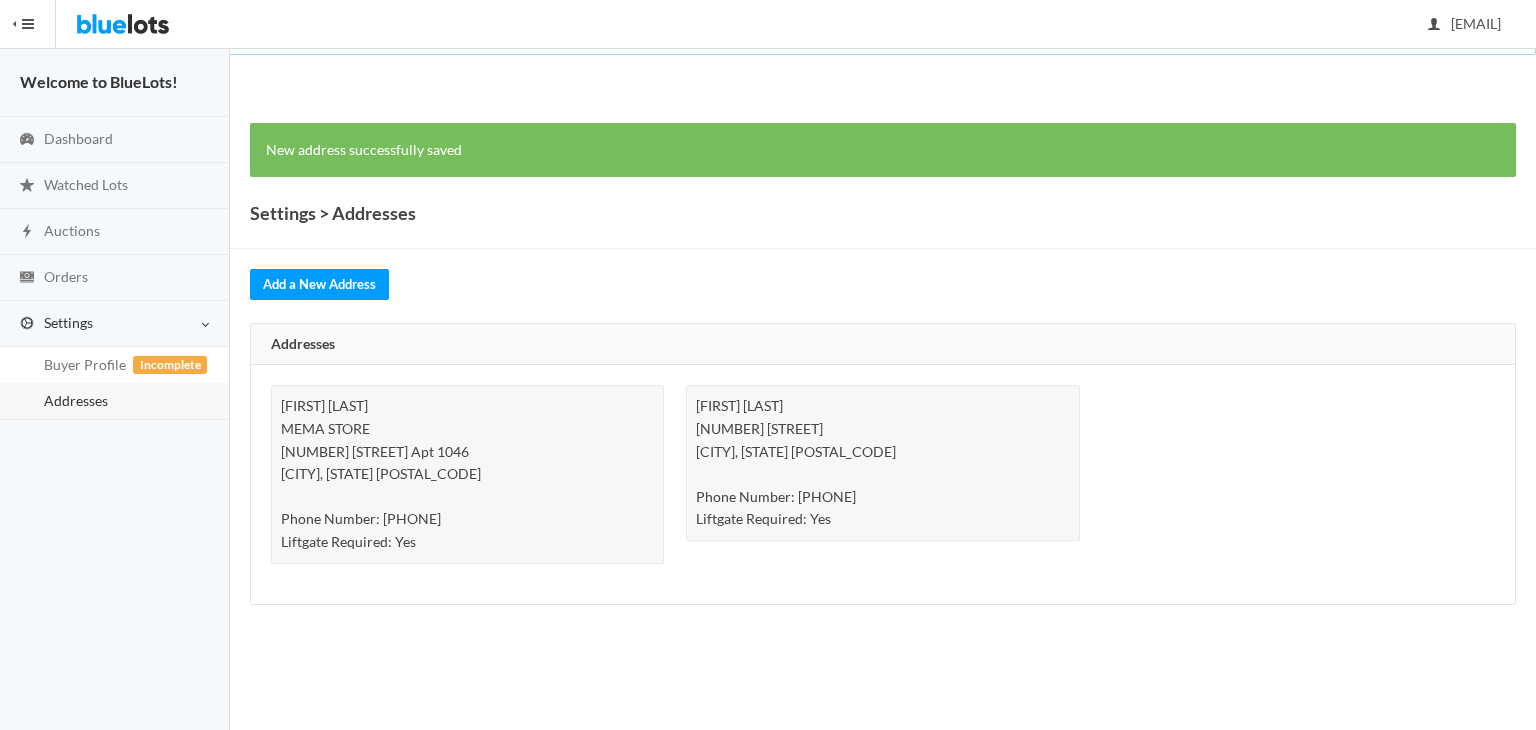 click on "[FIRST] [LAST]
[NUMBER] [STREET]
[CITY], [STATE] [POSTAL_CODE]
Phone Number: [PHONE]
Liftgate Required: Yes" at bounding box center (882, 463) 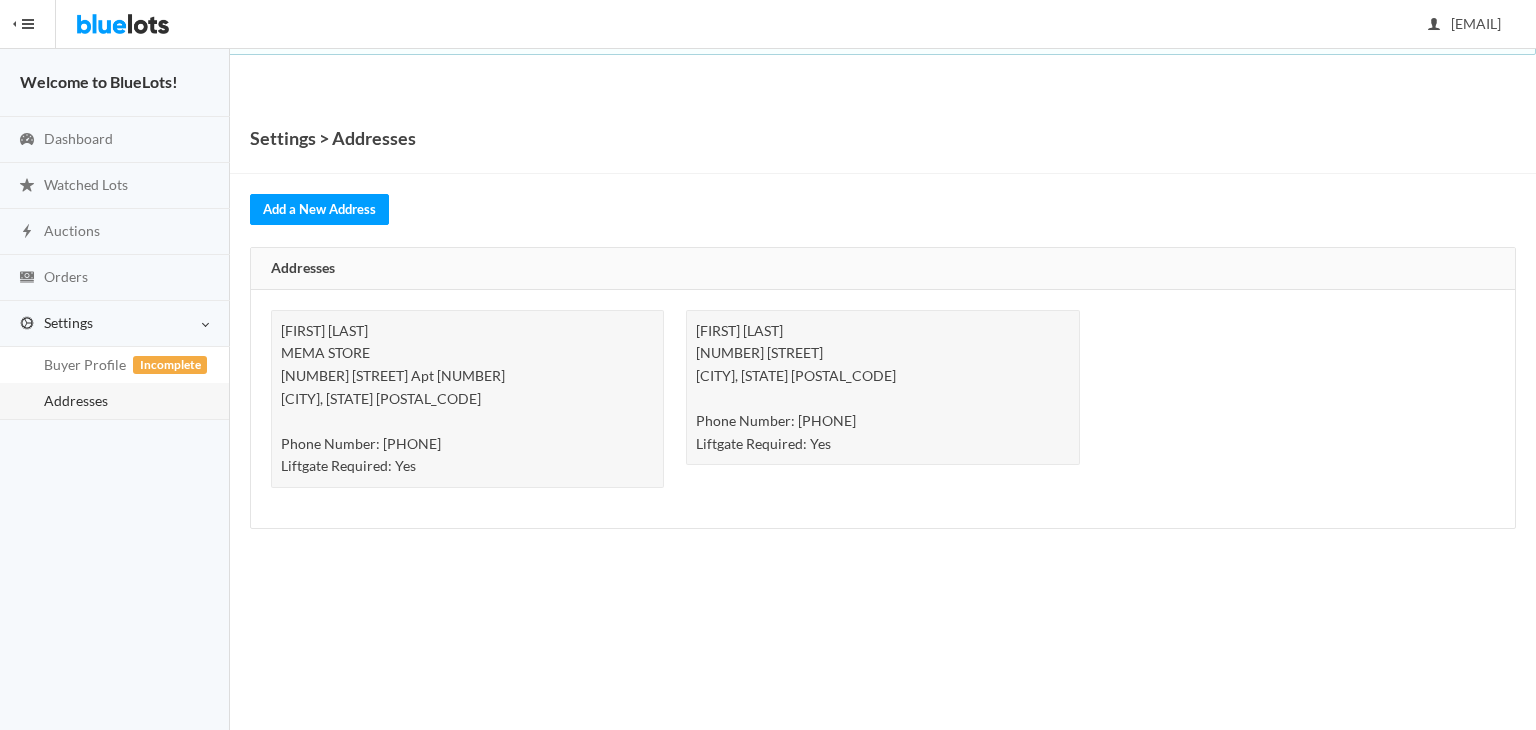 scroll, scrollTop: 0, scrollLeft: 0, axis: both 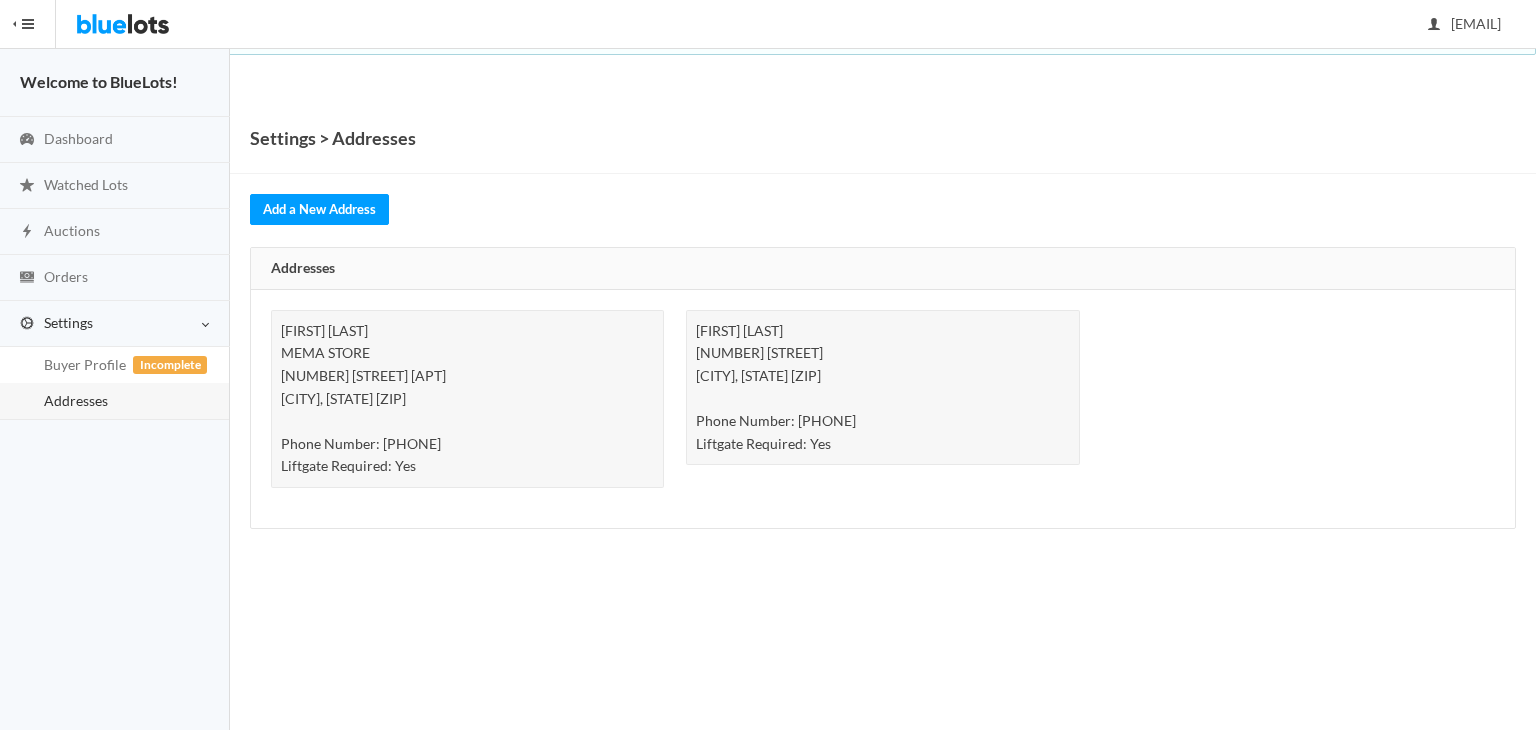 drag, startPoint x: 492, startPoint y: 381, endPoint x: 873, endPoint y: 423, distance: 383.30798 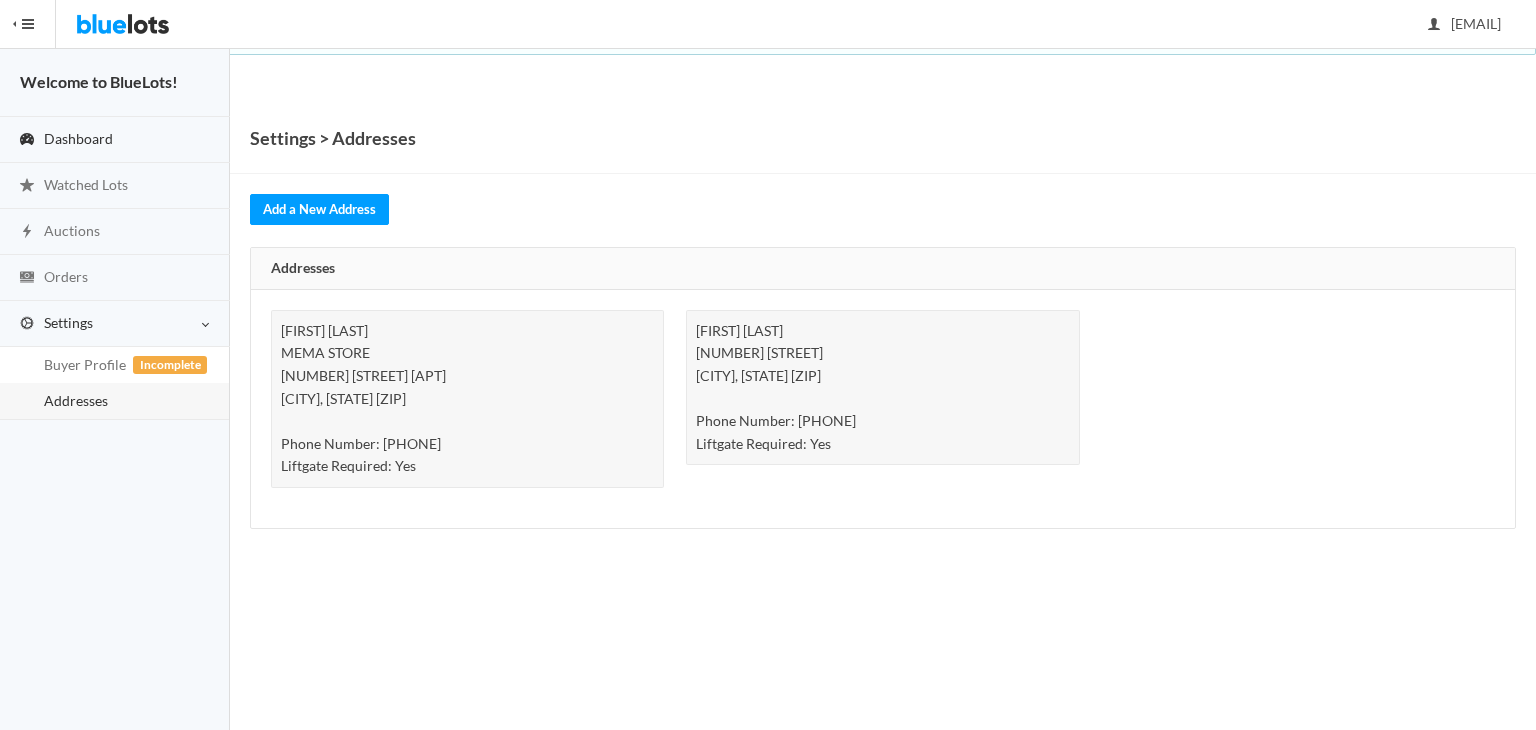click on "Dashboard" at bounding box center [115, 140] 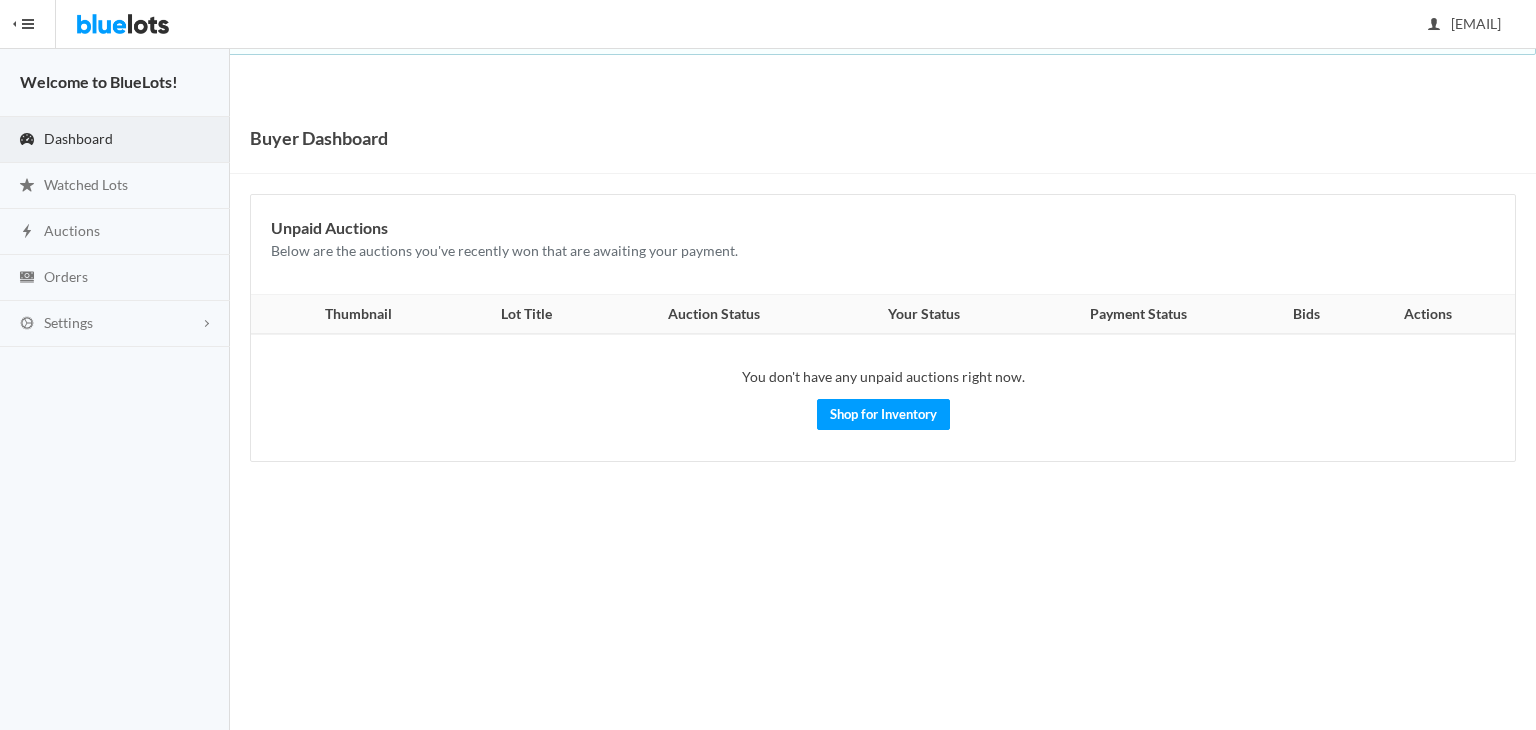 scroll, scrollTop: 0, scrollLeft: 0, axis: both 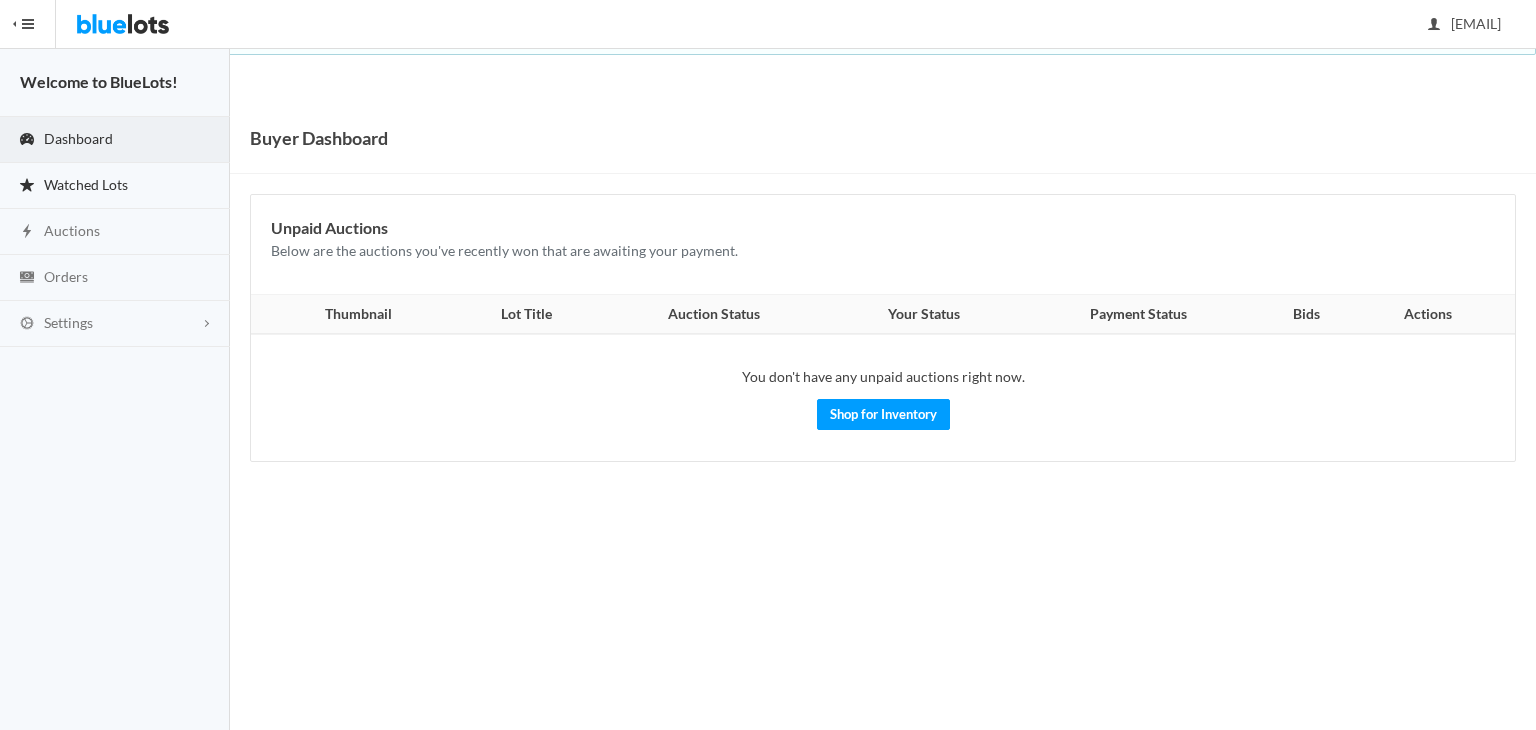 click on "Watched Lots" at bounding box center [86, 184] 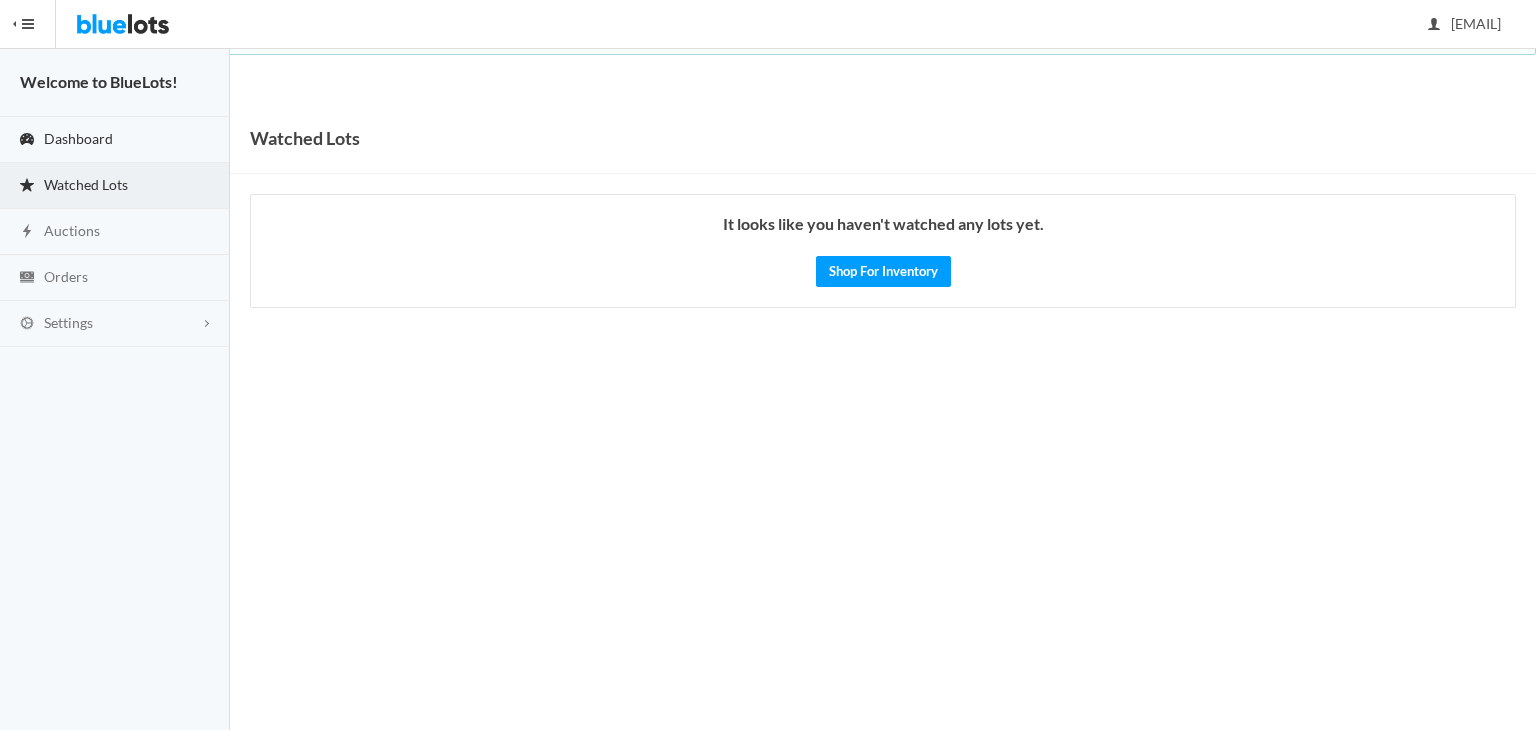 scroll, scrollTop: 0, scrollLeft: 0, axis: both 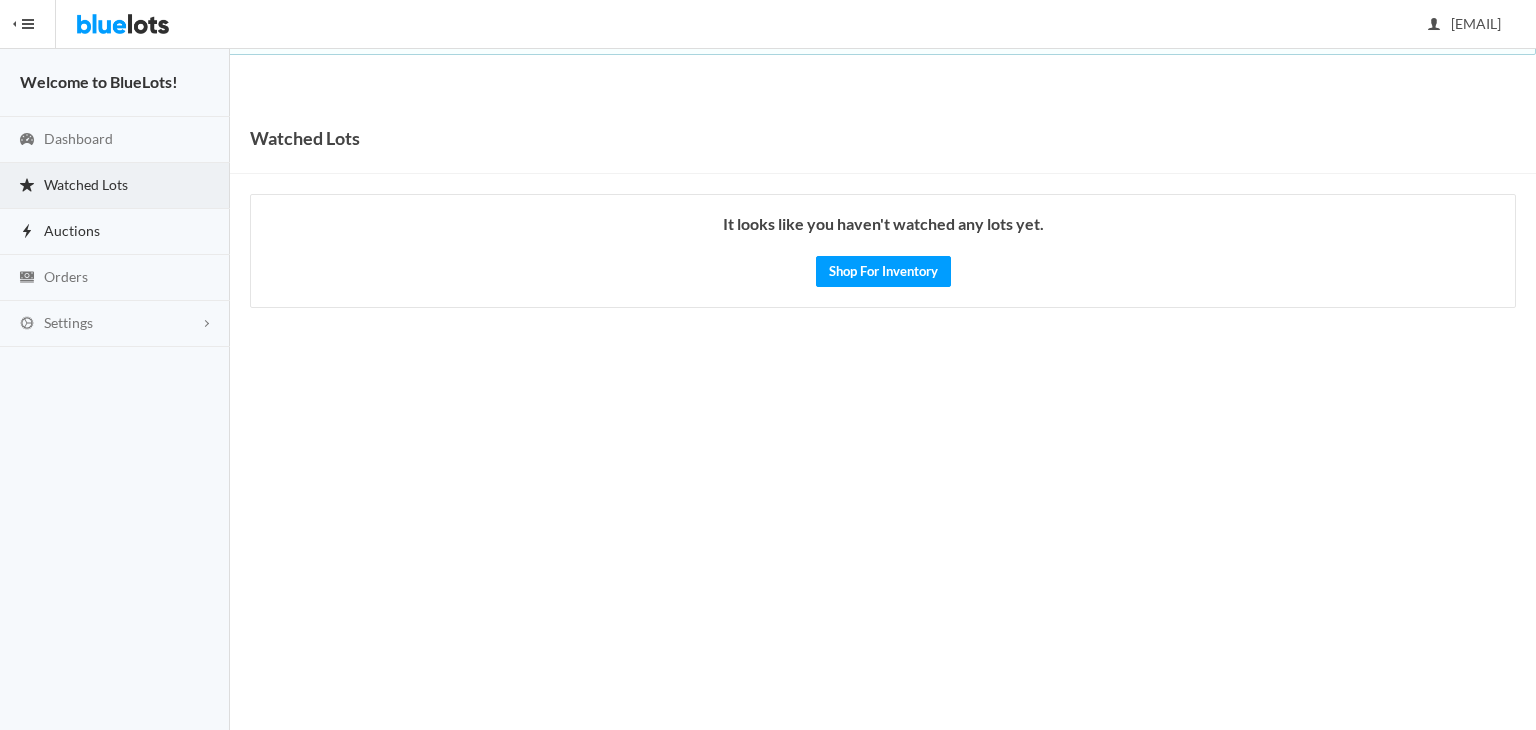 click on "Auctions" at bounding box center [115, 232] 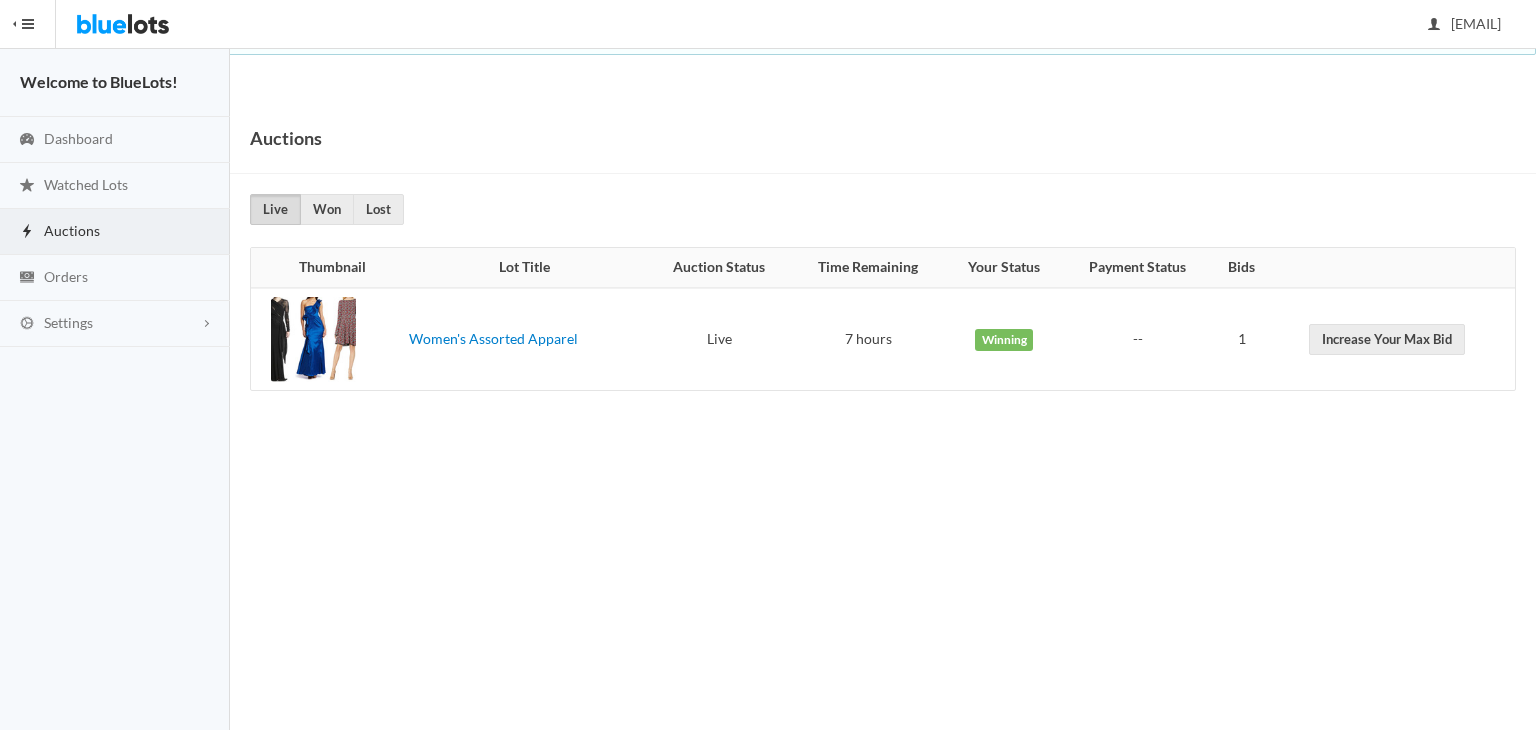 scroll, scrollTop: 0, scrollLeft: 0, axis: both 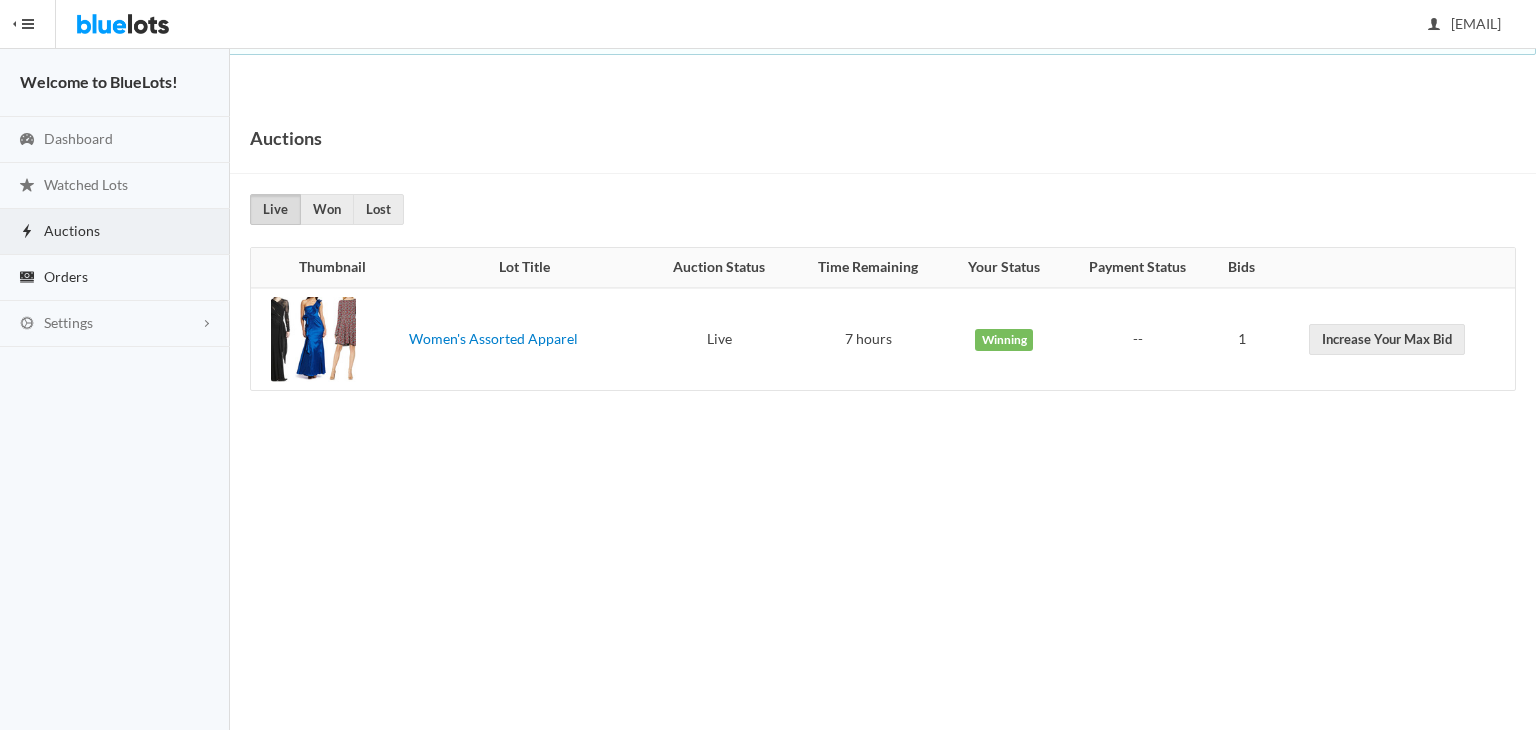 click on "Orders" at bounding box center (115, 278) 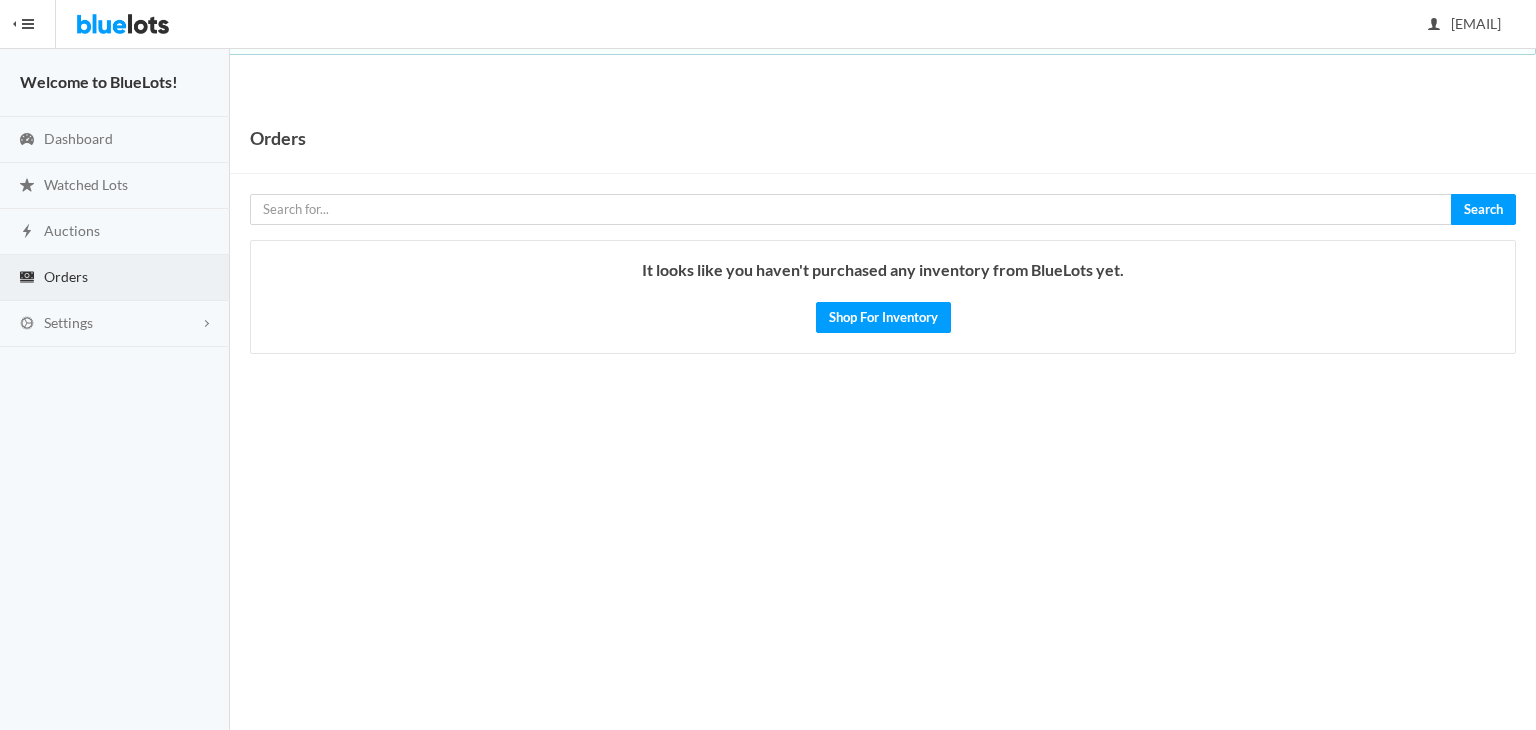scroll, scrollTop: 0, scrollLeft: 0, axis: both 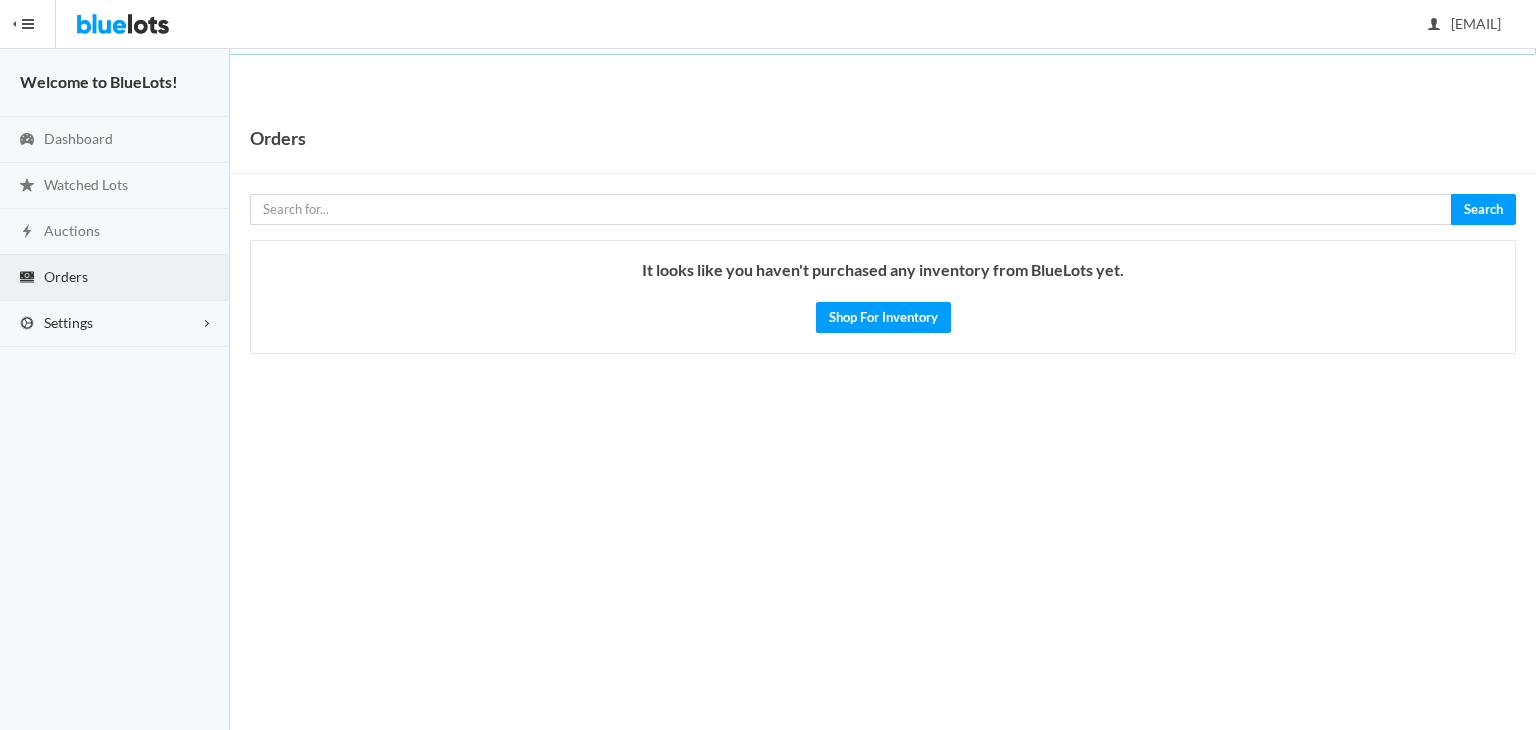 click on "Settings" at bounding box center [115, 324] 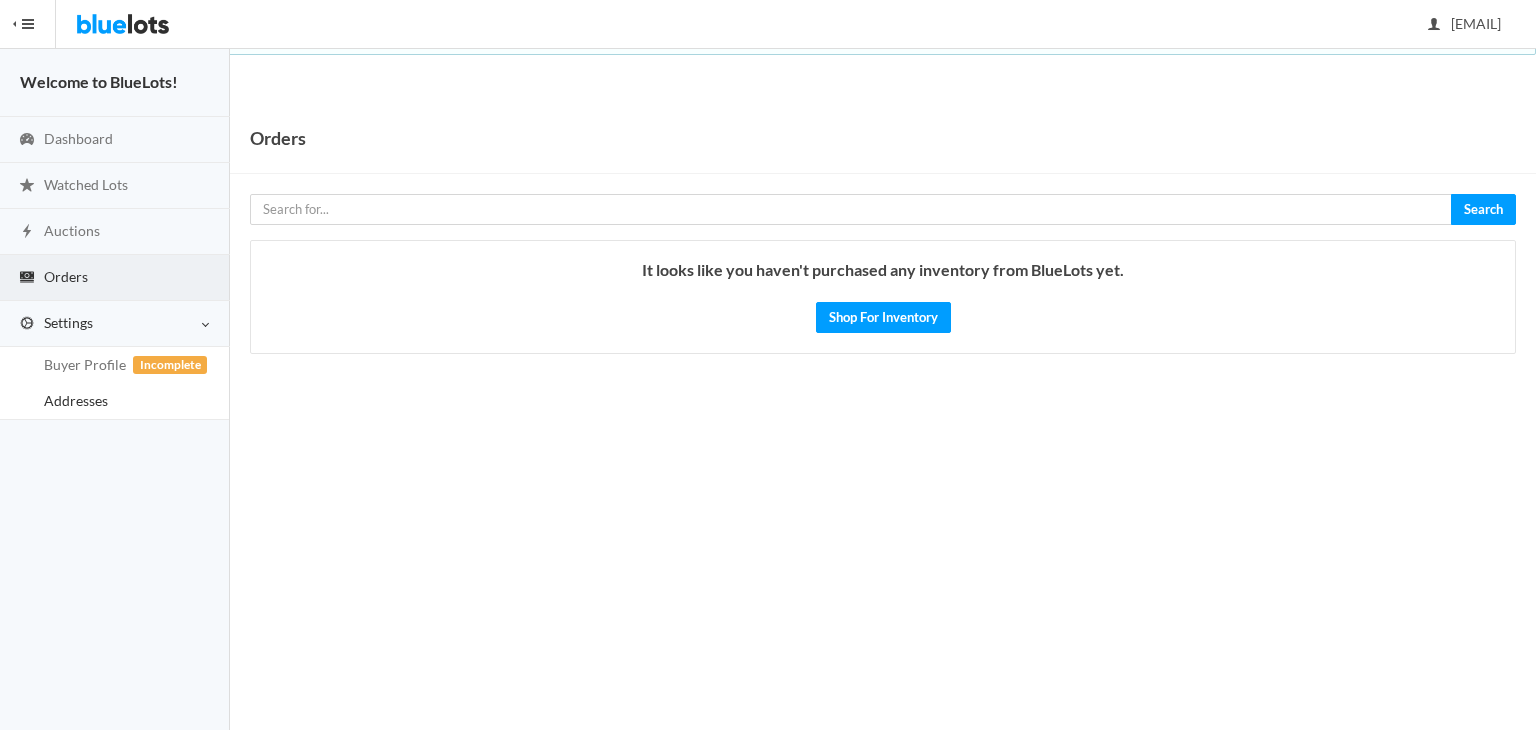 click on "Addresses" at bounding box center [76, 400] 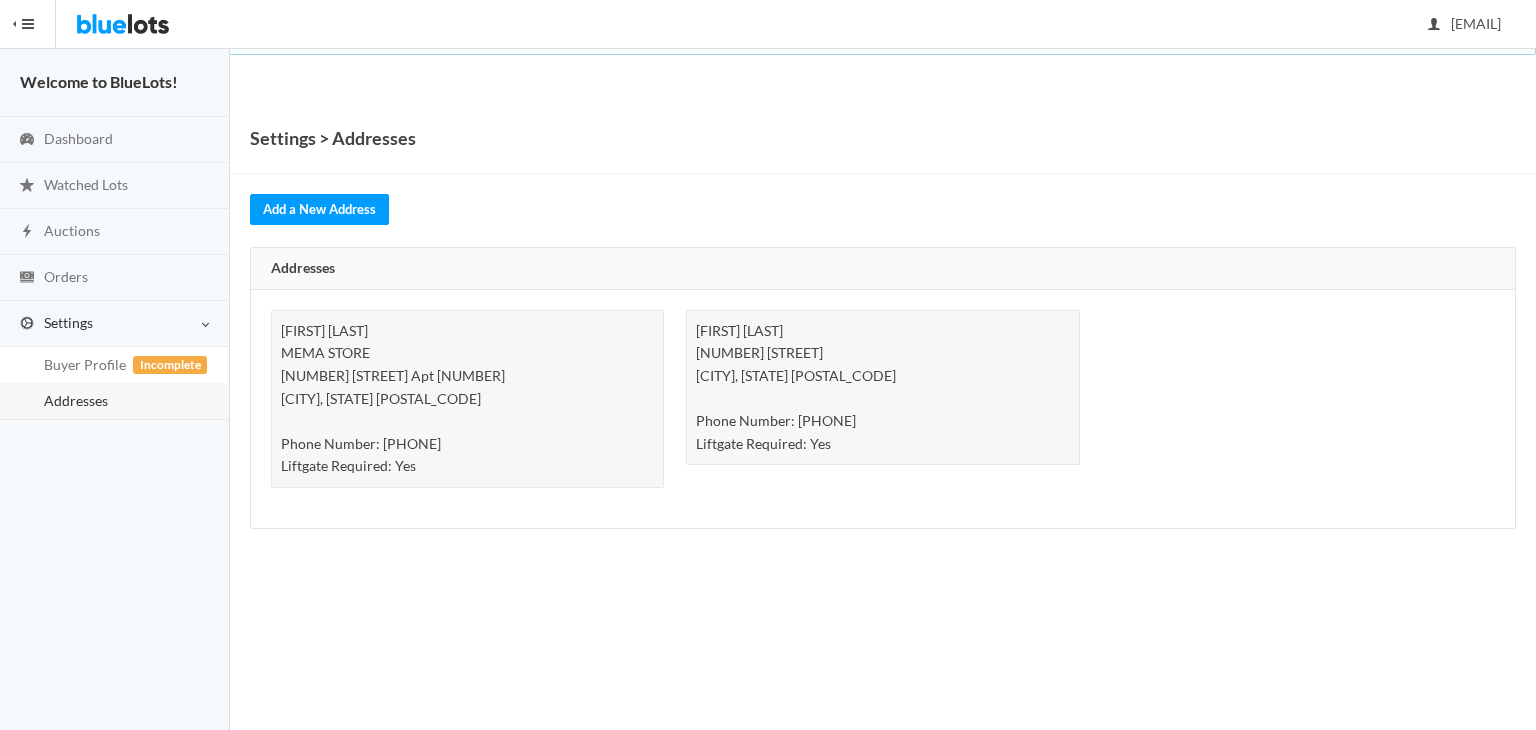 scroll, scrollTop: 0, scrollLeft: 0, axis: both 